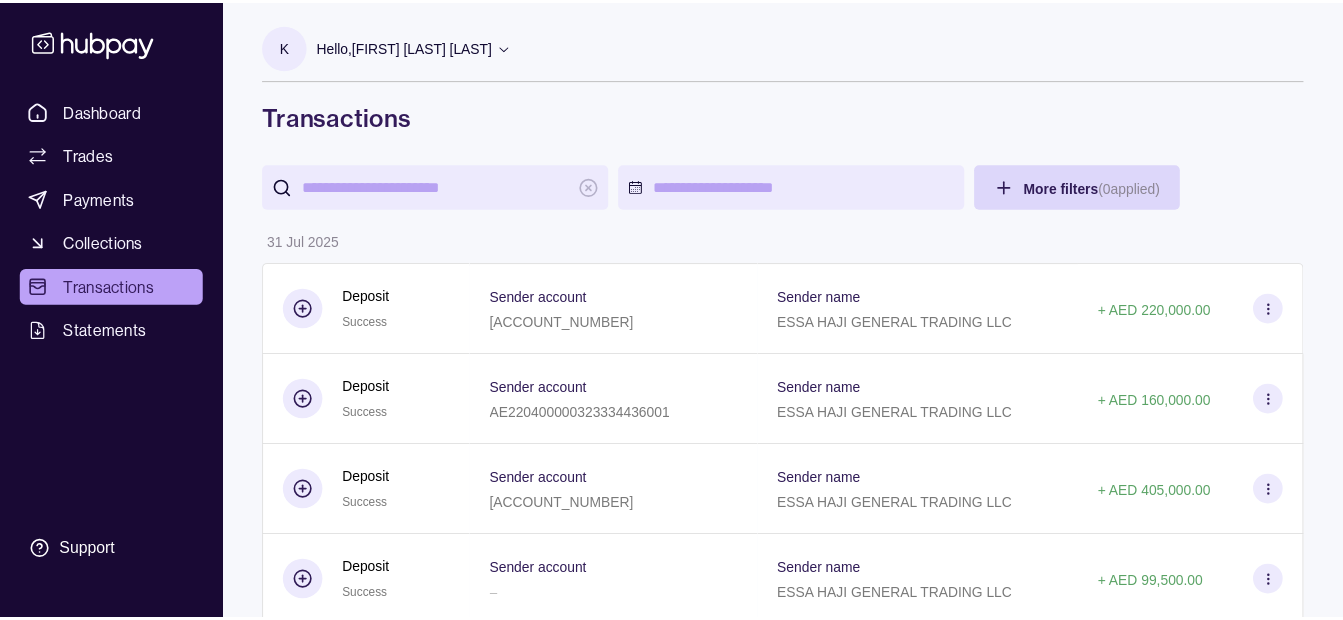 scroll, scrollTop: 0, scrollLeft: 0, axis: both 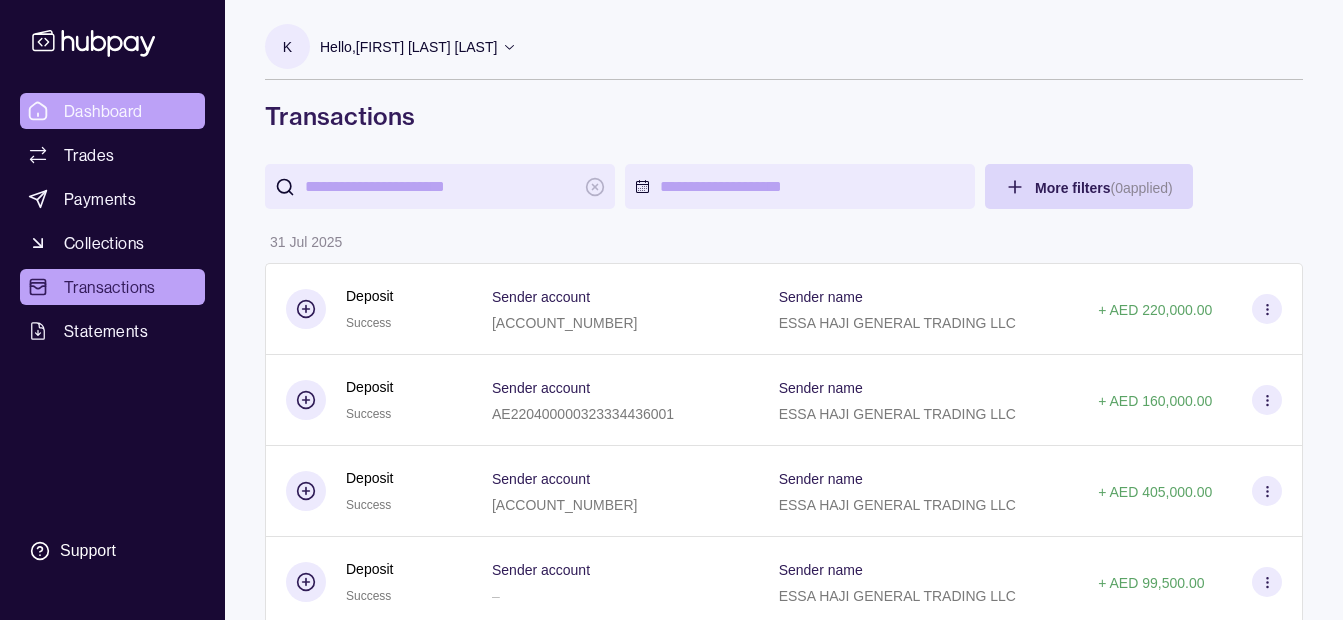 click on "Dashboard" at bounding box center [103, 111] 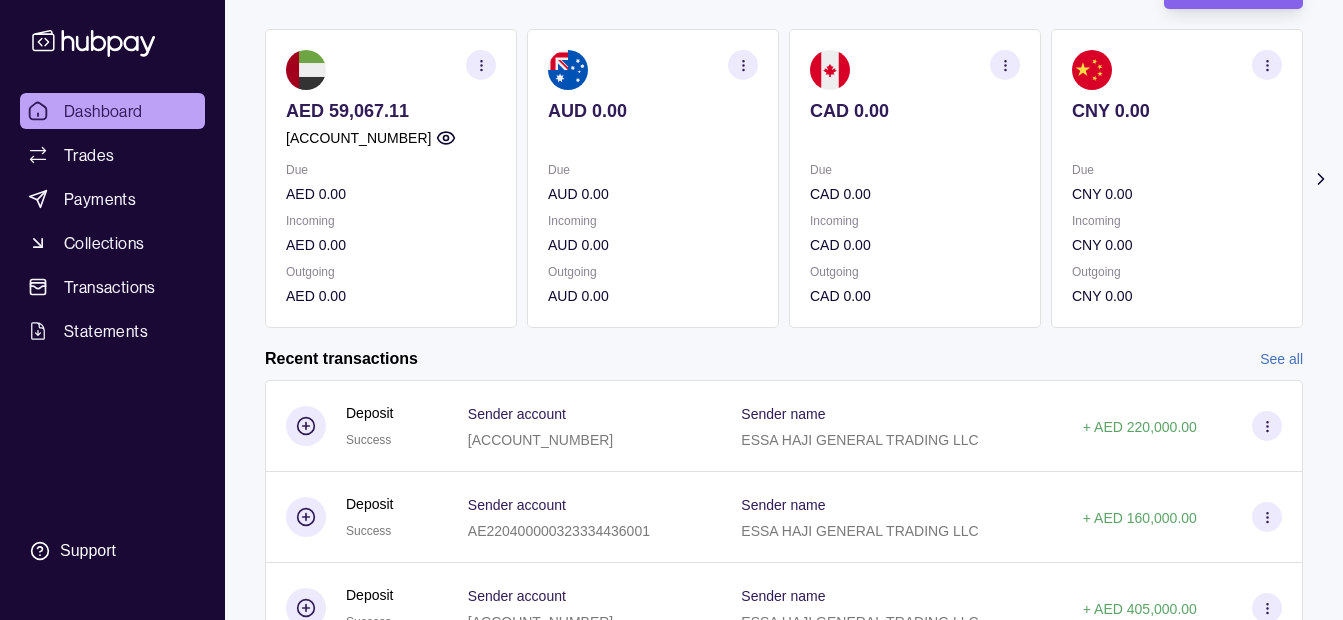 scroll, scrollTop: 0, scrollLeft: 0, axis: both 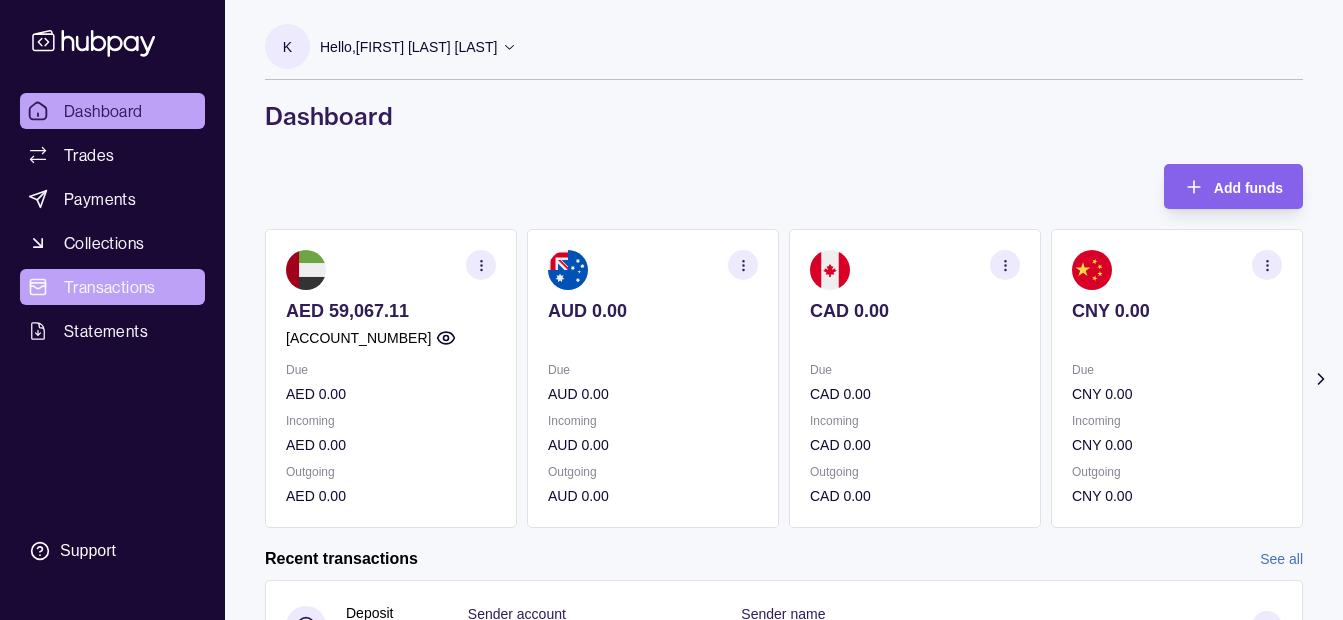 click on "Transactions" at bounding box center (110, 287) 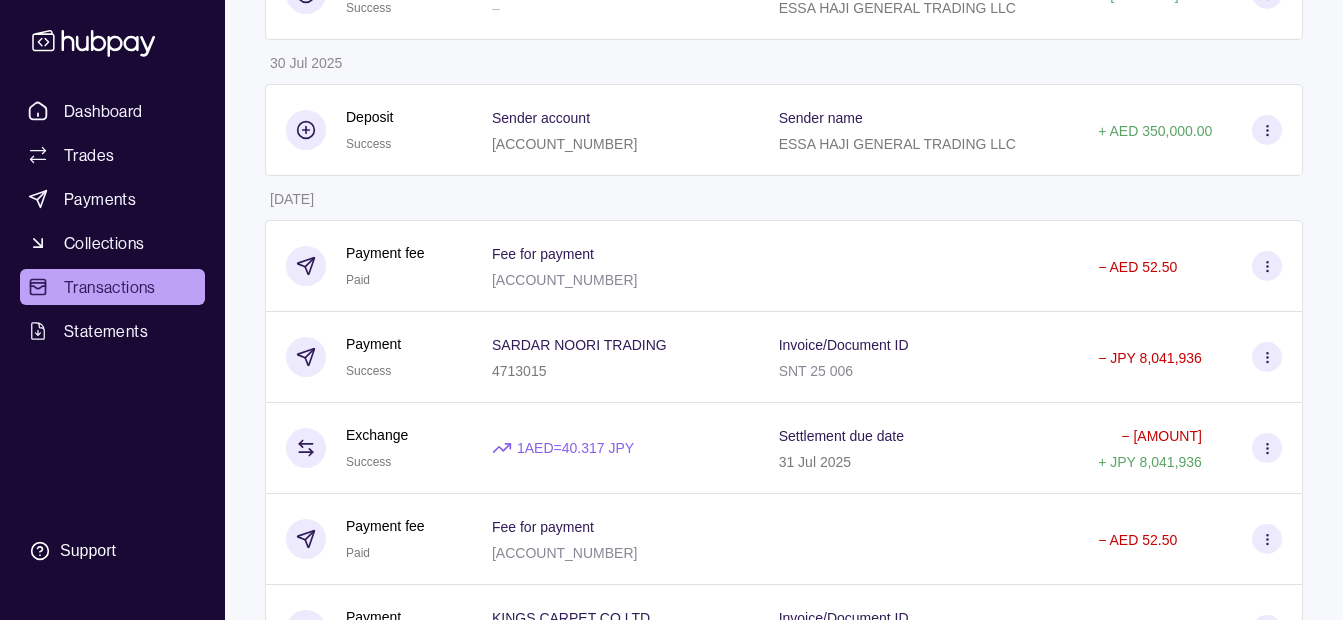 scroll, scrollTop: 700, scrollLeft: 0, axis: vertical 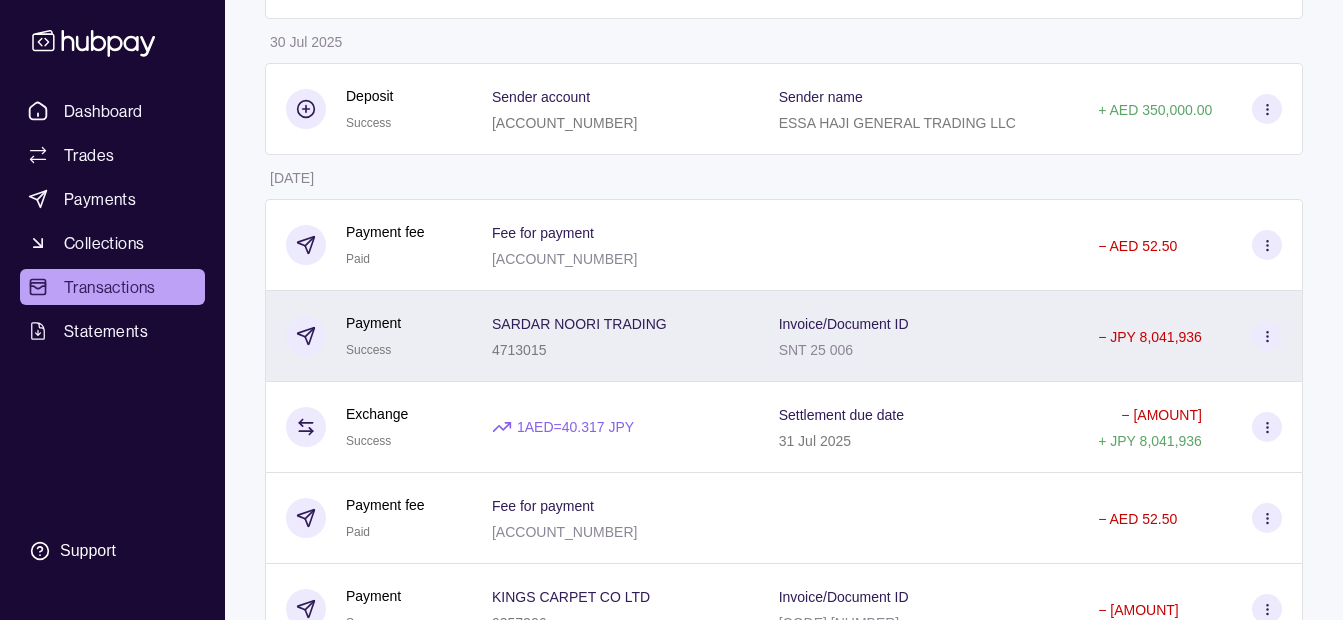 click on "[COMPANY_NAME] [NUMBER]" at bounding box center (615, 336) 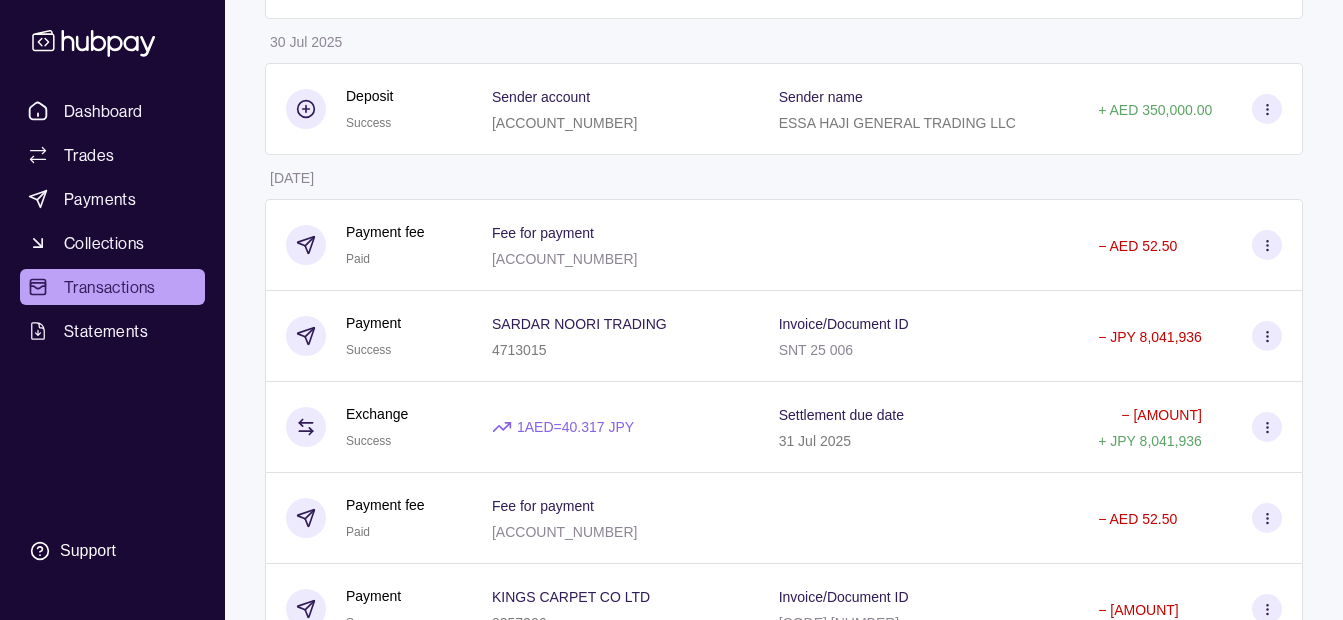 click on "[MENU] [TRADES] [PAYMENTS] [COLLECTIONS] [TRANSACTIONS] [STATEMENTS] [SUPPORT] [K] [HELLO], [FIRST] [LAST] [LAST] [COMPANY_NAME] [COMPANY_NAME] [CHANGE] [ACCOUNT] [ACCOUNT] [TERMS] [AND] [CONDITIONS] [PRIVACY] [POLICY] [SIGN] [OUT] [TRANSACTIONS] [MORE] [FILTERS] ([NUMBER] [APPLIED]) [DETAILS] [AMOUNT] [DATE] [DEPOSIT] [SUCCESS] [SENDER] [ACCOUNT] [ACCOUNT_NUMBER] [SENDER] [NAME] [COMPANY_NAME] +   [AMOUNT] [DEPOSIT] [SUCCESS] [SENDER] [ACCOUNT] [ACCOUNT_NUMBER] [SENDER] [NAME] [COMPANY_NAME] +   [AMOUNT] [DEPOSIT] [SUCCESS] [SENDER] [ACCOUNT] [ACCOUNT_NUMBER] [SENDER] [NAME] [COMPANY_NAME] +   [AMOUNT] [DEPOSIT] [SUCCESS] [SENDER] [ACCOUNT] – [SENDER] [NAME] [COMPANY_NAME] +   [AMOUNT] [DEPOSIT] [SUCCESS] [SENDER] [ACCOUNT] – [SENDER] [NAME] [COMPANY_NAME] +   [AMOUNT] [DATE] [DEPOSIT] [SUCCESS] [SENDER] [ACCOUNT] [ACCOUNT_NUMBER] [SENDER] [NAME] [COMPANY_NAME] +   [AMOUNT] [DATE] [PAYMENT] [FEE] [PAID] [FEE] [FOR] [PAYMENT] [ACCOUNT_NUMBER] −   [AMOUNT] [PAYMENT] −" at bounding box center (671, 407) 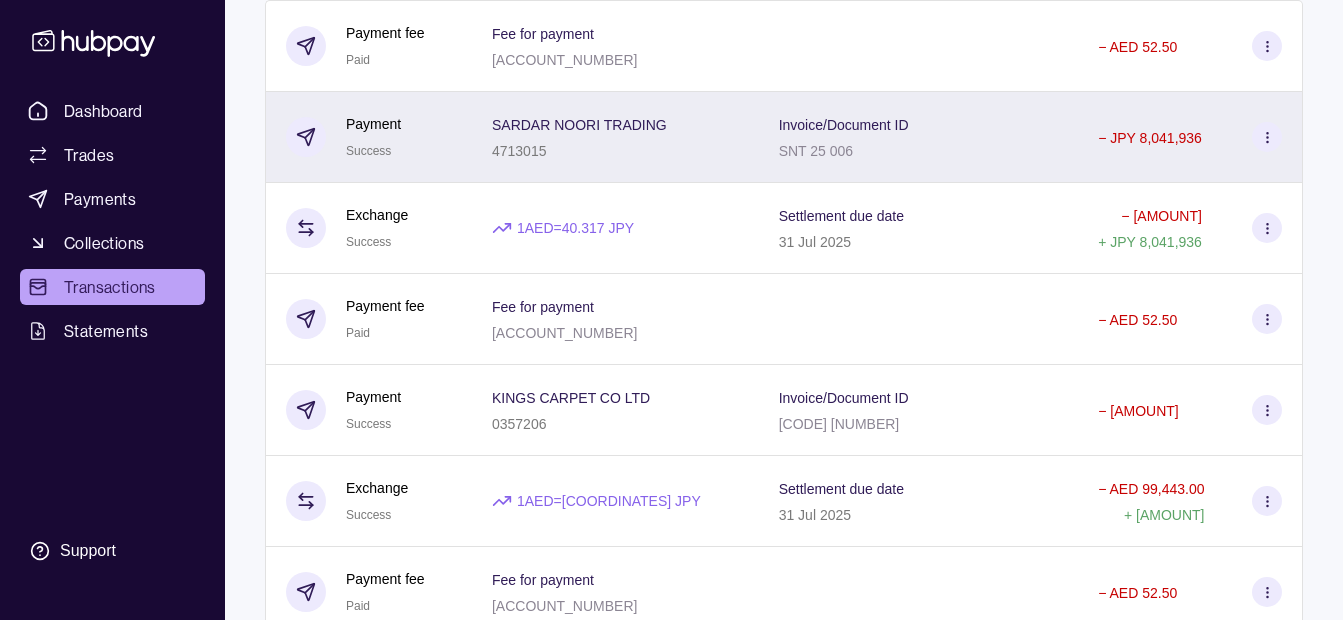 scroll, scrollTop: 900, scrollLeft: 0, axis: vertical 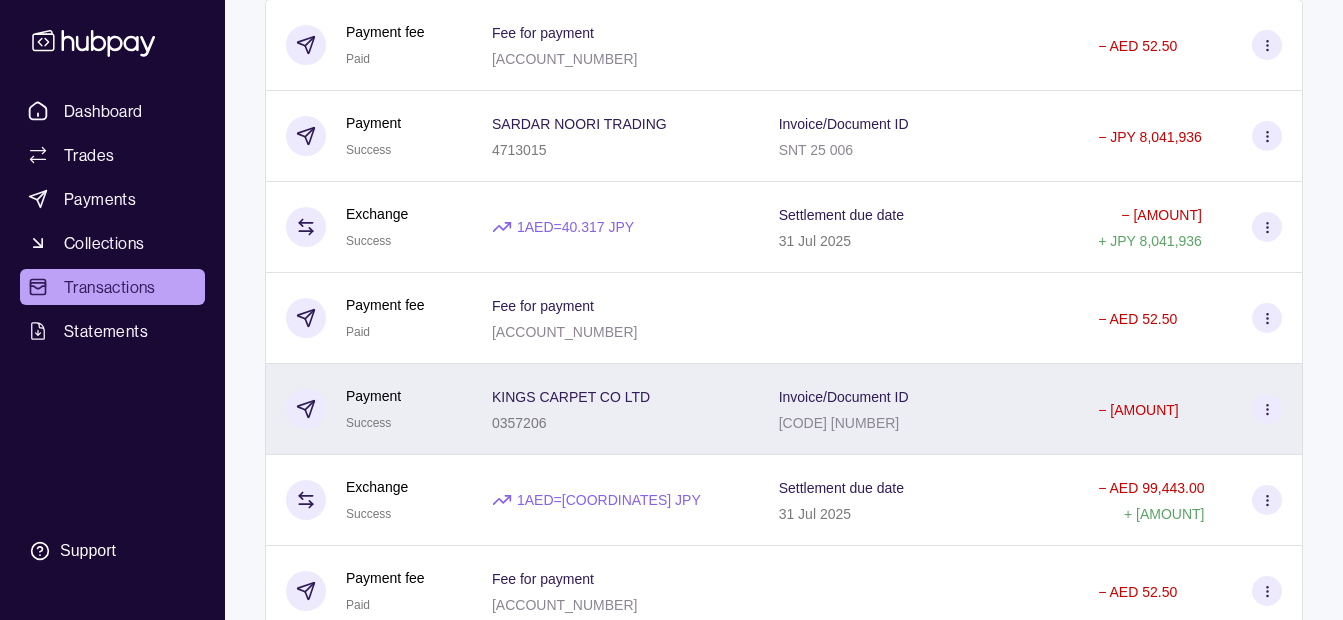 click on "[COMPANY_NAME] [NUMBER]" at bounding box center [615, 409] 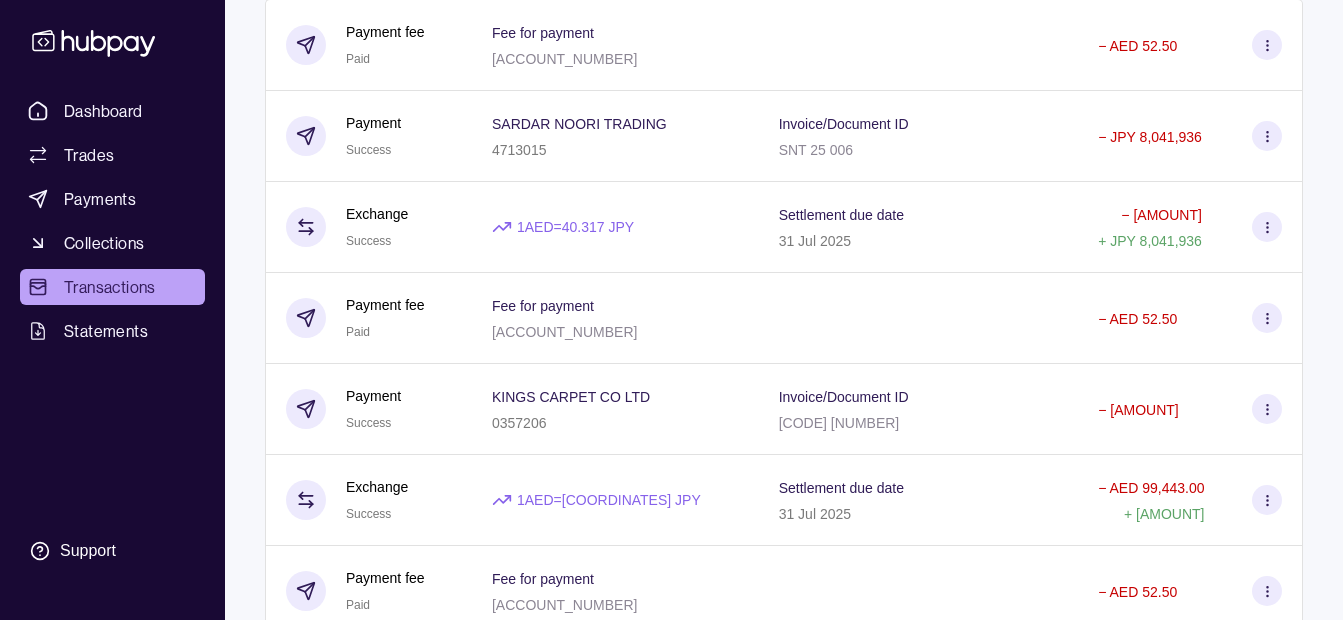 click on "[MENU] [TRADES] [PAYMENTS] [COLLECTIONS] [TRANSACTIONS] [STATEMENTS] [SUPPORT] [K] [HELLO], [FIRST] [LAST] [LAST] [COMPANY_NAME] [COMPANY_NAME] [CHANGE] [ACCOUNT] [ACCOUNT] [TERMS] [AND] [CONDITIONS] [PRIVACY] [POLICY] [SIGN] [OUT] [TRANSACTIONS] [MORE] [FILTERS] ([NUMBER] [APPLIED]) [DETAILS] [AMOUNT] [DATE] [DEPOSIT] [SUCCESS] [SENDER] [ACCOUNT] [ACCOUNT_NUMBER] [SENDER] [NAME] [COMPANY_NAME] +   [AMOUNT] [DEPOSIT] [SUCCESS] [SENDER] [ACCOUNT] [ACCOUNT_NUMBER] [SENDER] [NAME] [COMPANY_NAME] +   [AMOUNT] [DEPOSIT] [SUCCESS] [SENDER] [ACCOUNT] [ACCOUNT_NUMBER] [SENDER] [NAME] [COMPANY_NAME] +   [AMOUNT] [DEPOSIT] [SUCCESS] [SENDER] [ACCOUNT] – [SENDER] [NAME] [COMPANY_NAME] +   [AMOUNT] [DEPOSIT] [SUCCESS] [SENDER] [ACCOUNT] – [SENDER] [NAME] [COMPANY_NAME] +   [AMOUNT] [DATE] [DEPOSIT] [SUCCESS] [SENDER] [ACCOUNT] [ACCOUNT_NUMBER] [SENDER] [NAME] [COMPANY_NAME] +   [AMOUNT] [DATE] [PAYMENT] [FEE] [PAID] [FEE] [FOR] [PAYMENT] [ACCOUNT_NUMBER] −   [AMOUNT] [PAYMENT] −" at bounding box center [671, 207] 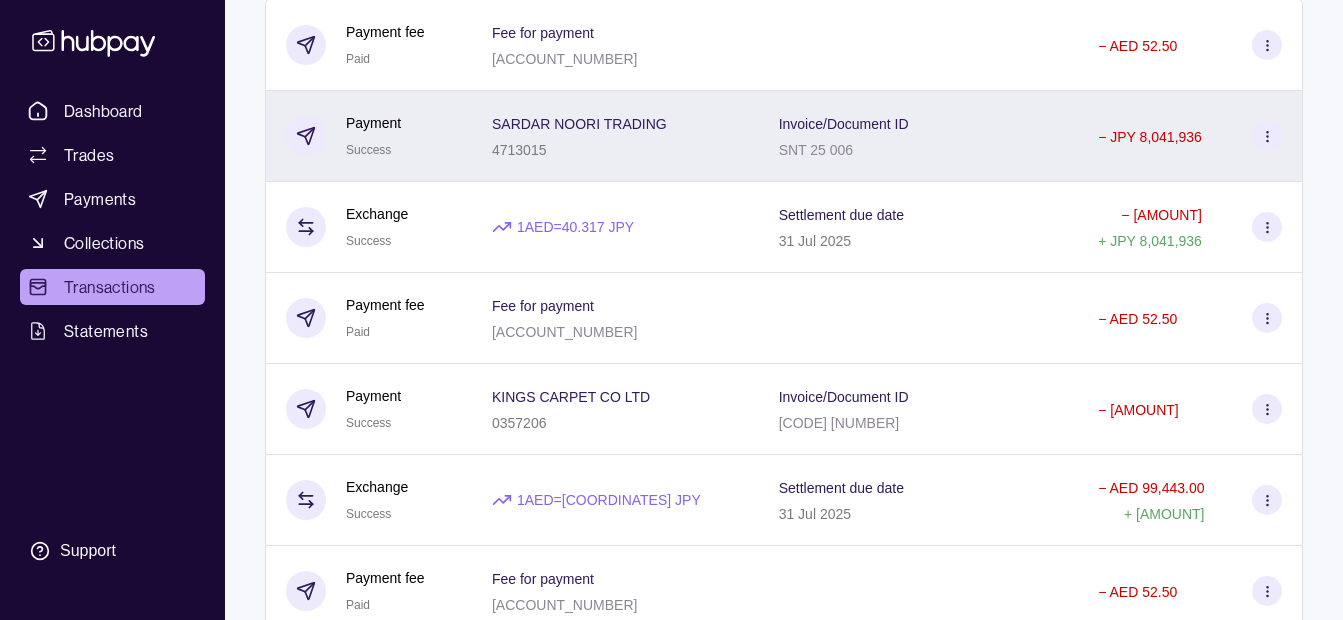 click on "[COMPANY_NAME] [NUMBER]" at bounding box center (615, 136) 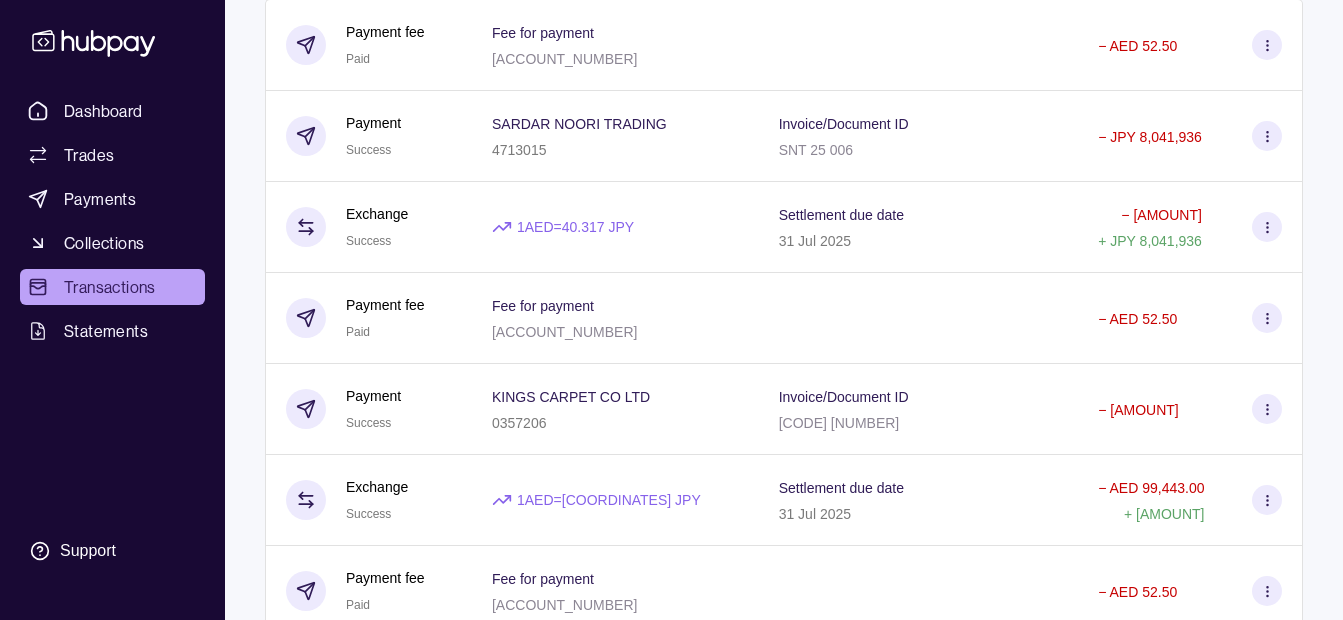 click on "[MENU] [TRADES] [PAYMENTS] [COLLECTIONS] [TRANSACTIONS] [STATEMENTS] [SUPPORT] [K] [HELLO], [FIRST] [LAST] [LAST] [COMPANY_NAME] [COMPANY_NAME] [CHANGE] [ACCOUNT] [ACCOUNT] [TERMS] [AND] [CONDITIONS] [PRIVACY] [POLICY] [SIGN] [OUT] [TRANSACTIONS] [MORE] [FILTERS] ([NUMBER] [APPLIED]) [DETAILS] [AMOUNT] [DATE] [DEPOSIT] [SUCCESS] [SENDER] [ACCOUNT] [ACCOUNT_NUMBER] [SENDER] [NAME] [COMPANY_NAME] +   [AMOUNT] [DEPOSIT] [SUCCESS] [SENDER] [ACCOUNT] [ACCOUNT_NUMBER] [SENDER] [NAME] [COMPANY_NAME] +   [AMOUNT] [DEPOSIT] [SUCCESS] [SENDER] [ACCOUNT] [ACCOUNT_NUMBER] [SENDER] [NAME] [COMPANY_NAME] +   [AMOUNT] [DEPOSIT] [SUCCESS] [SENDER] [ACCOUNT] – [SENDER] [NAME] [COMPANY_NAME] +   [AMOUNT] [DEPOSIT] [SUCCESS] [SENDER] [ACCOUNT] – [SENDER] [NAME] [COMPANY_NAME] +   [AMOUNT] [DATE] [DEPOSIT] [SUCCESS] [SENDER] [ACCOUNT] [ACCOUNT_NUMBER] [SENDER] [NAME] [COMPANY_NAME] +   [AMOUNT] [DATE] [PAYMENT] [FEE] [PAID] [FEE] [FOR] [PAYMENT] [ACCOUNT_NUMBER] −   [AMOUNT] [PAYMENT] −" at bounding box center [671, 207] 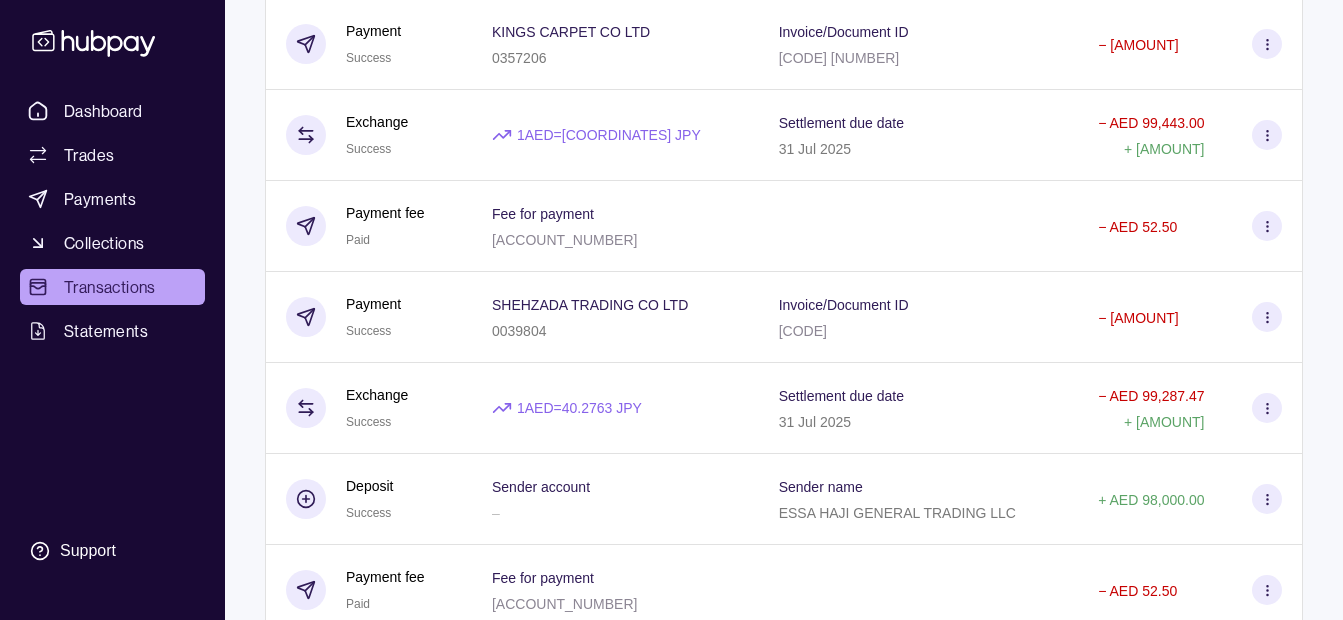 scroll, scrollTop: 1300, scrollLeft: 0, axis: vertical 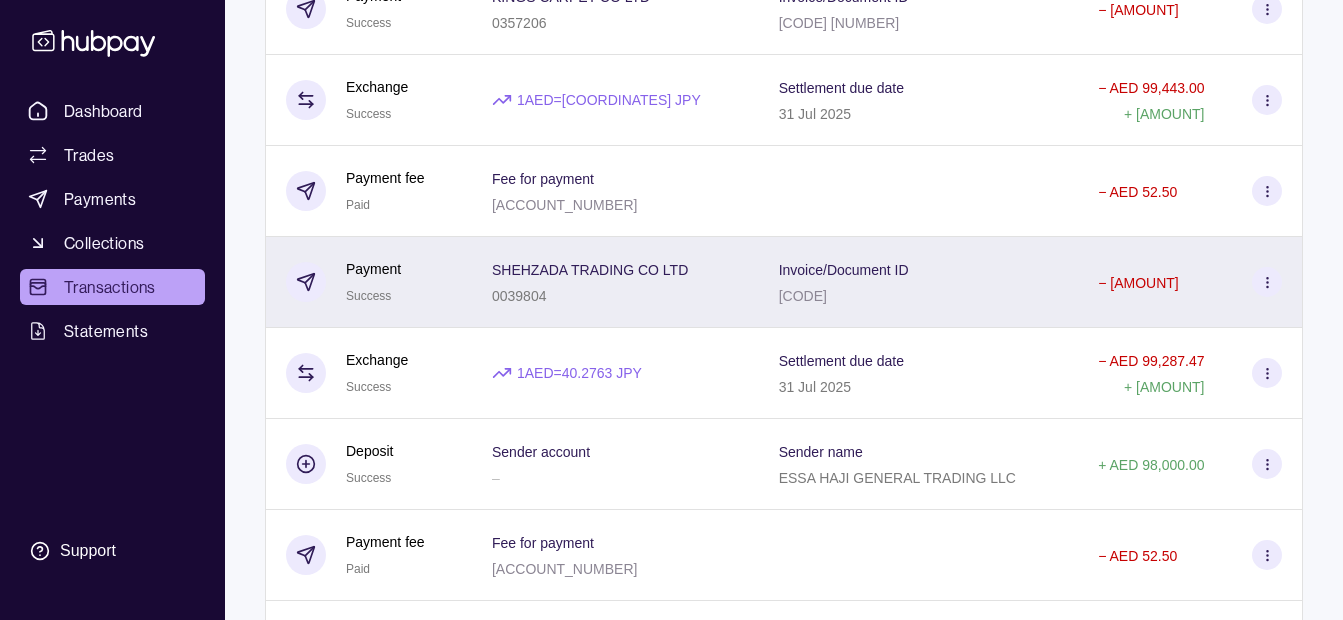 click on "[COMPANY_NAME] [NUMBER]" at bounding box center (615, 282) 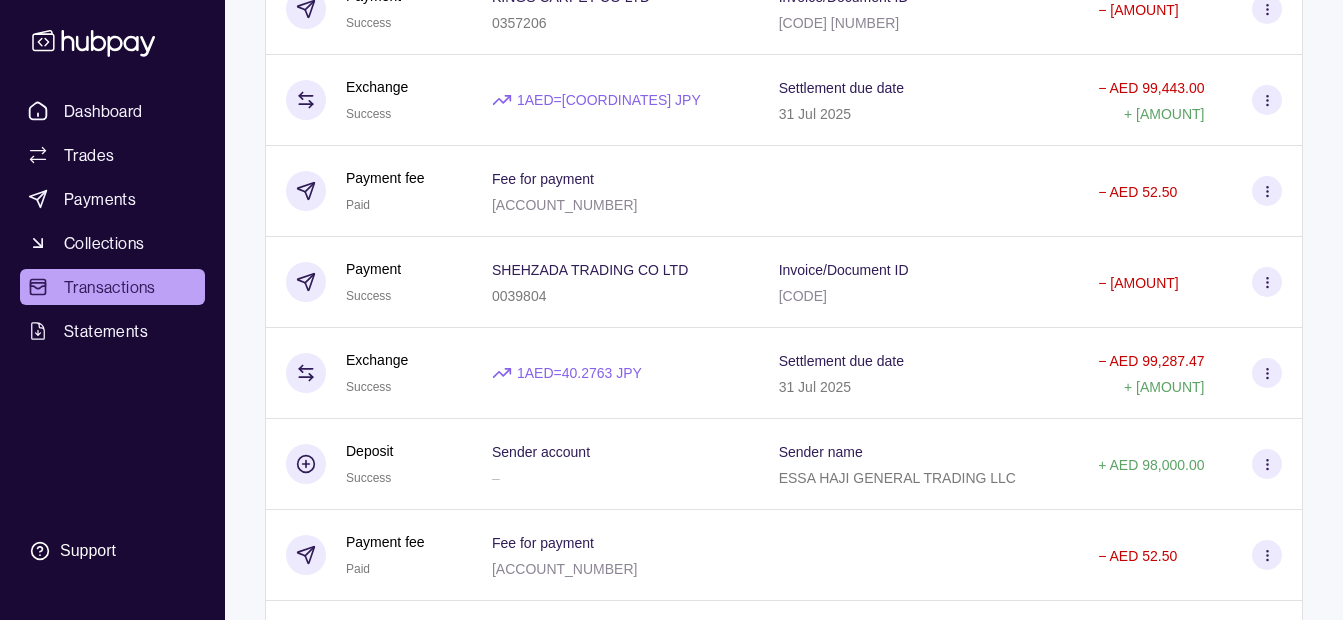 click on "[MENU] [TRADES] [PAYMENTS] [COLLECTIONS] [TRANSACTIONS] [STATEMENTS] [SUPPORT] [K] [HELLO], [FIRST] [LAST] [LAST] [COMPANY_NAME] [COMPANY_NAME] [CHANGE] [ACCOUNT] [ACCOUNT] [TERMS] [AND] [CONDITIONS] [PRIVACY] [POLICY] [SIGN] [OUT] [TRANSACTIONS] [MORE] [FILTERS] ([NUMBER] [APPLIED]) [DETAILS] [AMOUNT] [DATE] [DEPOSIT] [SUCCESS] [SENDER] [ACCOUNT] [ACCOUNT_NUMBER] [SENDER] [NAME] [COMPANY_NAME] +   [AMOUNT] [DEPOSIT] [SUCCESS] [SENDER] [ACCOUNT] [ACCOUNT_NUMBER] [SENDER] [NAME] [COMPANY_NAME] +   [AMOUNT] [DEPOSIT] [SUCCESS] [SENDER] [ACCOUNT] [ACCOUNT_NUMBER] [SENDER] [NAME] [COMPANY_NAME] +   [AMOUNT] [DEPOSIT] [SUCCESS] [SENDER] [ACCOUNT] – [SENDER] [NAME] [COMPANY_NAME] +   [AMOUNT] [DEPOSIT] [SUCCESS] [SENDER] [ACCOUNT] – [SENDER] [NAME] [COMPANY_NAME] +   [AMOUNT] [DATE] [DEPOSIT] [SUCCESS] [SENDER] [ACCOUNT] [ACCOUNT_NUMBER] [SENDER] [NAME] [COMPANY_NAME] +   [AMOUNT] [DATE] [PAYMENT] [FEE] [PAID] [FEE] [FOR] [PAYMENT] [ACCOUNT_NUMBER] −   [AMOUNT] [PAYMENT] −" at bounding box center [671, -193] 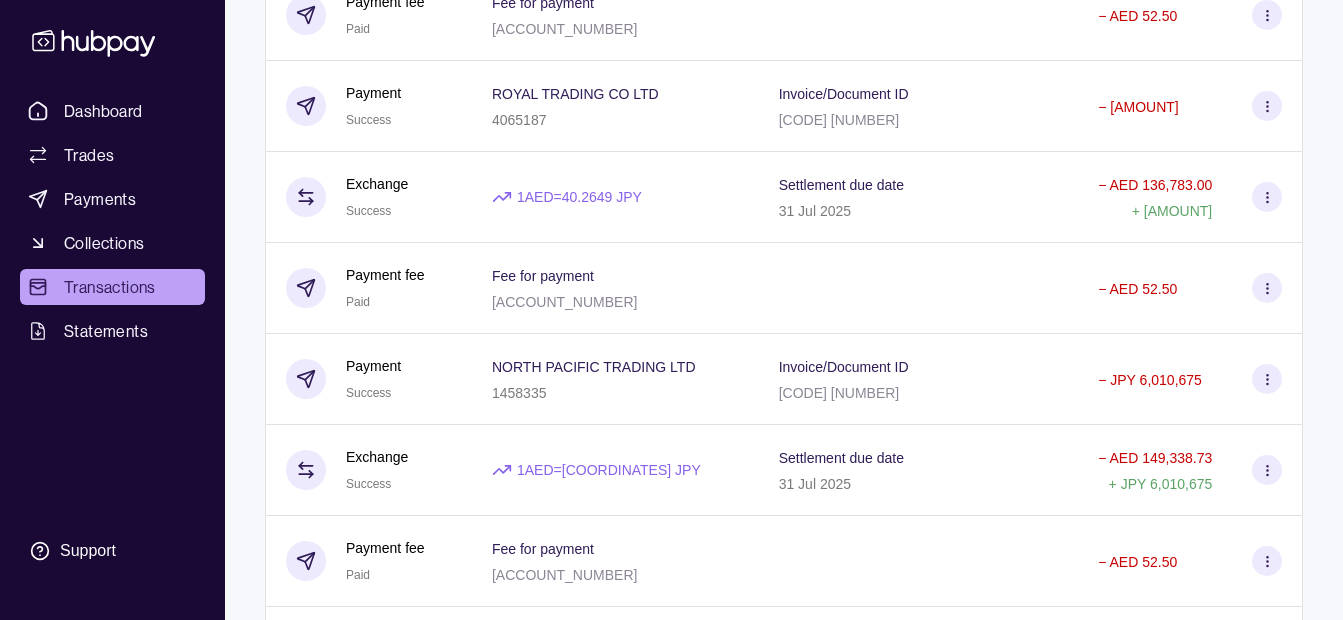 scroll, scrollTop: 1894, scrollLeft: 0, axis: vertical 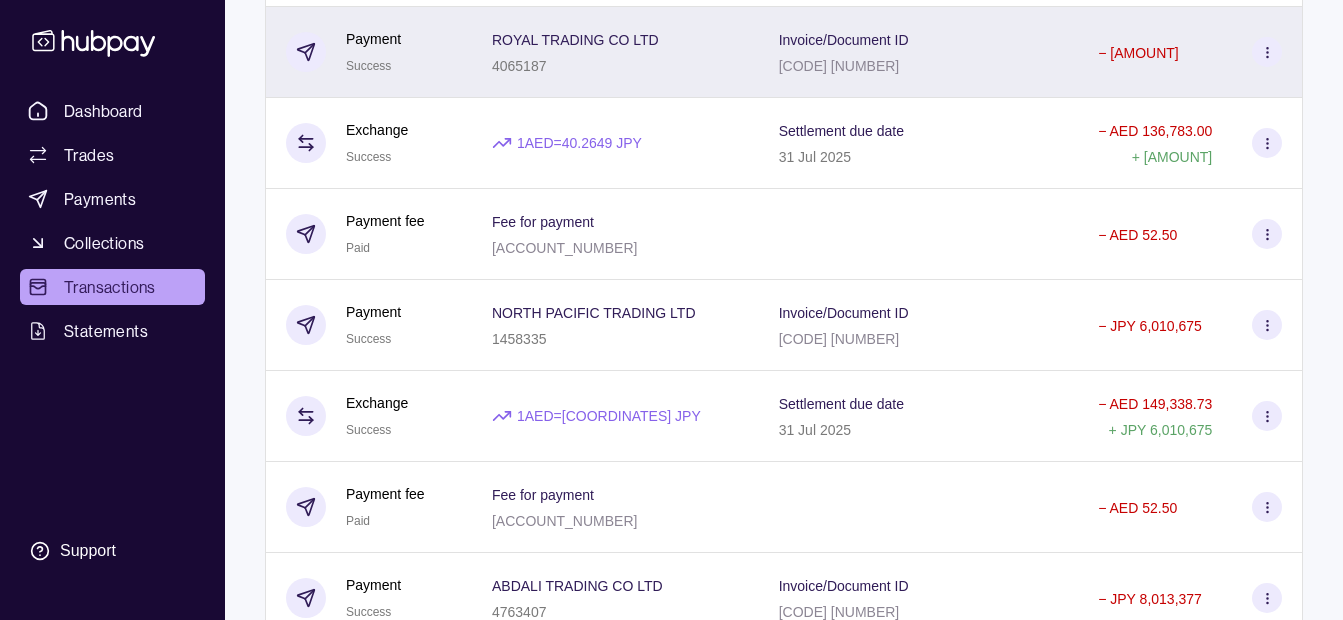 click on "ROYAL TRADING CO LTD 4065187" at bounding box center (615, 52) 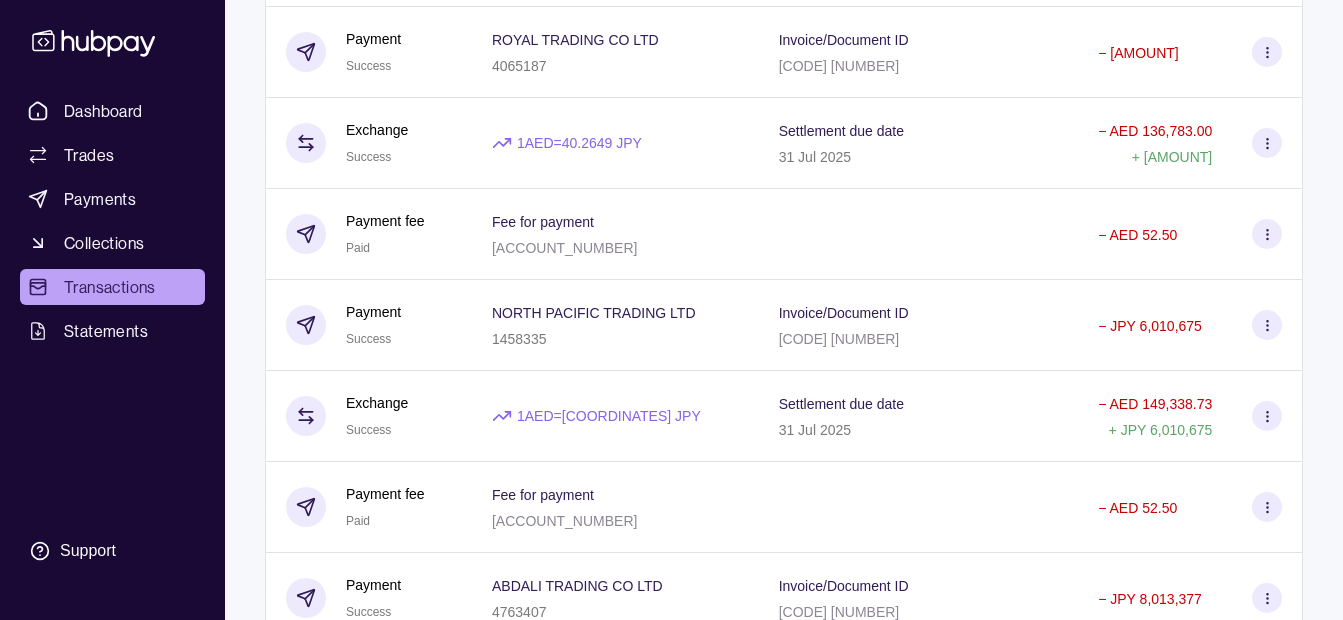click on "[MENU] [TRADES] [PAYMENTS] [COLLECTIONS] [TRANSACTIONS] [STATEMENTS] [SUPPORT] [K] [HELLO], [FIRST] [LAST] [LAST] [COMPANY_NAME] [COMPANY_NAME] [CHANGE] [ACCOUNT] [ACCOUNT] [TERMS] [AND] [CONDITIONS] [PRIVACY] [POLICY] [SIGN] [OUT] [TRANSACTIONS] [MORE] [FILTERS] ([NUMBER] [APPLIED]) [DETAILS] [AMOUNT] [DATE] [DEPOSIT] [SUCCESS] [SENDER] [ACCOUNT] [ACCOUNT_NUMBER] [SENDER] [NAME] [COMPANY_NAME] +   [AMOUNT] [DEPOSIT] [SUCCESS] [SENDER] [ACCOUNT] [ACCOUNT_NUMBER] [SENDER] [NAME] [COMPANY_NAME] +   [AMOUNT] [DEPOSIT] [SUCCESS] [SENDER] [ACCOUNT] [ACCOUNT_NUMBER] [SENDER] [NAME] [COMPANY_NAME] +   [AMOUNT] [DEPOSIT] [SUCCESS] [SENDER] [ACCOUNT] – [SENDER] [NAME] [COMPANY_NAME] +   [AMOUNT] [DEPOSIT] [SUCCESS] [SENDER] [ACCOUNT] – [SENDER] [NAME] [COMPANY_NAME] +   [AMOUNT] [DATE] [DEPOSIT] [SUCCESS] [SENDER] [ACCOUNT] [ACCOUNT_NUMBER] [SENDER] [NAME] [COMPANY_NAME] +   [AMOUNT] [DATE] [PAYMENT] [FEE] [PAID] [FEE] [FOR] [PAYMENT] [ACCOUNT_NUMBER] −   [AMOUNT] [PAYMENT] −" at bounding box center (671, 1078) 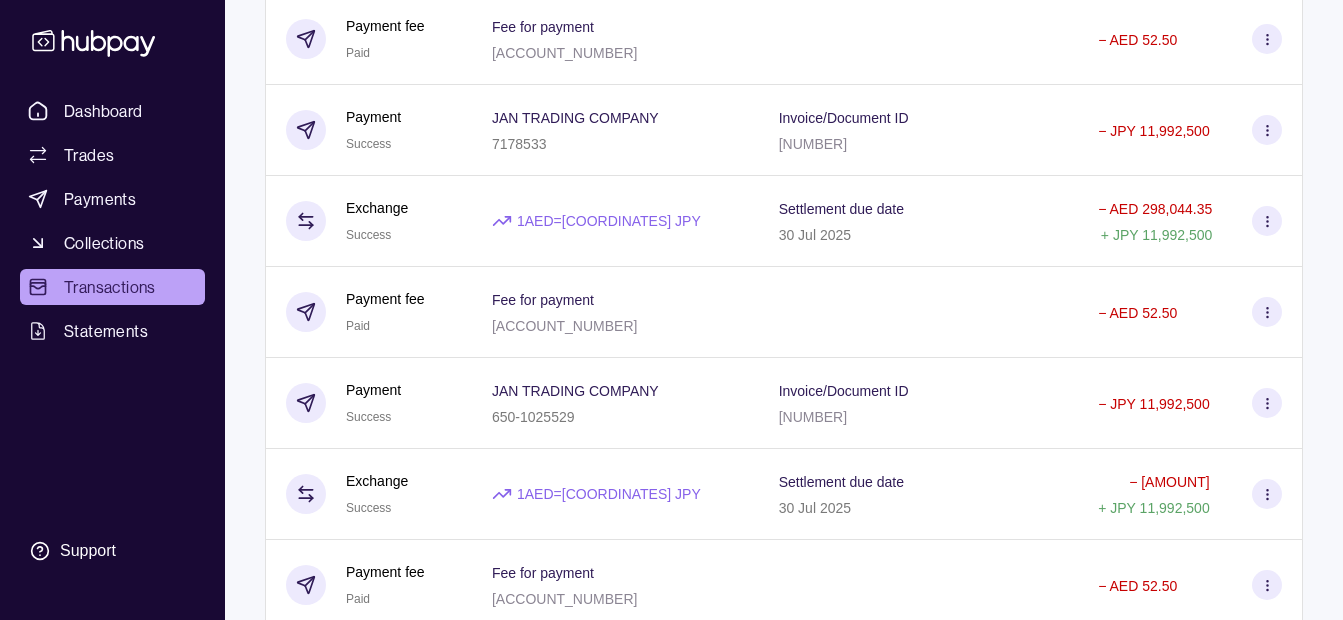 scroll, scrollTop: 3594, scrollLeft: 0, axis: vertical 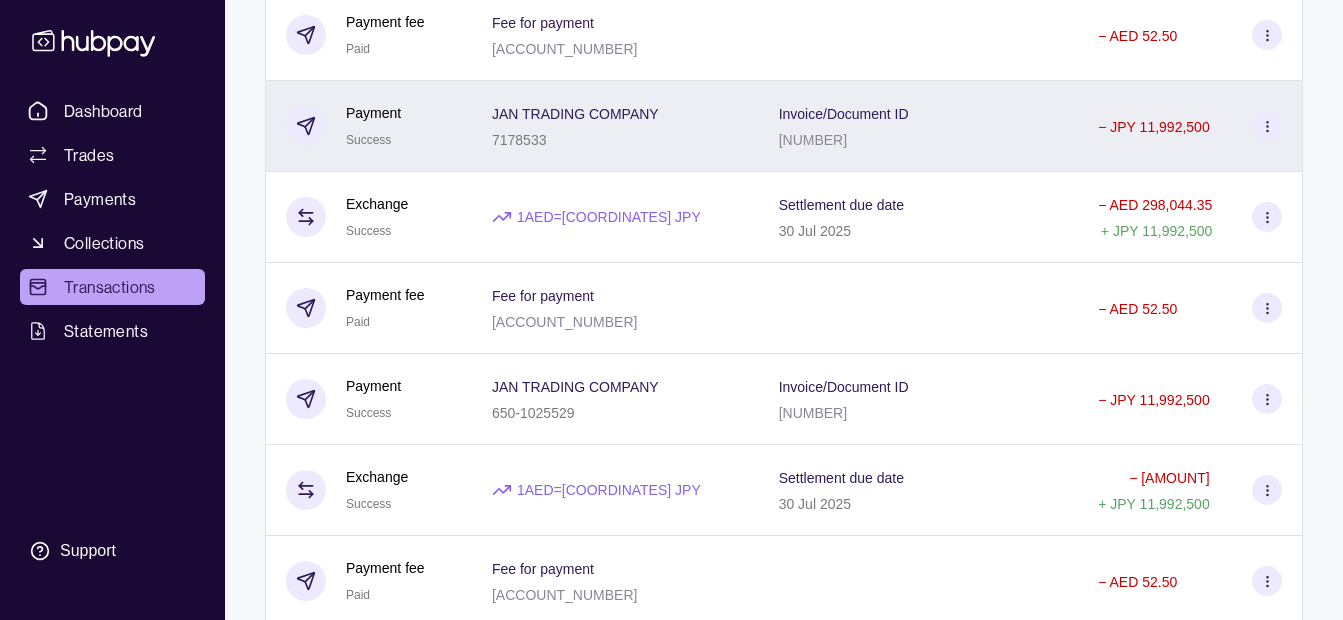 click on "[COMPANY_NAME] [NUMBER]" at bounding box center (615, 126) 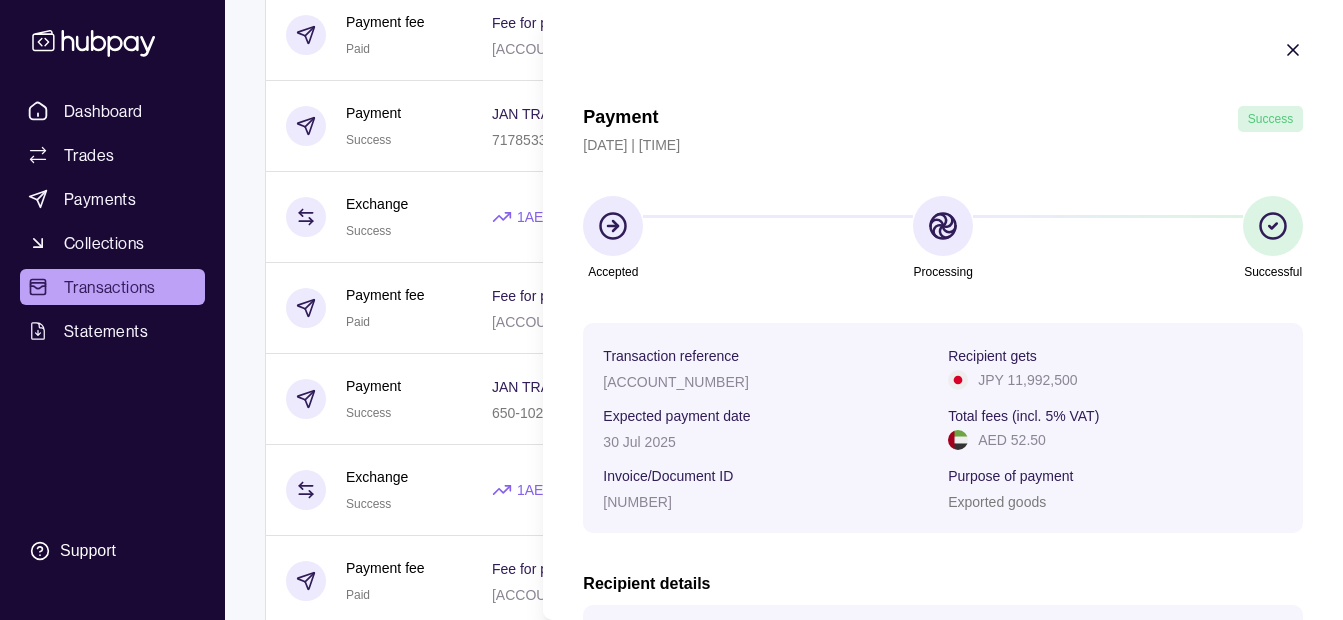 click on "[MENU] [TRADES] [PAYMENTS] [COLLECTIONS] [TRANSACTIONS] [STATEMENTS] [SUPPORT] [K] [HELLO], [FIRST] [LAST] [LAST] [COMPANY_NAME] [COMPANY_NAME] [CHANGE] [ACCOUNT] [ACCOUNT] [TERMS] [AND] [CONDITIONS] [PRIVACY] [POLICY] [SIGN] [OUT] [TRANSACTIONS] [MORE] [FILTERS] ([NUMBER] [APPLIED]) [DETAILS] [AMOUNT] [DATE] [DEPOSIT] [SUCCESS] [SENDER] [ACCOUNT] [ACCOUNT_NUMBER] [SENDER] [NAME] [COMPANY_NAME] +   [AMOUNT] [DEPOSIT] [SUCCESS] [SENDER] [ACCOUNT] [ACCOUNT_NUMBER] [SENDER] [NAME] [COMPANY_NAME] +   [AMOUNT] [DEPOSIT] [SUCCESS] [SENDER] [ACCOUNT] [ACCOUNT_NUMBER] [SENDER] [NAME] [COMPANY_NAME] +   [AMOUNT] [DEPOSIT] [SUCCESS] [SENDER] [ACCOUNT] – [SENDER] [NAME] [COMPANY_NAME] +   [AMOUNT] [DEPOSIT] [SUCCESS] [SENDER] [ACCOUNT] – [SENDER] [NAME] [COMPANY_NAME] +   [AMOUNT] [DATE] [DEPOSIT] [SUCCESS] [SENDER] [ACCOUNT] [ACCOUNT_NUMBER] [SENDER] [NAME] [COMPANY_NAME] +   [AMOUNT] [DATE] [PAYMENT] [FEE] [PAID] [FEE] [FOR] [PAYMENT] [ACCOUNT_NUMBER] −   [AMOUNT] [PAYMENT] −" at bounding box center (671, -622) 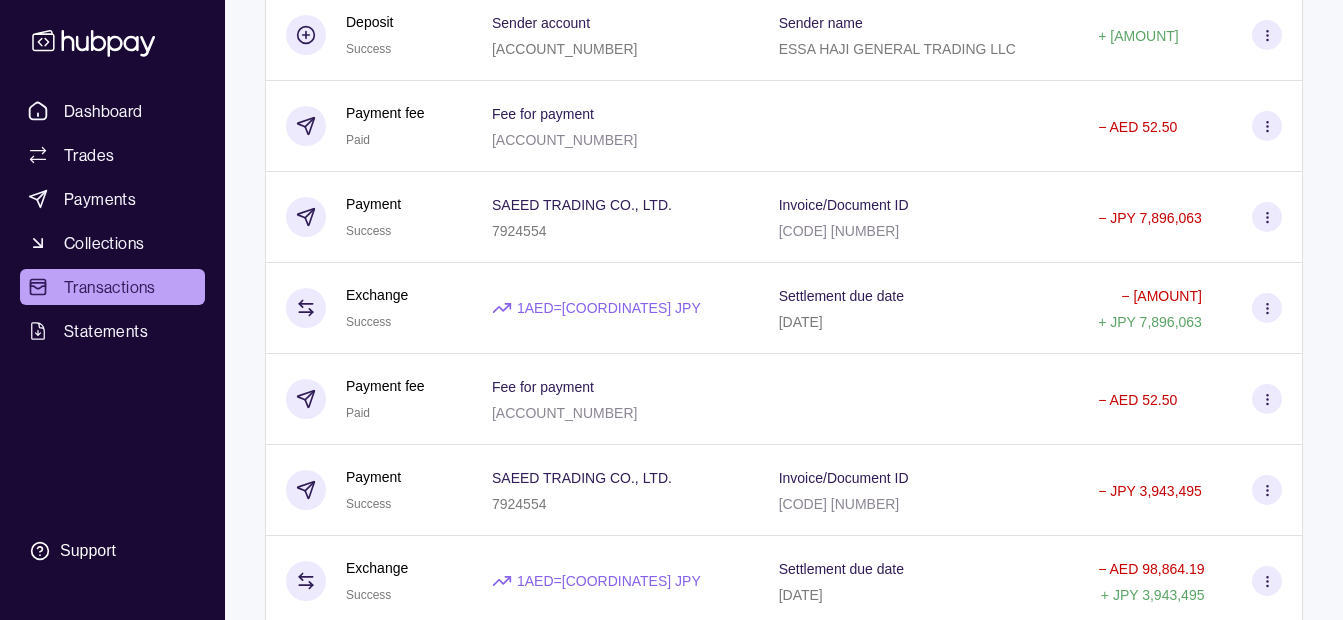 scroll, scrollTop: 5494, scrollLeft: 0, axis: vertical 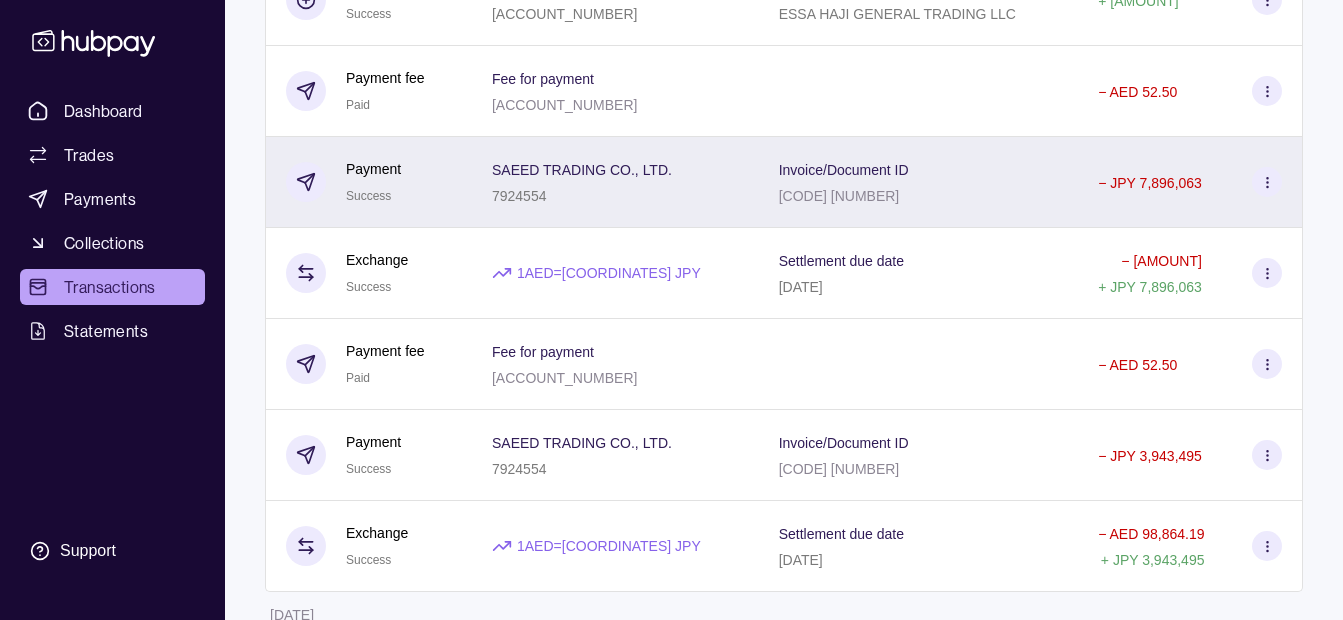 click on "[COMPANY_NAME] [NUMBER]" at bounding box center [615, 182] 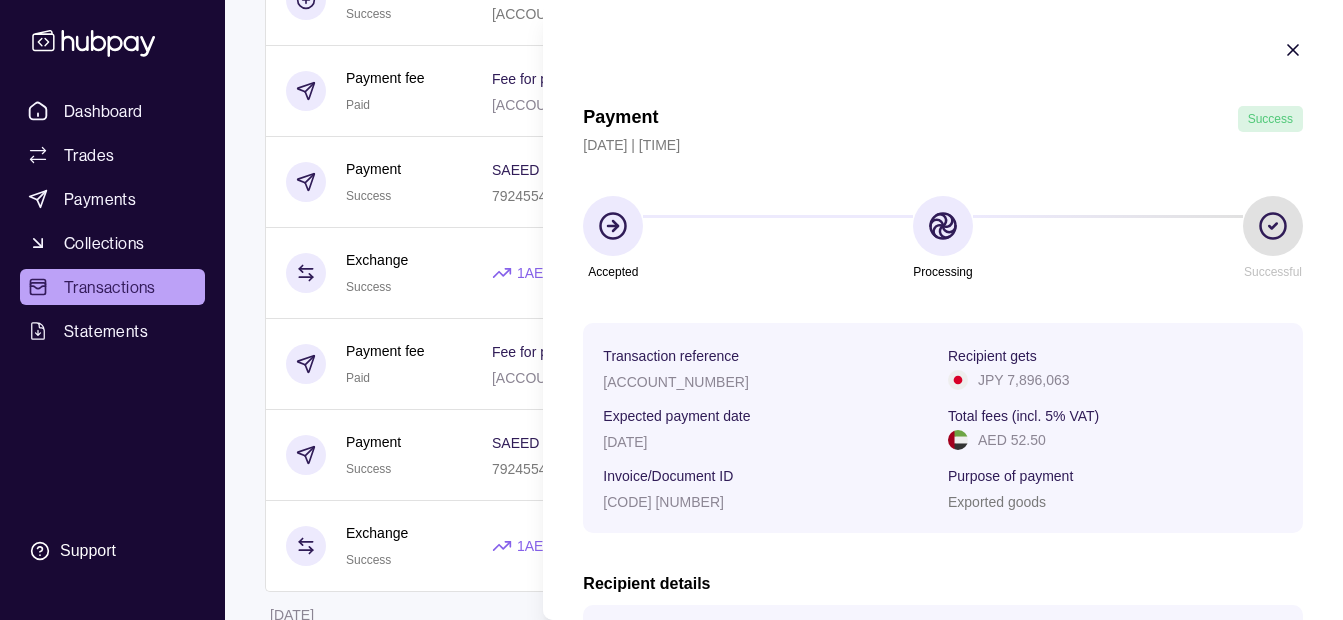 click on "[MENU] [TRADES] [PAYMENTS] [COLLECTIONS] [TRANSACTIONS] [STATEMENTS] [SUPPORT] [K] [HELLO], [FIRST] [LAST] [LAST] [COMPANY_NAME] [COMPANY_NAME] [CHANGE] [ACCOUNT] [ACCOUNT] [TERMS] [AND] [CONDITIONS] [PRIVACY] [POLICY] [SIGN] [OUT] [TRANSACTIONS] [MORE] [FILTERS] ([NUMBER] [APPLIED]) [DETAILS] [AMOUNT] [DATE] [DEPOSIT] [SUCCESS] [SENDER] [ACCOUNT] [ACCOUNT_NUMBER] [SENDER] [NAME] [COMPANY_NAME] +   [AMOUNT] [DEPOSIT] [SUCCESS] [SENDER] [ACCOUNT] [ACCOUNT_NUMBER] [SENDER] [NAME] [COMPANY_NAME] +   [AMOUNT] [DEPOSIT] [SUCCESS] [SENDER] [ACCOUNT] [ACCOUNT_NUMBER] [SENDER] [NAME] [COMPANY_NAME] +   [AMOUNT] [DEPOSIT] [SUCCESS] [SENDER] [ACCOUNT] – [SENDER] [NAME] [COMPANY_NAME] +   [AMOUNT] [DEPOSIT] [SUCCESS] [SENDER] [ACCOUNT] – [SENDER] [NAME] [COMPANY_NAME] +   [AMOUNT] [DATE] [DEPOSIT] [SUCCESS] [SENDER] [ACCOUNT] [ACCOUNT_NUMBER] [SENDER] [NAME] [COMPANY_NAME] +   [AMOUNT] [DATE] [PAYMENT] [FEE] [PAID] [FEE] [FOR] [PAYMENT] [ACCOUNT_NUMBER] −   [AMOUNT] [PAYMENT] −" at bounding box center [671, -590] 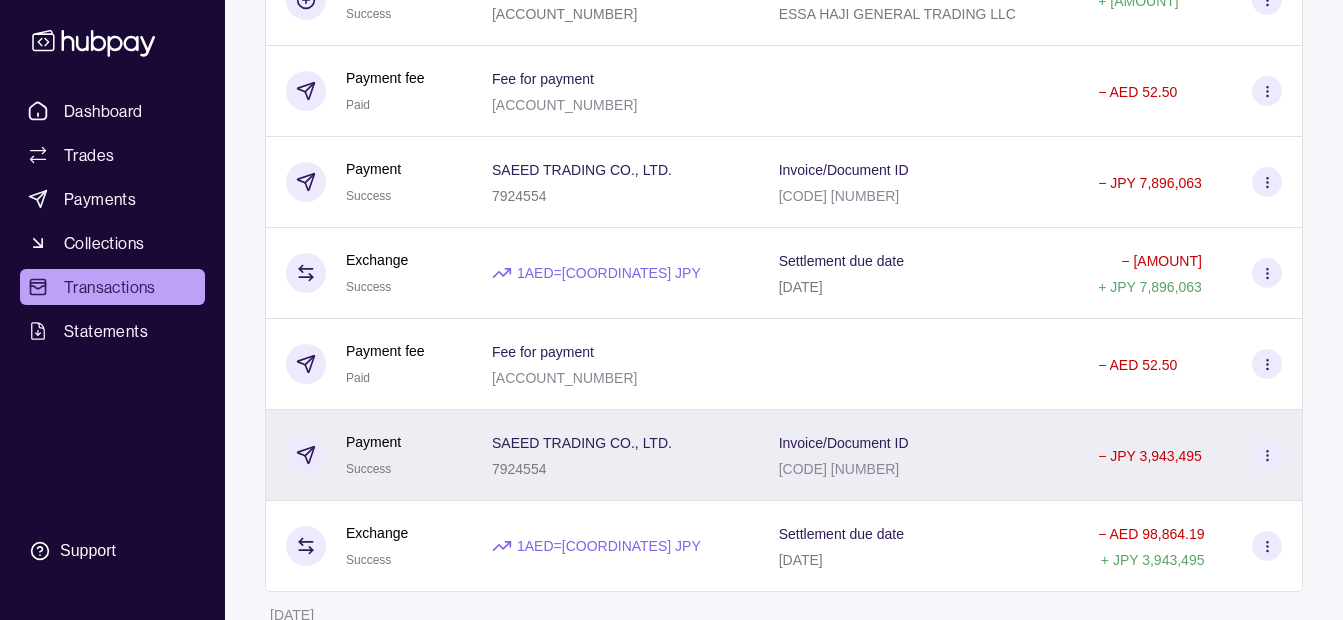 click on "[COMPANY_NAME] [NUMBER]" at bounding box center (615, 455) 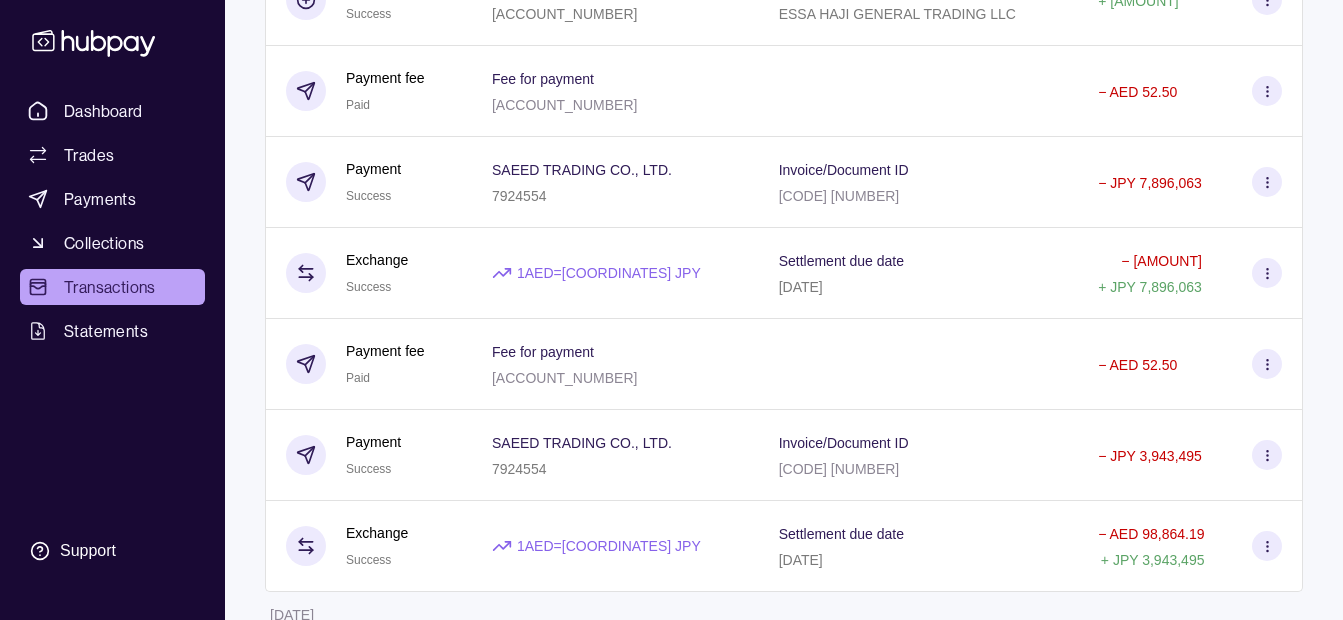 click on "[MENU] [TRADES] [PAYMENTS] [COLLECTIONS] [TRANSACTIONS] [STATEMENTS] [SUPPORT] [K] [HELLO], [FIRST] [LAST] [LAST] [COMPANY_NAME] [COMPANY_NAME] [CHANGE] [ACCOUNT] [ACCOUNT] [TERMS] [AND] [CONDITIONS] [PRIVACY] [POLICY] [SIGN] [OUT] [TRANSACTIONS] [MORE] [FILTERS] ([NUMBER] [APPLIED]) [DETAILS] [AMOUNT] [DATE] [DEPOSIT] [SUCCESS] [SENDER] [ACCOUNT] [ACCOUNT_NUMBER] [SENDER] [NAME] [COMPANY_NAME] +   [AMOUNT] [DEPOSIT] [SUCCESS] [SENDER] [ACCOUNT] [ACCOUNT_NUMBER] [SENDER] [NAME] [COMPANY_NAME] +   [AMOUNT] [DEPOSIT] [SUCCESS] [SENDER] [ACCOUNT] [ACCOUNT_NUMBER] [SENDER] [NAME] [COMPANY_NAME] +   [AMOUNT] [DEPOSIT] [SUCCESS] [SENDER] [ACCOUNT] – [SENDER] [NAME] [COMPANY_NAME] +   [AMOUNT] [DEPOSIT] [SUCCESS] [SENDER] [ACCOUNT] – [SENDER] [NAME] [COMPANY_NAME] +   [AMOUNT] [DATE] [DEPOSIT] [SUCCESS] [SENDER] [ACCOUNT] [ACCOUNT_NUMBER] [SENDER] [NAME] [COMPANY_NAME] +   [AMOUNT] [DATE] [PAYMENT] [FEE] [PAID] [FEE] [FOR] [PAYMENT] [ACCOUNT_NUMBER] −   [AMOUNT] [PAYMENT] −" at bounding box center [671, -590] 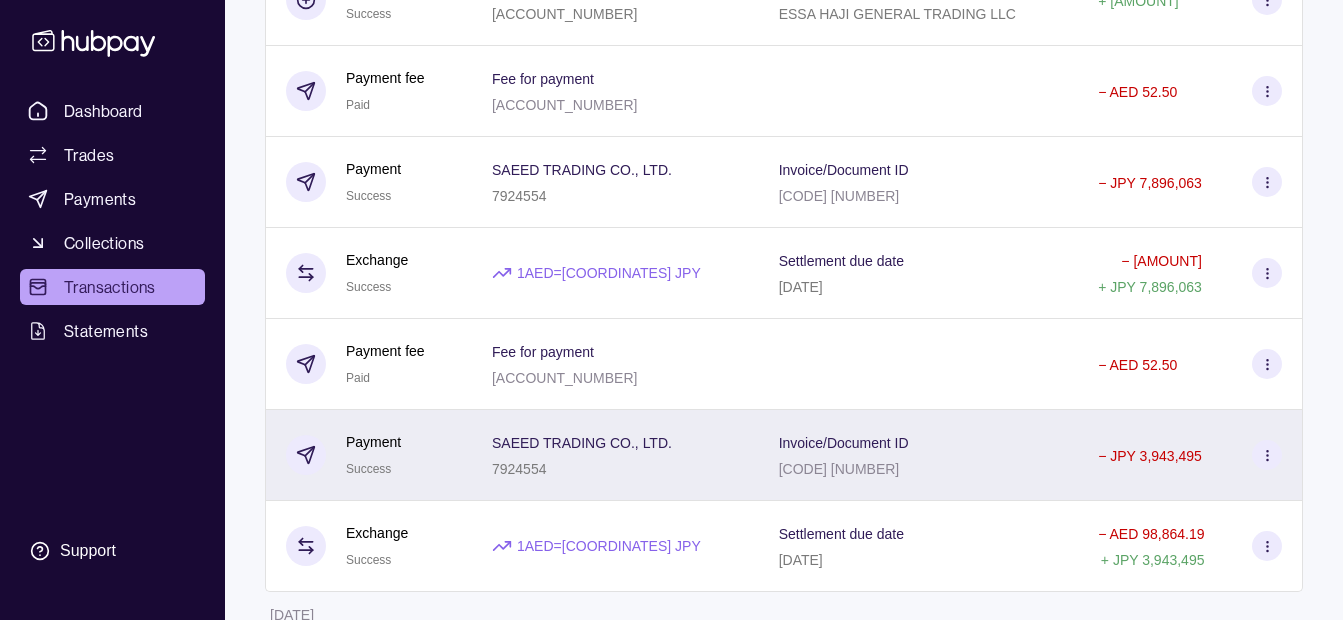 click on "[COMPANY_NAME] [NUMBER]" at bounding box center [615, 455] 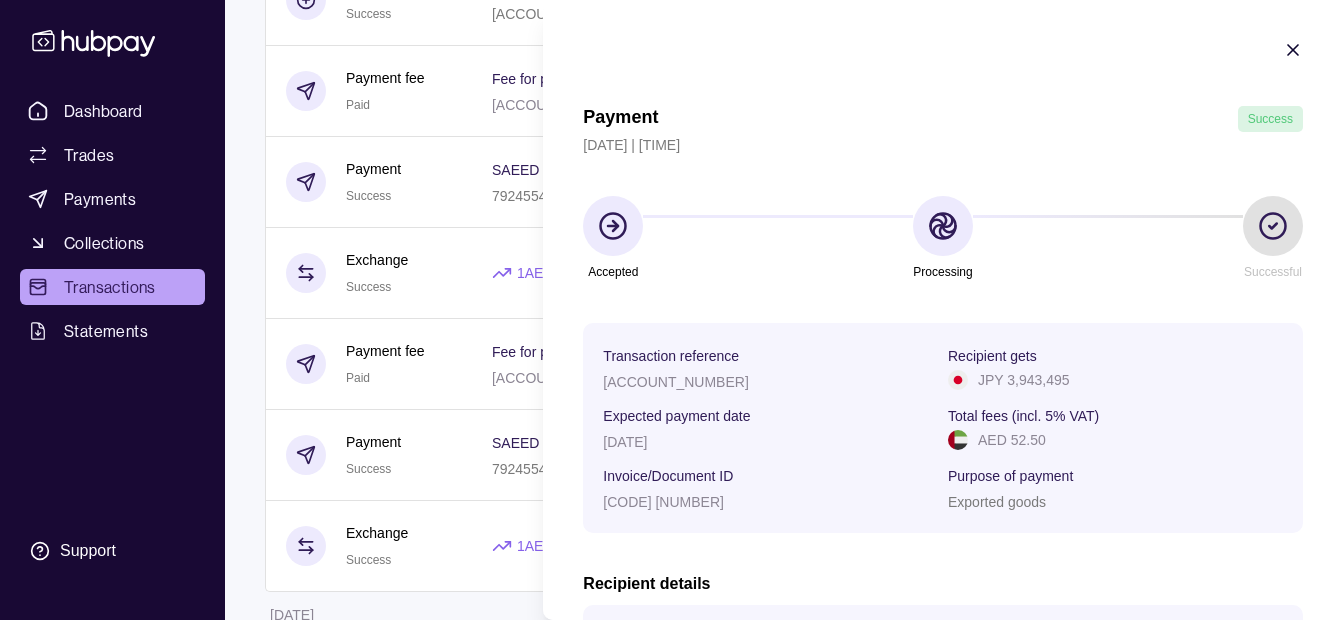 click on "[MENU] [TRADES] [PAYMENTS] [COLLECTIONS] [TRANSACTIONS] [STATEMENTS] [SUPPORT] [K] [HELLO], [FIRST] [LAST] [LAST] [COMPANY_NAME] [COMPANY_NAME] [CHANGE] [ACCOUNT] [ACCOUNT] [TERMS] [AND] [CONDITIONS] [PRIVACY] [POLICY] [SIGN] [OUT] [TRANSACTIONS] [MORE] [FILTERS] ([NUMBER] [APPLIED]) [DETAILS] [AMOUNT] [DATE] [DEPOSIT] [SUCCESS] [SENDER] [ACCOUNT] [ACCOUNT_NUMBER] [SENDER] [NAME] [COMPANY_NAME] +   [AMOUNT] [DEPOSIT] [SUCCESS] [SENDER] [ACCOUNT] [ACCOUNT_NUMBER] [SENDER] [NAME] [COMPANY_NAME] +   [AMOUNT] [DEPOSIT] [SUCCESS] [SENDER] [ACCOUNT] [ACCOUNT_NUMBER] [SENDER] [NAME] [COMPANY_NAME] +   [AMOUNT] [DEPOSIT] [SUCCESS] [SENDER] [ACCOUNT] – [SENDER] [NAME] [COMPANY_NAME] +   [AMOUNT] [DEPOSIT] [SUCCESS] [SENDER] [ACCOUNT] – [SENDER] [NAME] [COMPANY_NAME] +   [AMOUNT] [DATE] [DEPOSIT] [SUCCESS] [SENDER] [ACCOUNT] [ACCOUNT_NUMBER] [SENDER] [NAME] [COMPANY_NAME] +   [AMOUNT] [DATE] [PAYMENT] [FEE] [PAID] [FEE] [FOR] [PAYMENT] [ACCOUNT_NUMBER] −   [AMOUNT] [PAYMENT] −" at bounding box center (671, -590) 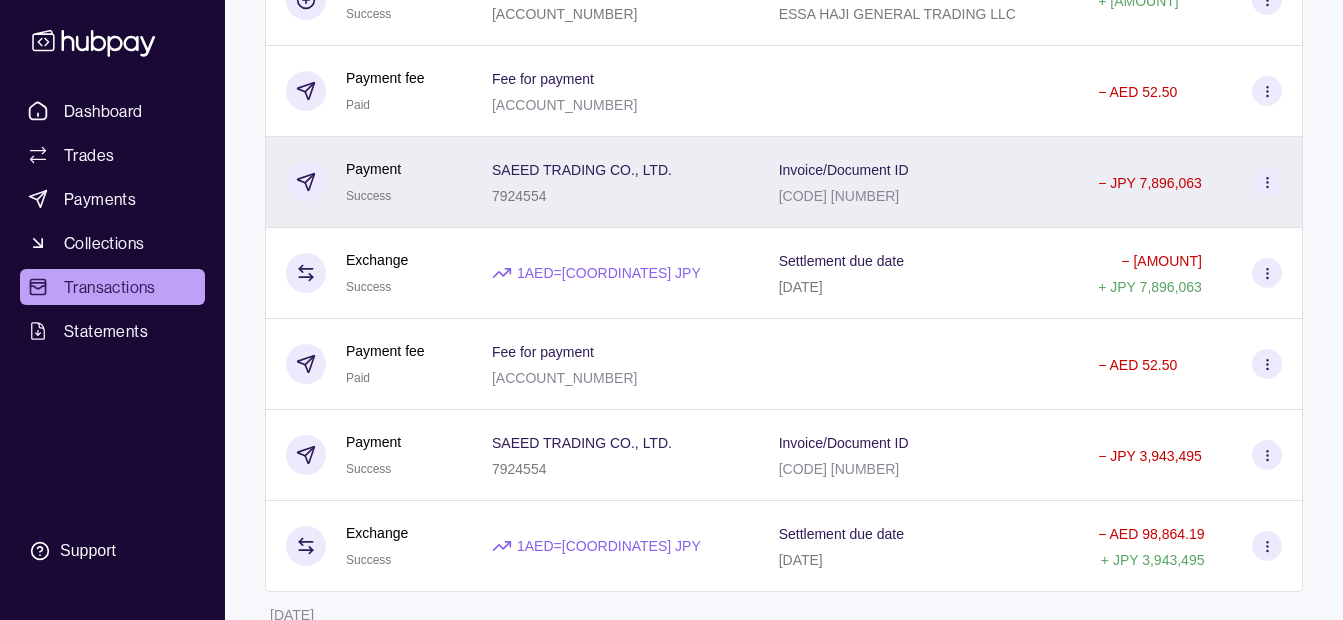 click on "7924554" at bounding box center [582, 195] 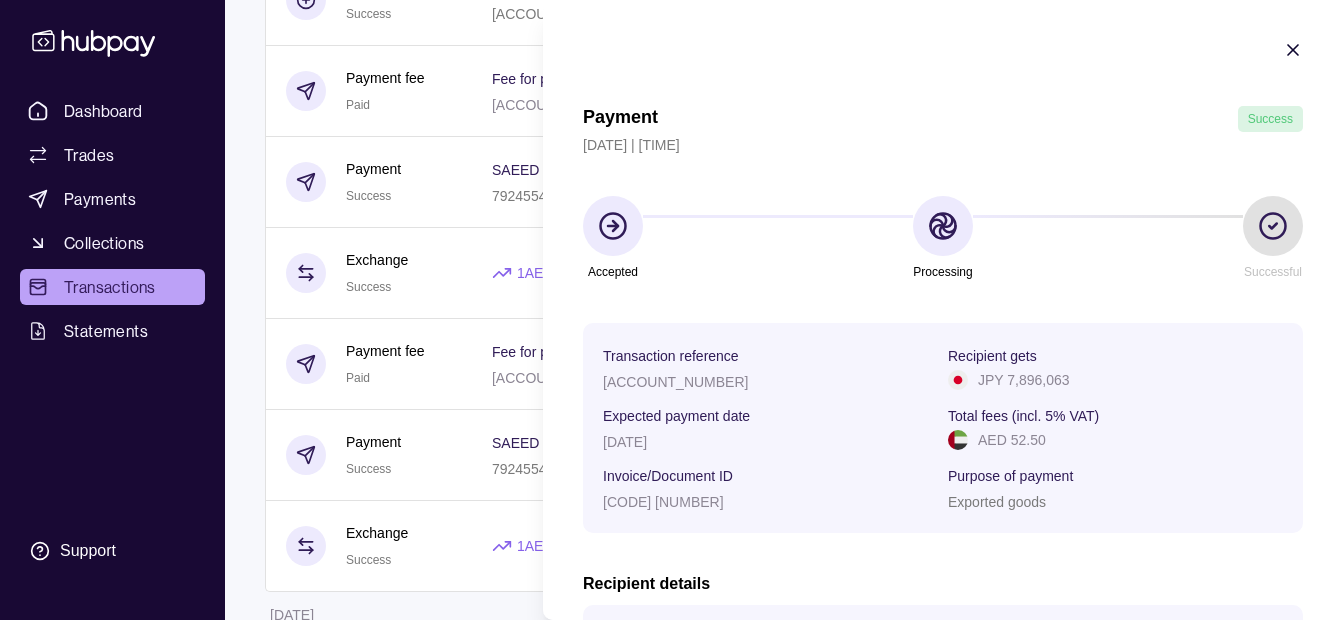 click on "[MENU] [TRADES] [PAYMENTS] [COLLECTIONS] [TRANSACTIONS] [STATEMENTS] [SUPPORT] [K] [HELLO], [FIRST] [LAST] [LAST] [COMPANY_NAME] [COMPANY_NAME] [CHANGE] [ACCOUNT] [ACCOUNT] [TERMS] [AND] [CONDITIONS] [PRIVACY] [POLICY] [SIGN] [OUT] [TRANSACTIONS] [MORE] [FILTERS] ([NUMBER] [APPLIED]) [DETAILS] [AMOUNT] [DATE] [DEPOSIT] [SUCCESS] [SENDER] [ACCOUNT] [ACCOUNT_NUMBER] [SENDER] [NAME] [COMPANY_NAME] +   [AMOUNT] [DEPOSIT] [SUCCESS] [SENDER] [ACCOUNT] [ACCOUNT_NUMBER] [SENDER] [NAME] [COMPANY_NAME] +   [AMOUNT] [DEPOSIT] [SUCCESS] [SENDER] [ACCOUNT] [ACCOUNT_NUMBER] [SENDER] [NAME] [COMPANY_NAME] +   [AMOUNT] [DEPOSIT] [SUCCESS] [SENDER] [ACCOUNT] – [SENDER] [NAME] [COMPANY_NAME] +   [AMOUNT] [DEPOSIT] [SUCCESS] [SENDER] [ACCOUNT] – [SENDER] [NAME] [COMPANY_NAME] +   [AMOUNT] [DATE] [DEPOSIT] [SUCCESS] [SENDER] [ACCOUNT] [ACCOUNT_NUMBER] [SENDER] [NAME] [COMPANY_NAME] +   [AMOUNT] [DATE] [PAYMENT] [FEE] [PAID] [FEE] [FOR] [PAYMENT] [ACCOUNT_NUMBER] −   [AMOUNT] [PAYMENT] −" at bounding box center [671, -590] 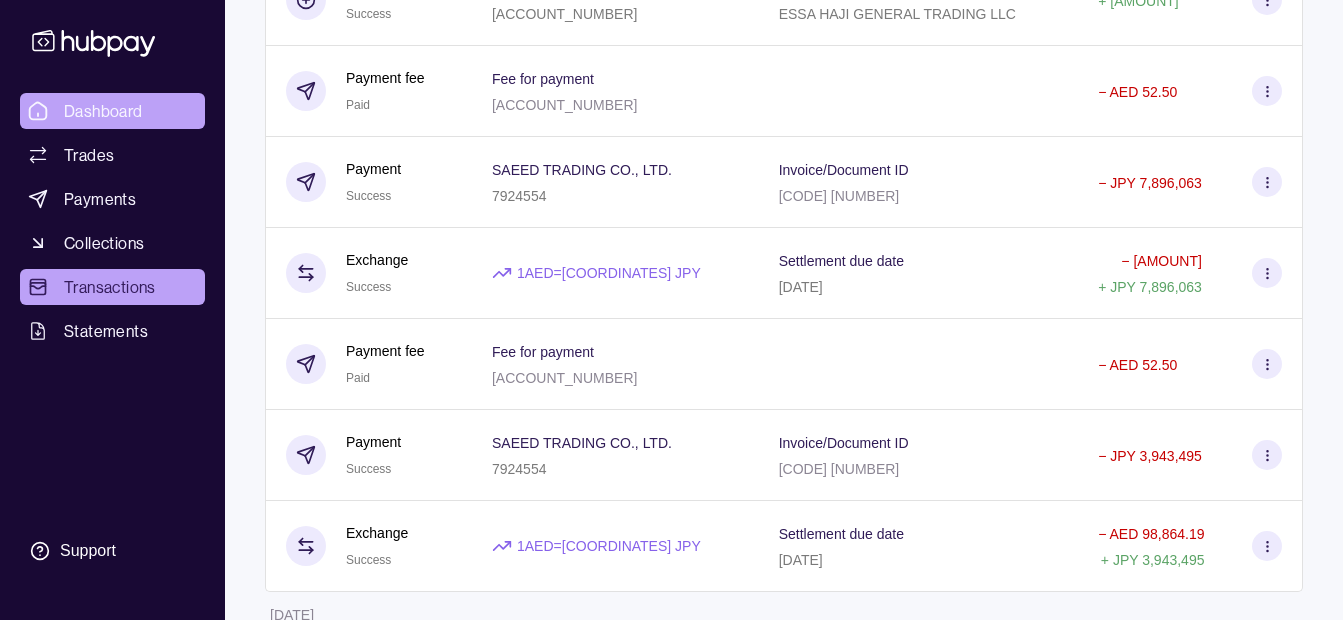 click on "Dashboard" at bounding box center [103, 111] 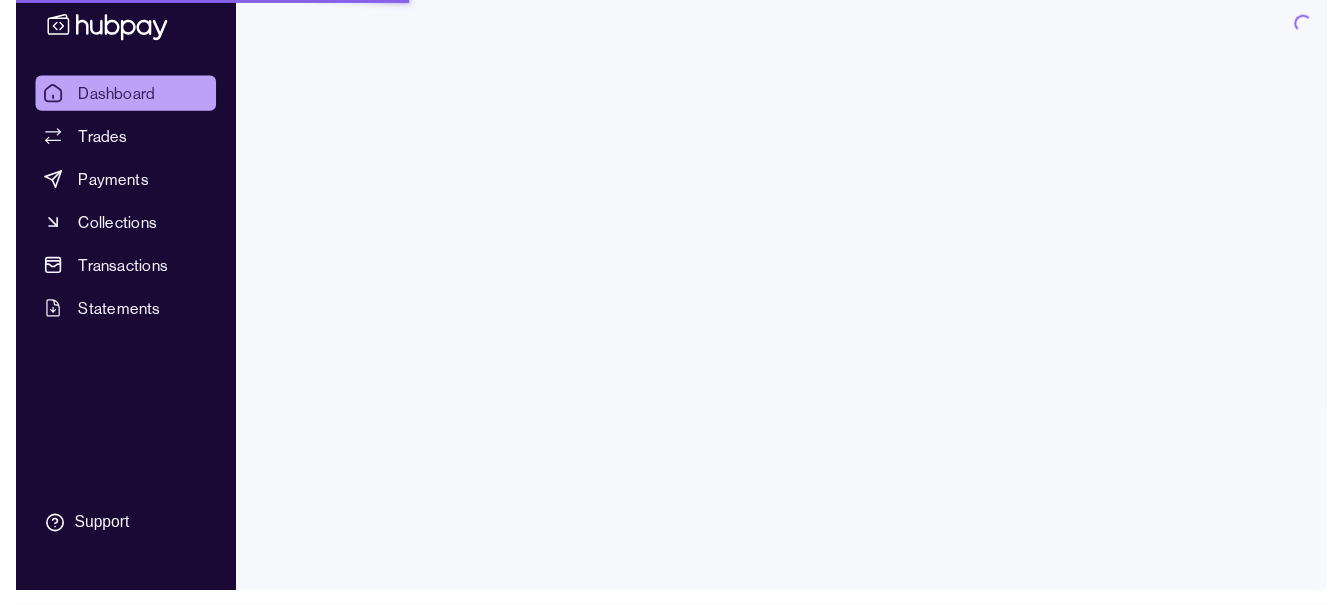 scroll, scrollTop: 0, scrollLeft: 0, axis: both 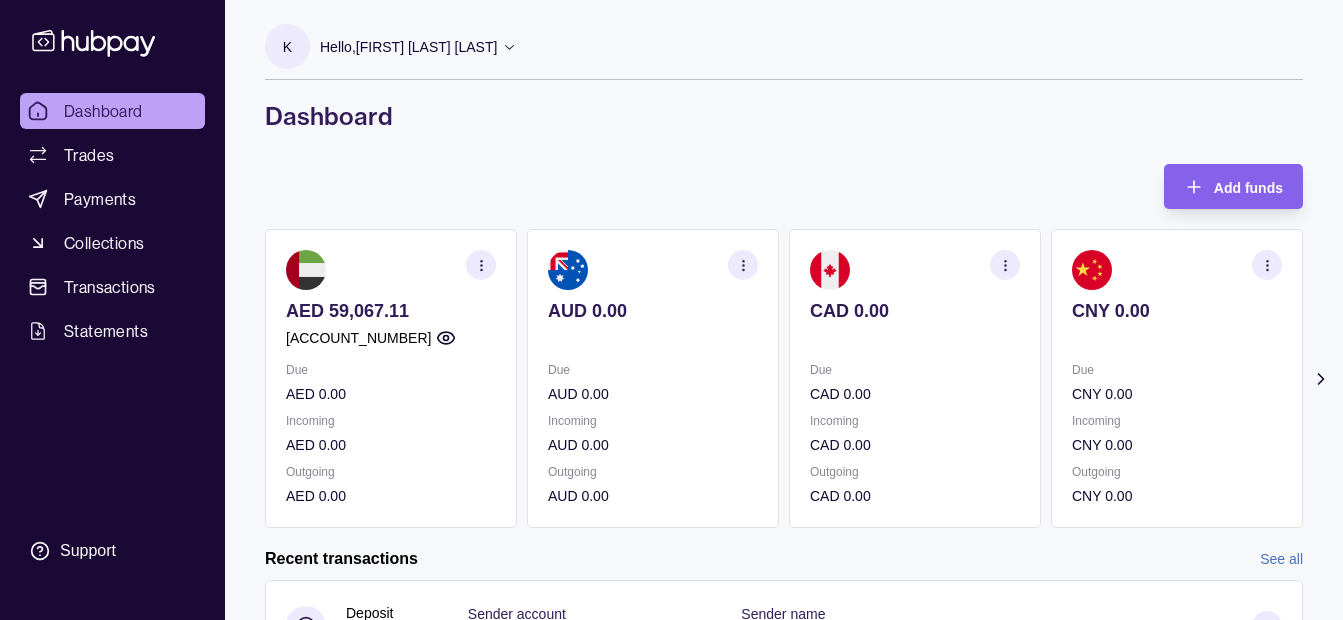 click 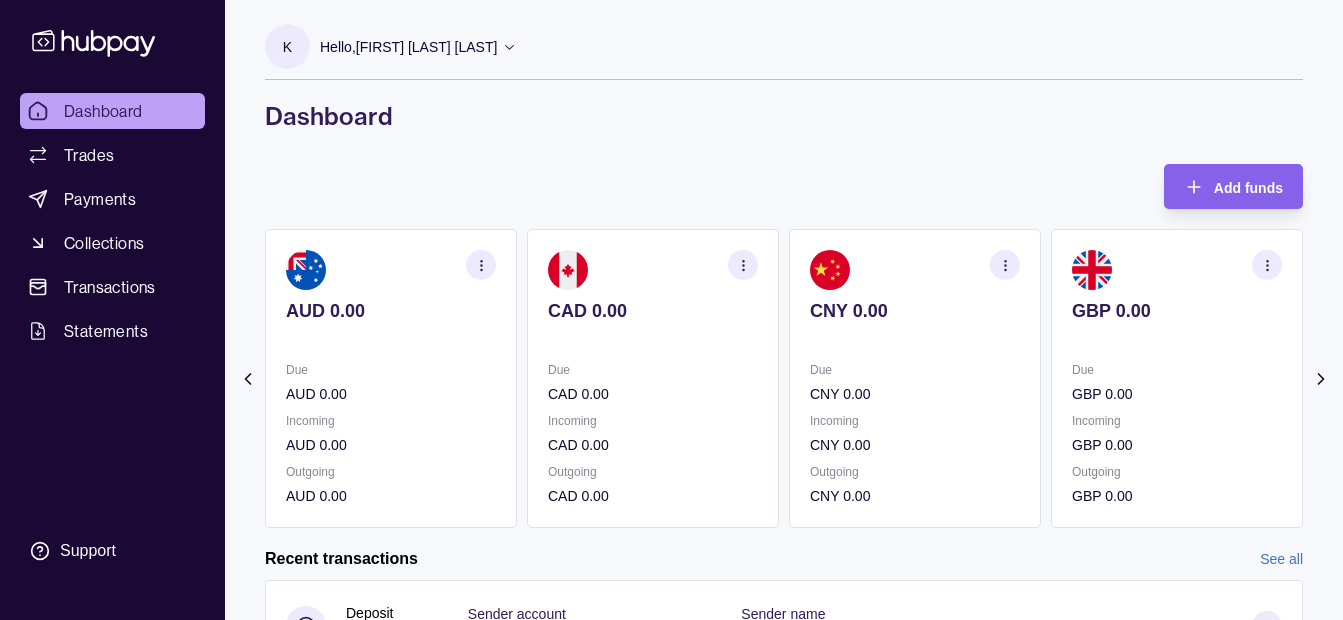 click 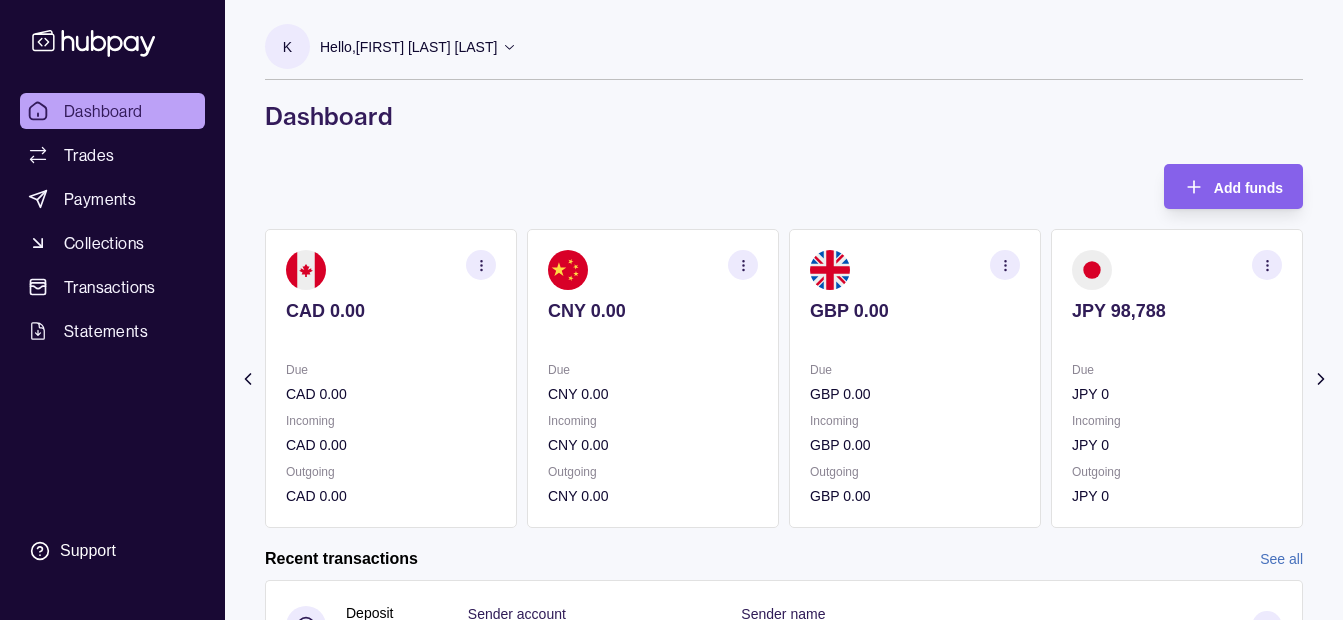 click 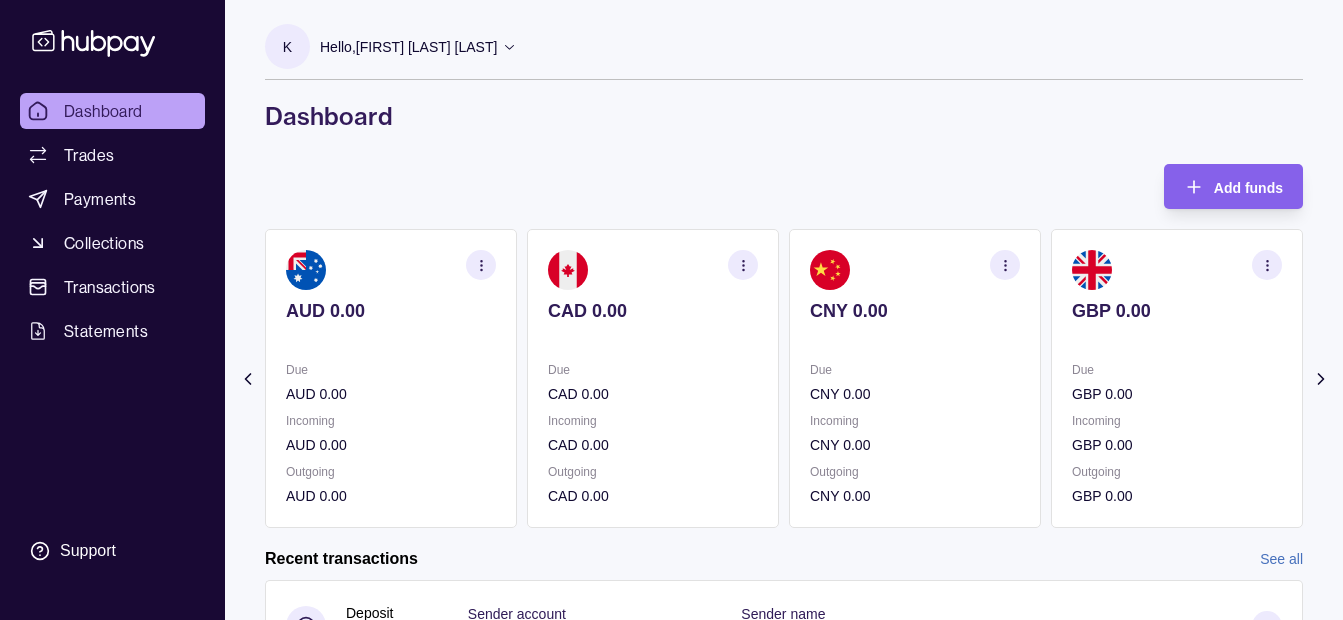 click 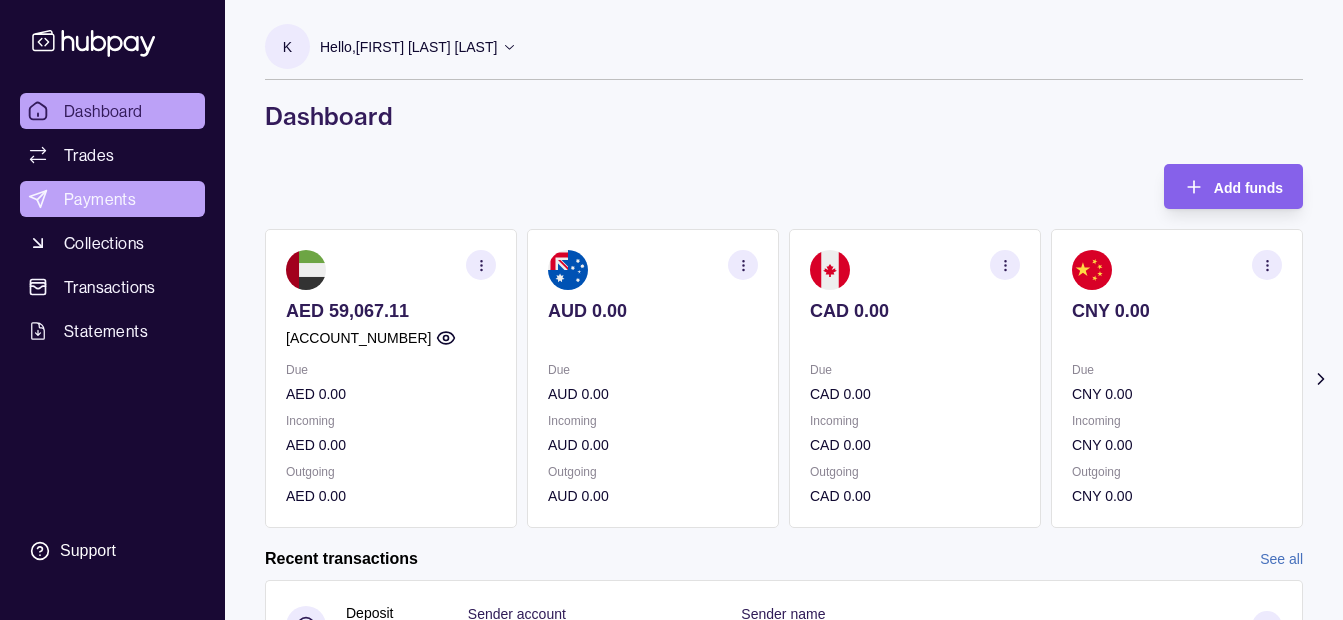 click on "Payments" at bounding box center (100, 199) 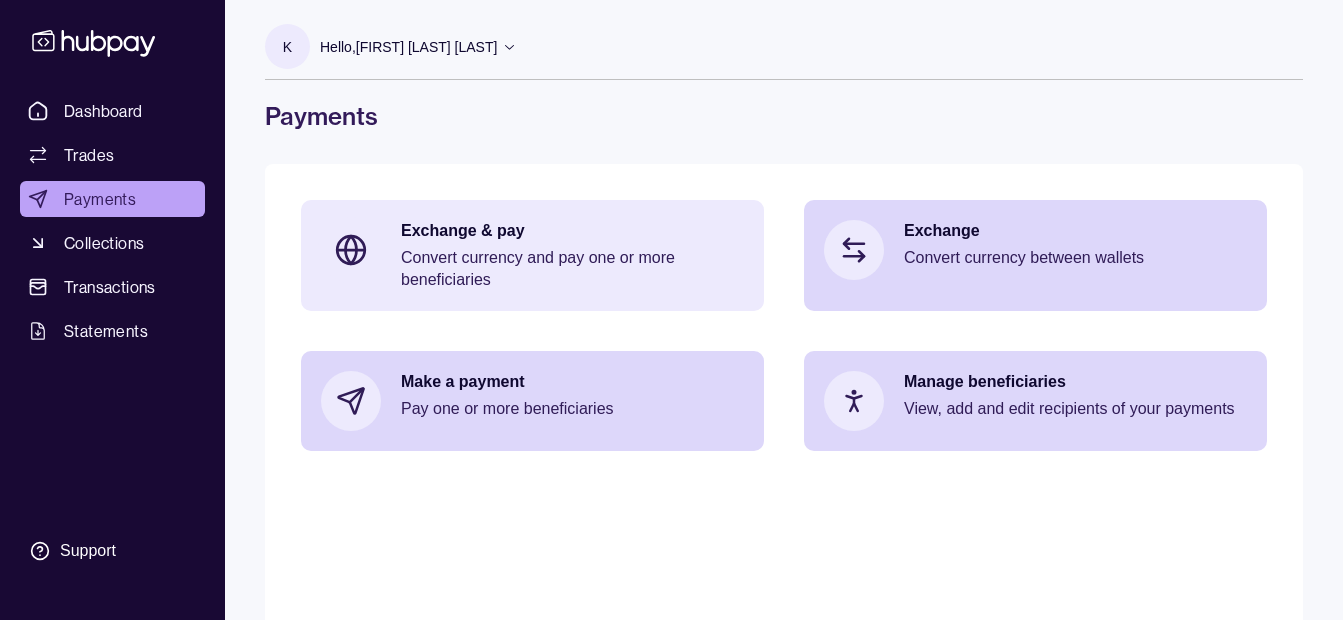 click on "Convert currency and pay one or more beneficiaries" at bounding box center [572, 269] 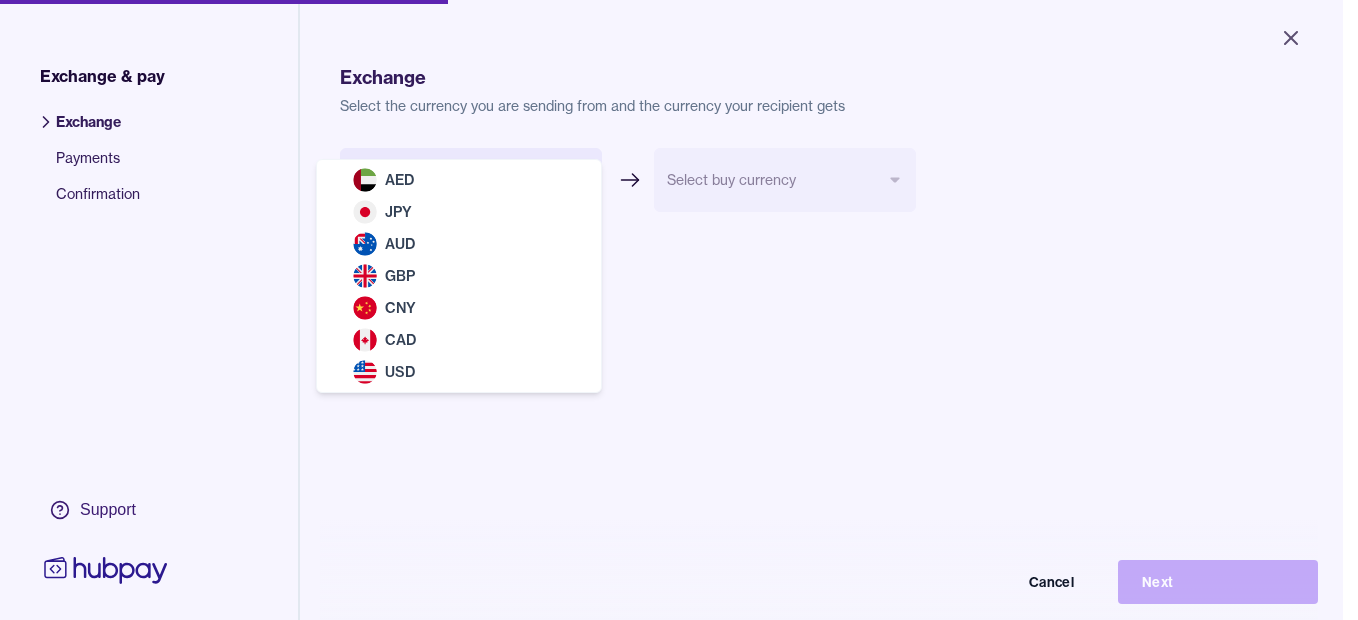 click on "Close Exchange & pay Exchange Payments Confirmation Support Exchange Select the currency you are sending from and the currency your recipient gets Select sell currency *** *** *** *** *** *** *** Select buy currency Cancel Next Exchange & pay | Hubpay AED JPY AUD GBP CNY CAD USD" at bounding box center (671, 310) 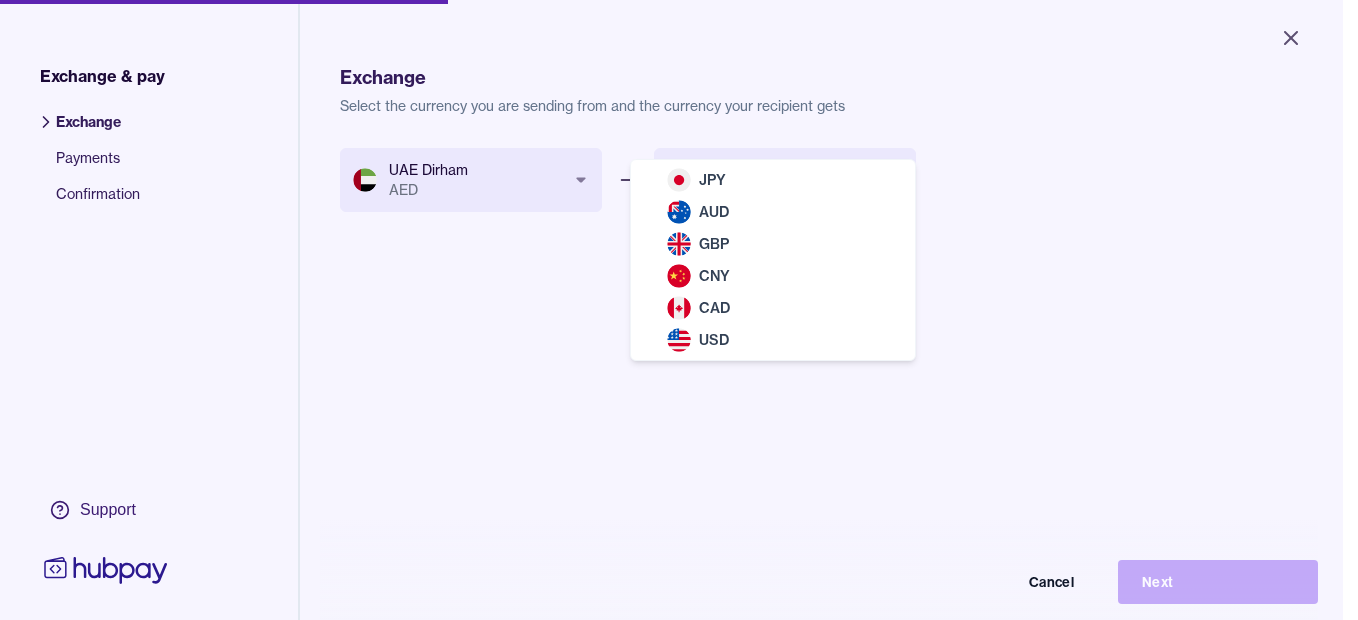 click on "Close Exchange & pay Exchange Payments Confirmation Support Exchange Select the currency you are sending from and the currency your recipient gets UAE Dirham AED *** *** *** *** *** *** *** Select buy currency *** *** *** *** *** *** Cancel Next Exchange & pay | Hubpay JPY AUD GBP CNY CAD USD" at bounding box center (671, 310) 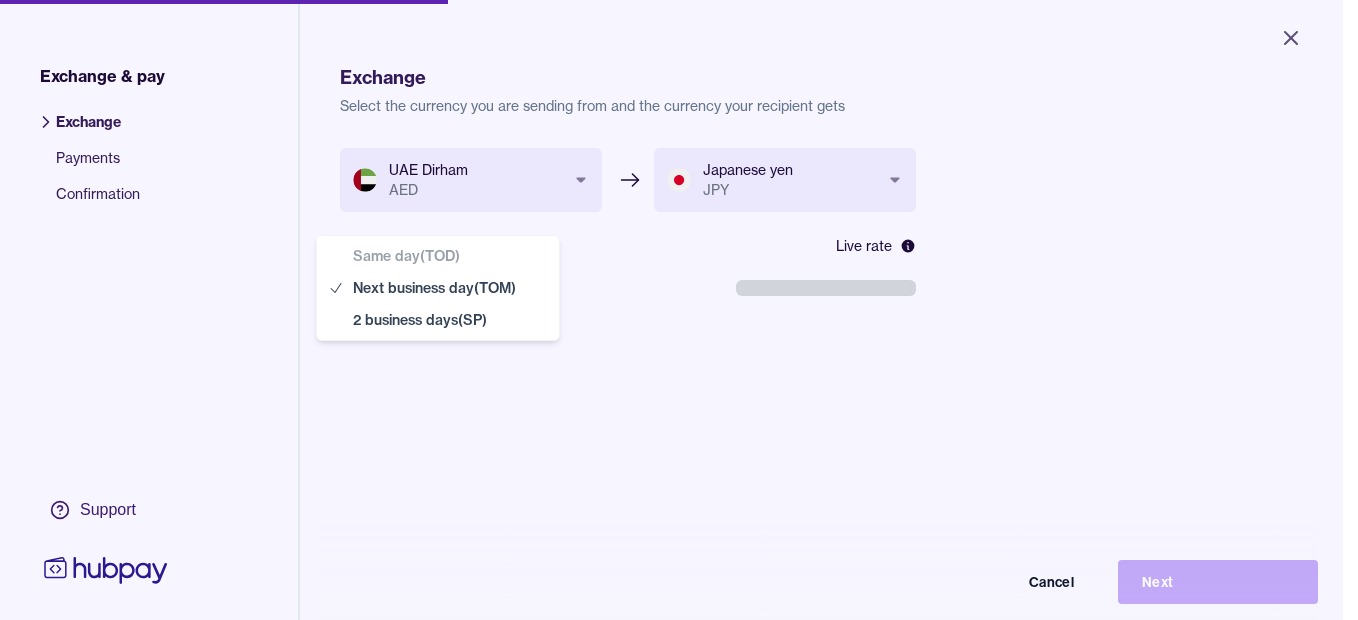 click on "**********" at bounding box center (671, 310) 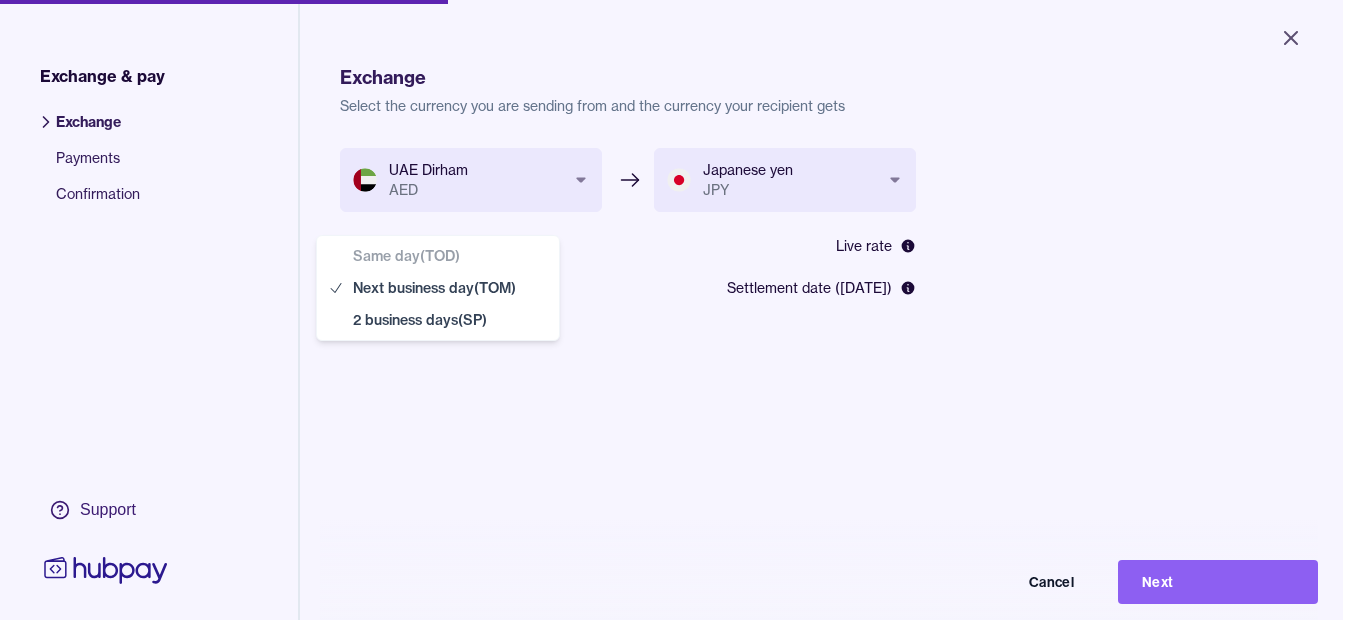 select on "**" 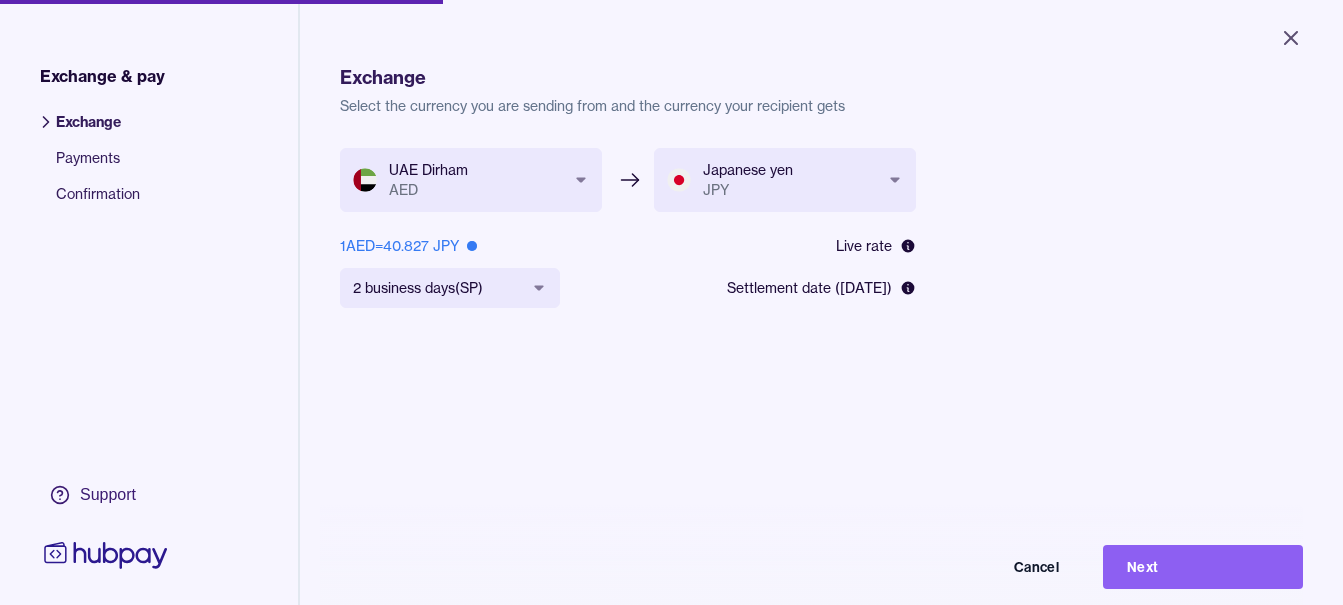 click on "Next" at bounding box center (1203, 567) 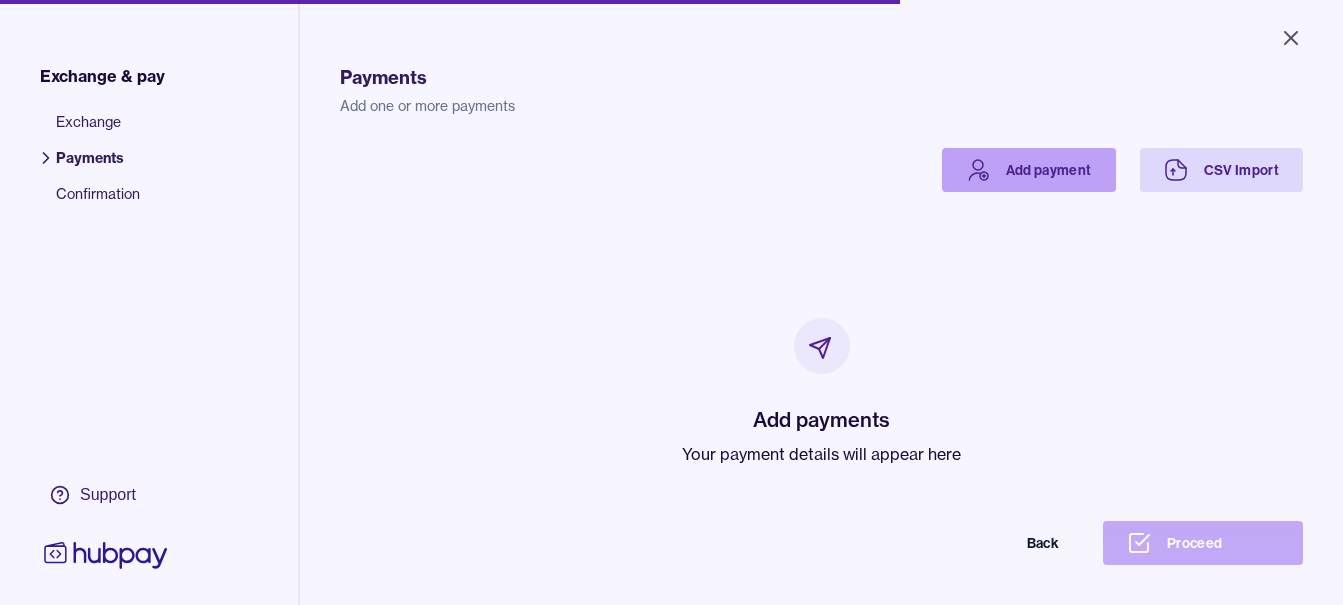 click on "Add payment" at bounding box center (1029, 170) 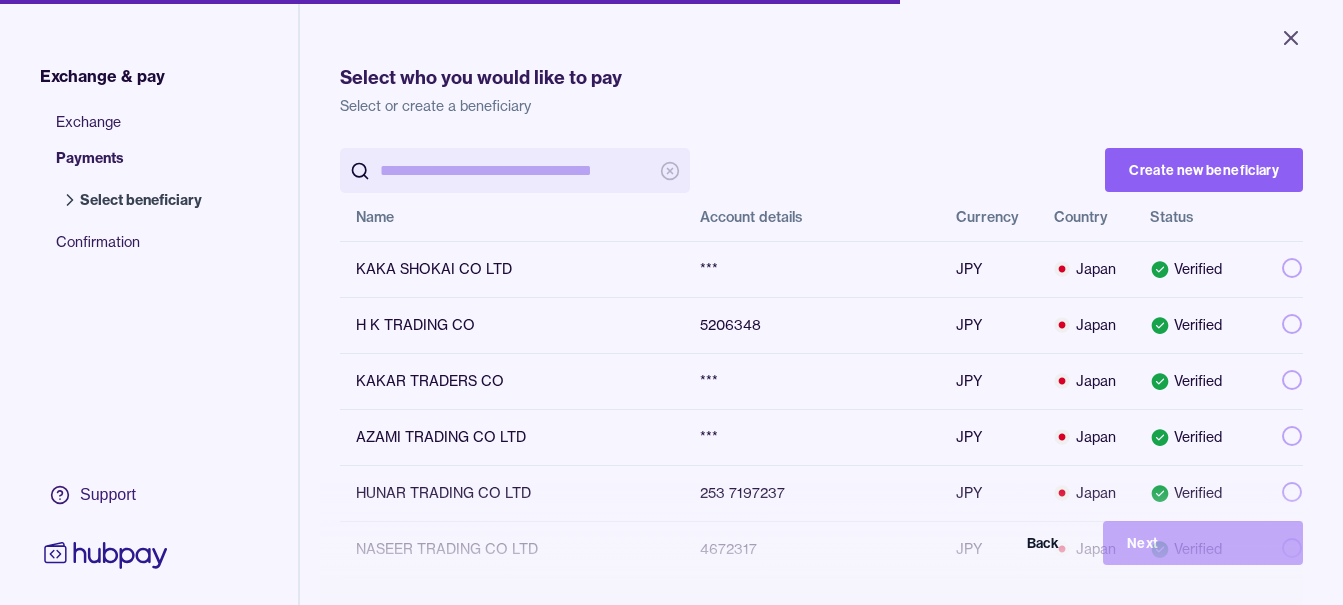 scroll, scrollTop: 0, scrollLeft: 0, axis: both 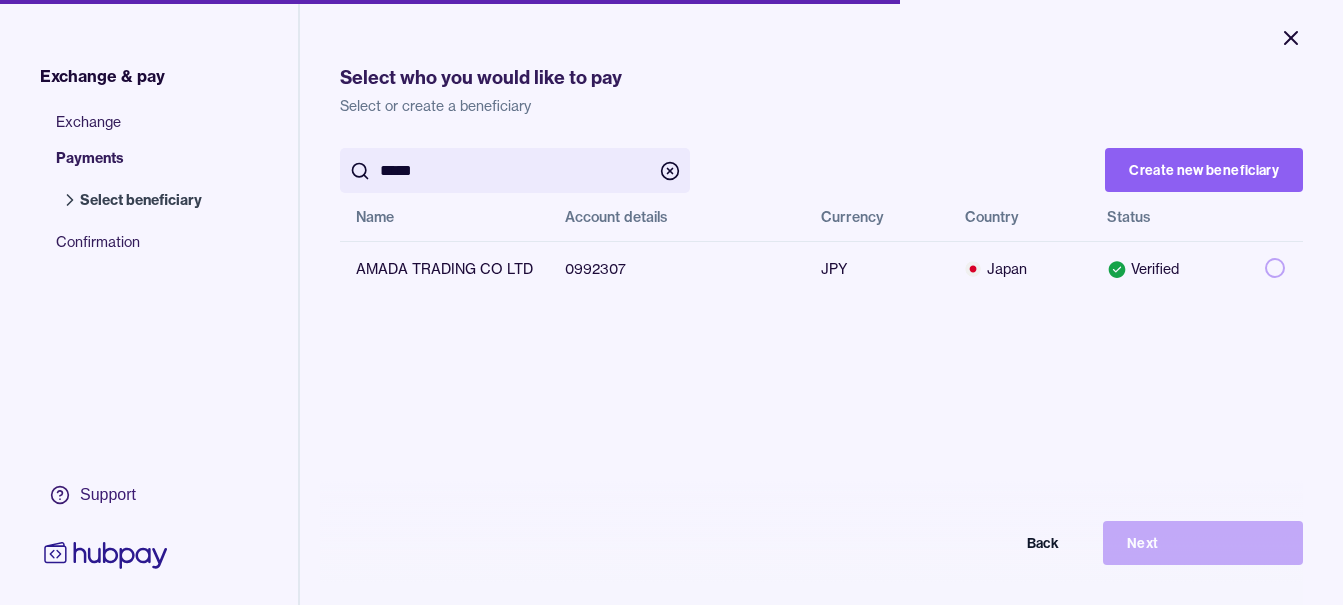 type on "*****" 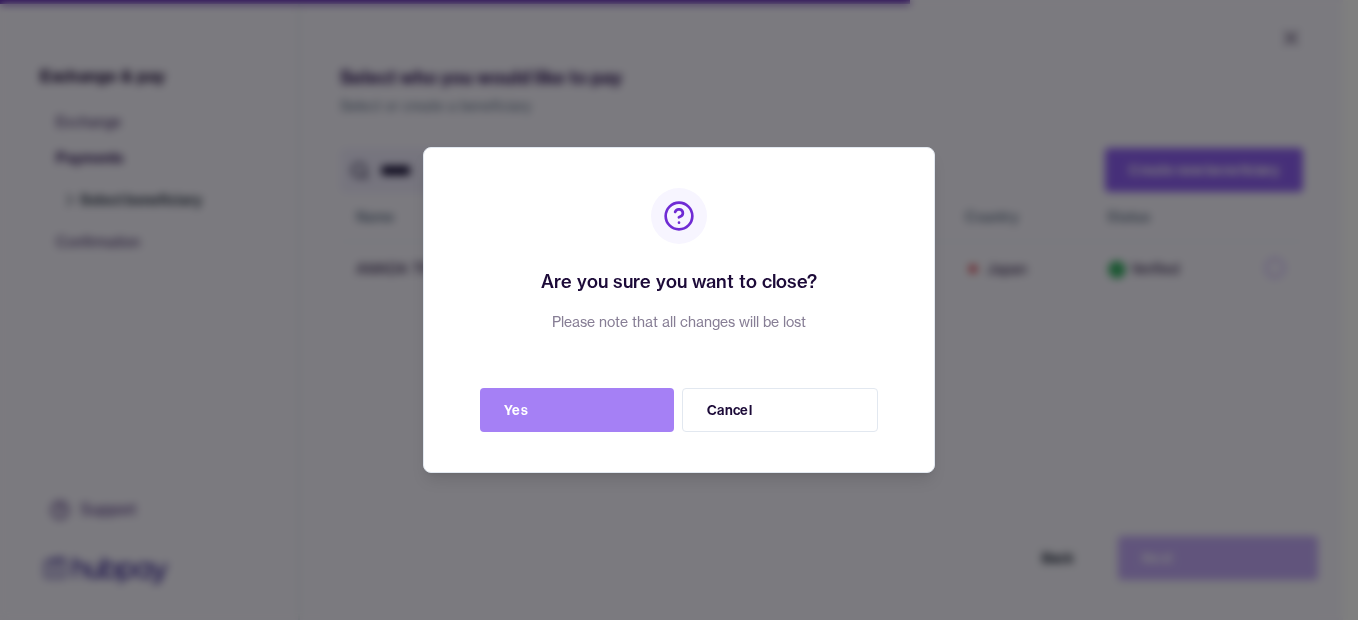 click on "Yes" at bounding box center (577, 410) 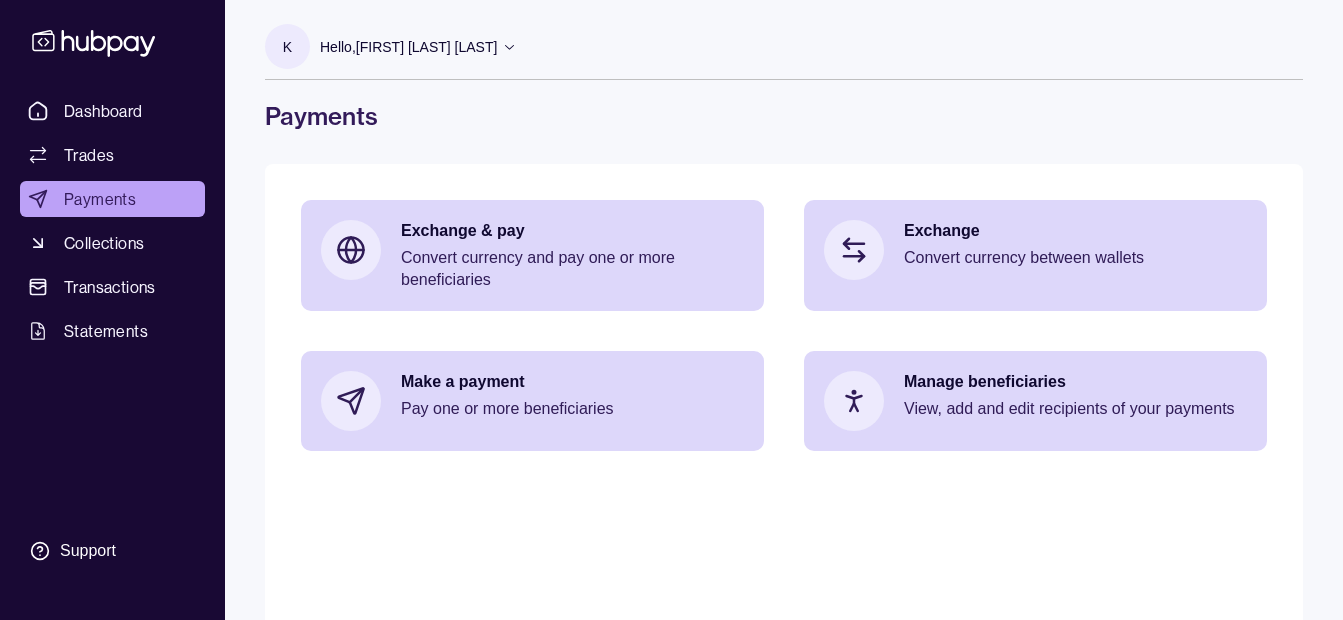 click on "Hello,  Khalid Khan Rahmat Gul" at bounding box center (408, 47) 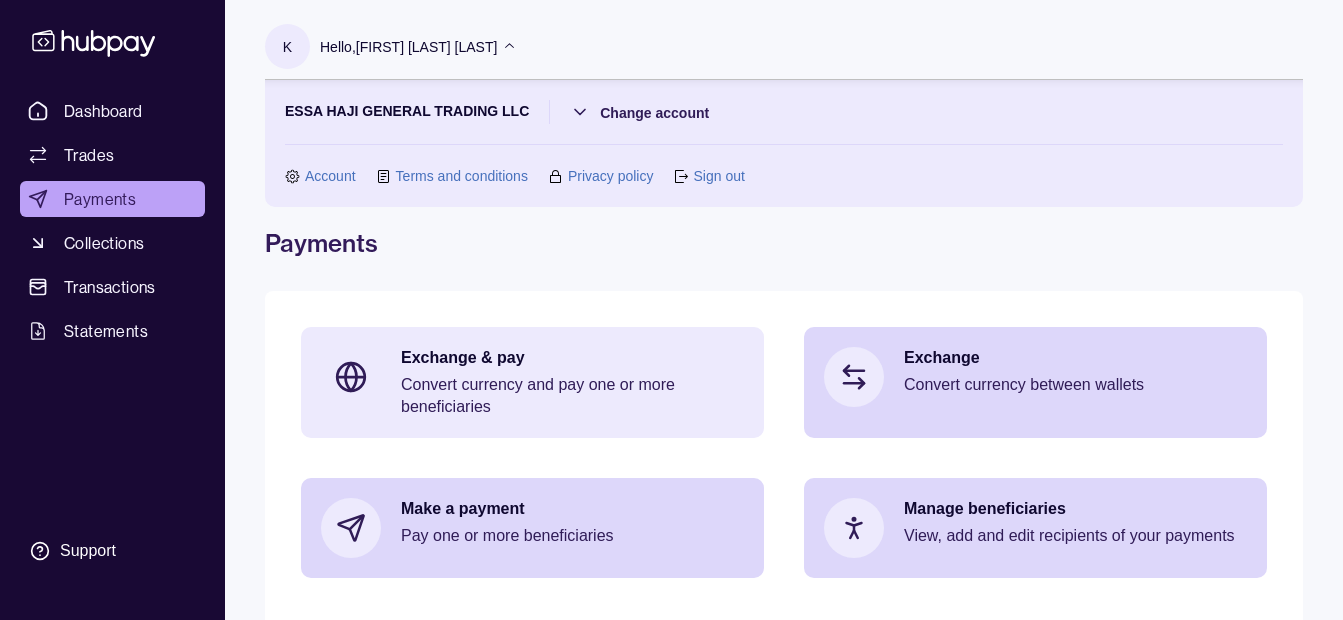 click on "Convert currency and pay one or more beneficiaries" at bounding box center (572, 396) 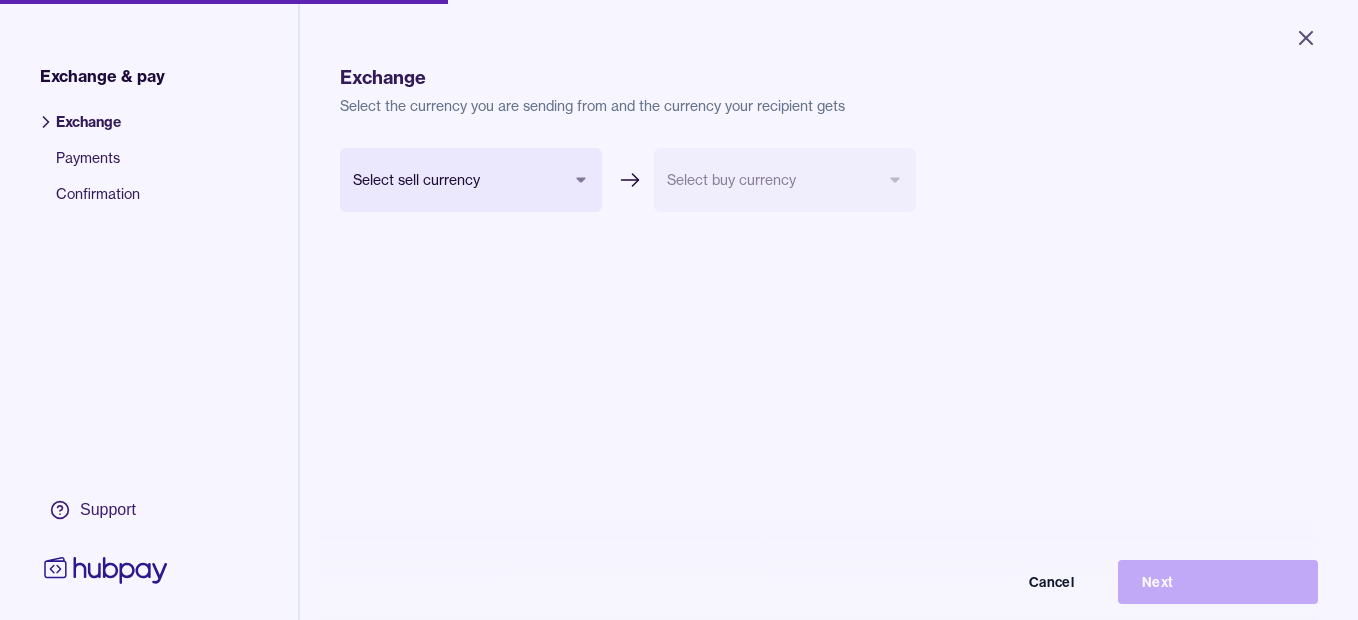 click on "Close Exchange & pay Exchange Payments Confirmation Support Exchange Select the currency you are sending from and the currency your recipient gets Select sell currency *** *** *** *** *** *** *** Select buy currency Cancel Next Exchange & pay | Hubpay" at bounding box center (679, 310) 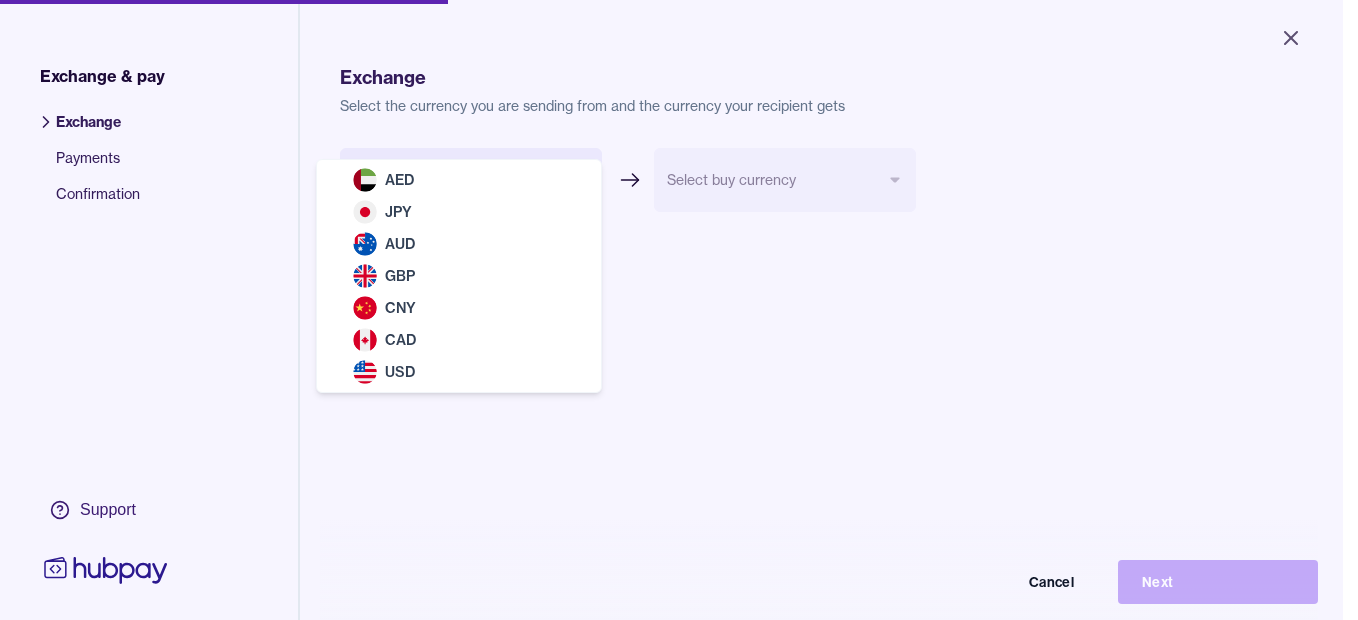 select on "***" 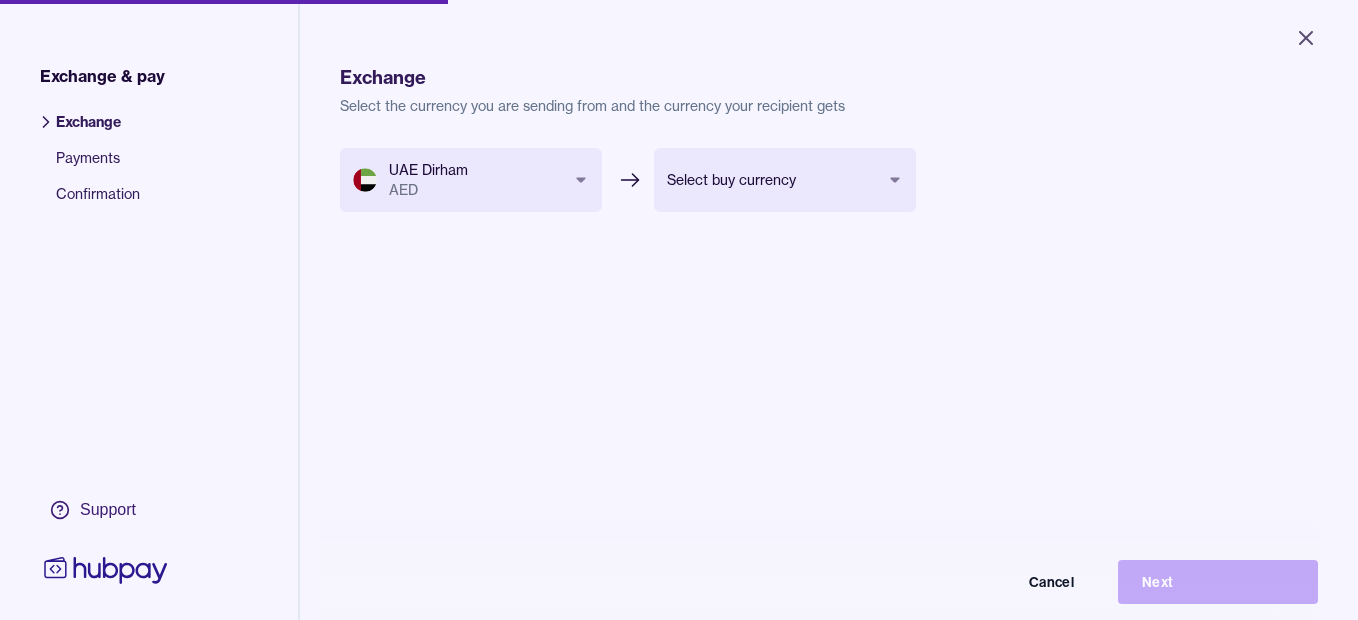 click on "Close Exchange & pay Exchange Payments Confirmation Support Exchange Select the currency you are sending from and the currency your recipient gets UAE Dirham AED *** *** *** *** *** *** *** Select buy currency *** *** *** *** *** *** Cancel Next Exchange & pay | Hubpay" at bounding box center (679, 310) 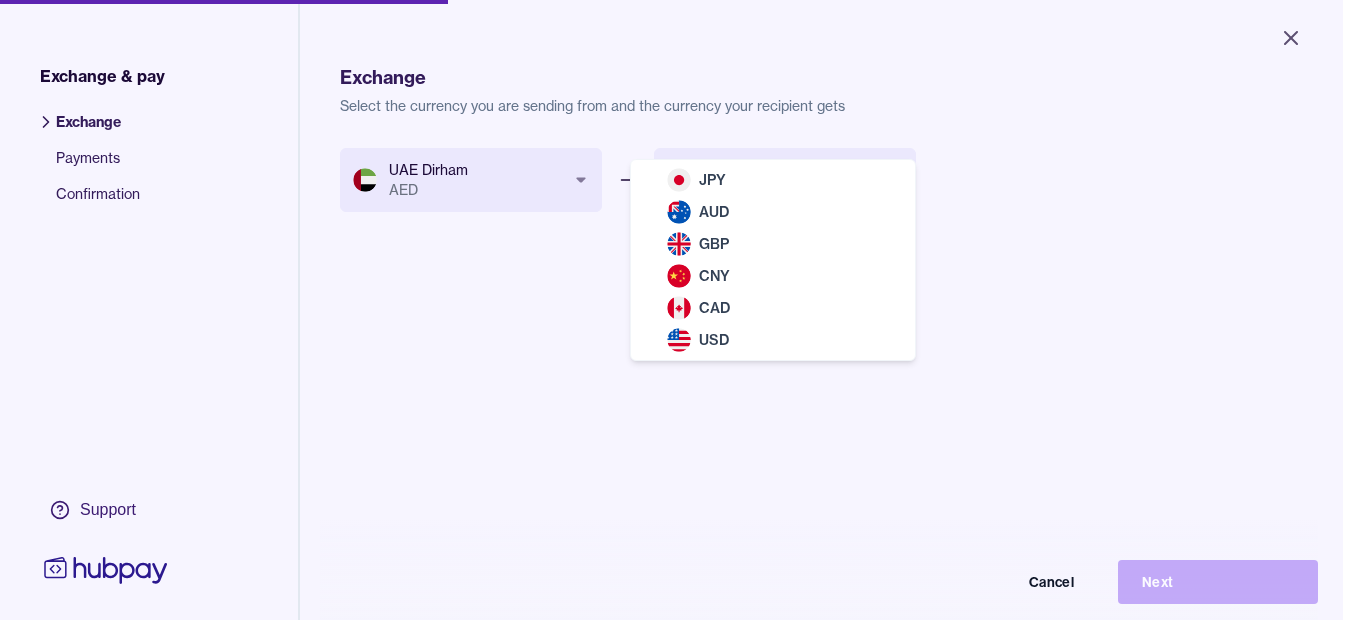 select on "***" 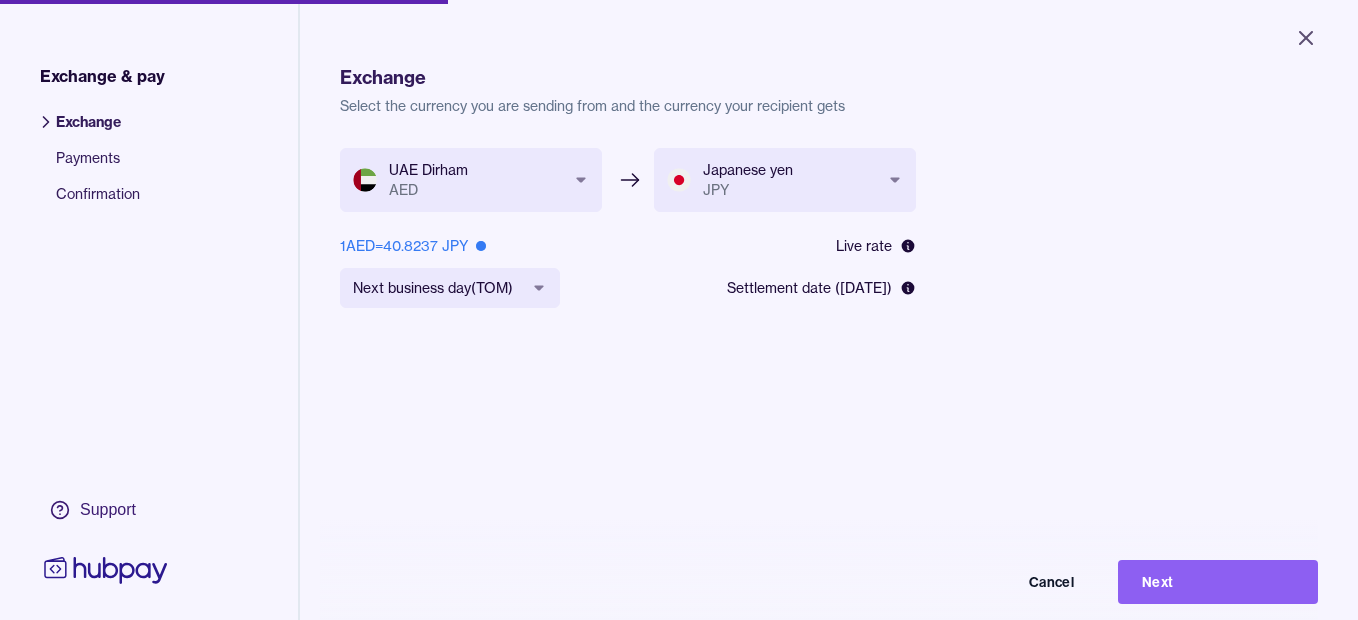 click on "**********" at bounding box center [679, 310] 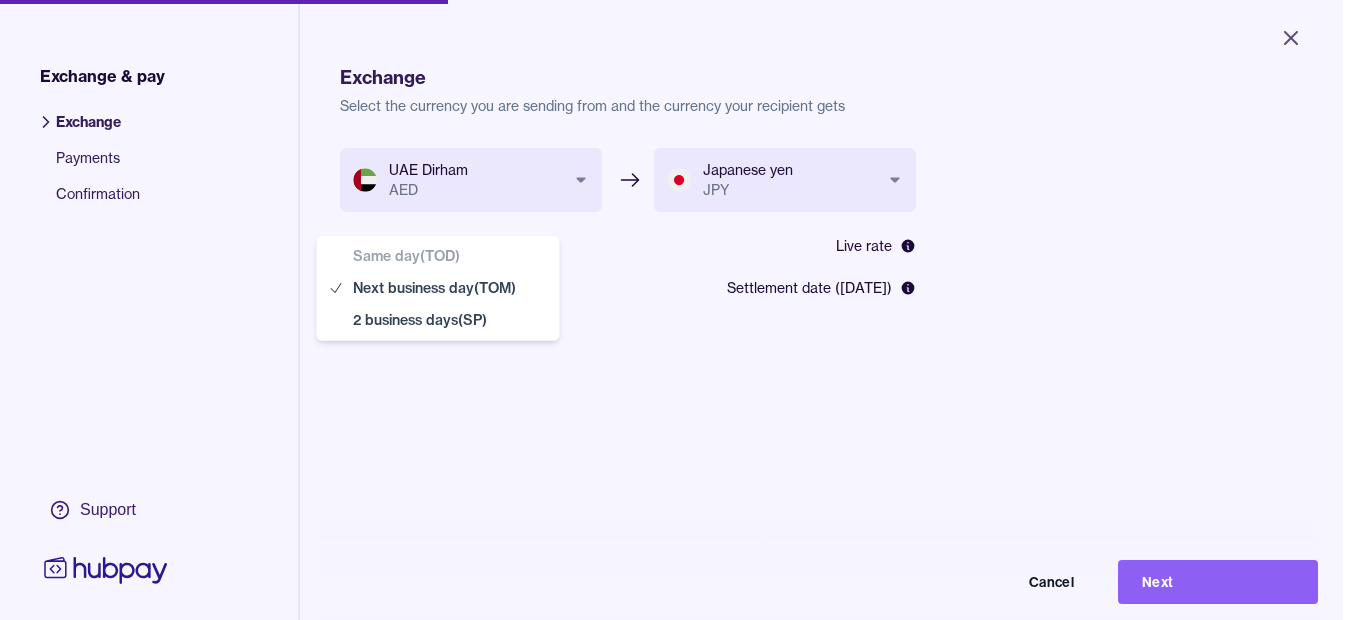 select on "**" 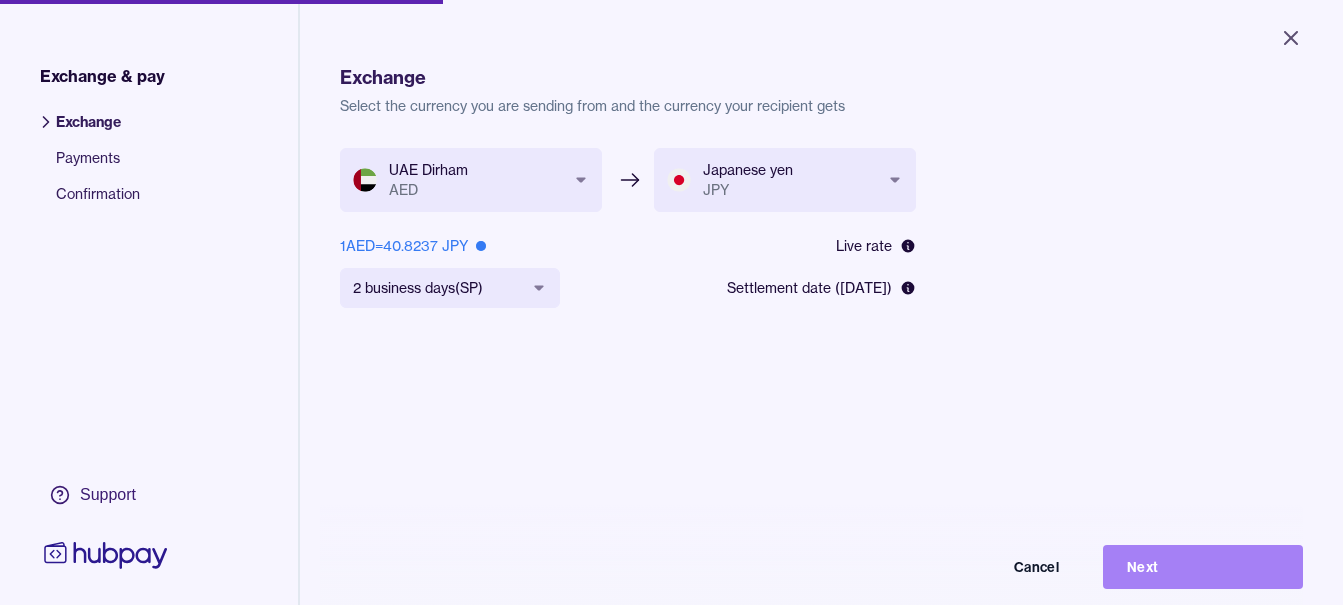 click on "Next" at bounding box center (1203, 567) 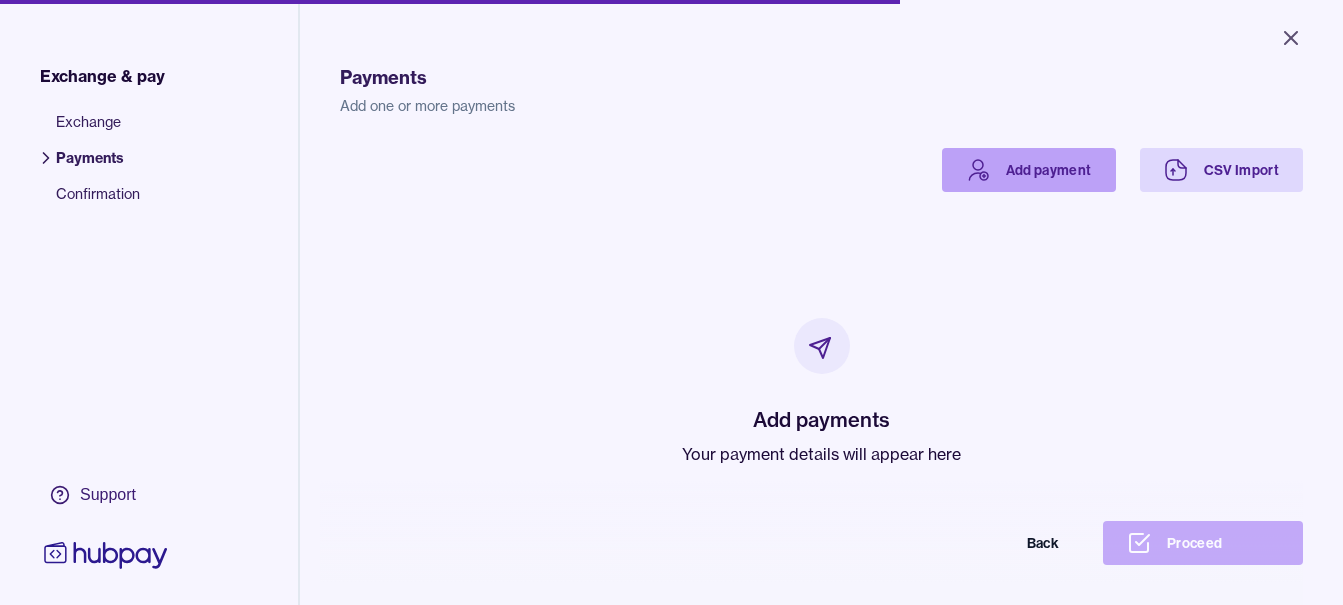 click on "Add payment" at bounding box center [1029, 170] 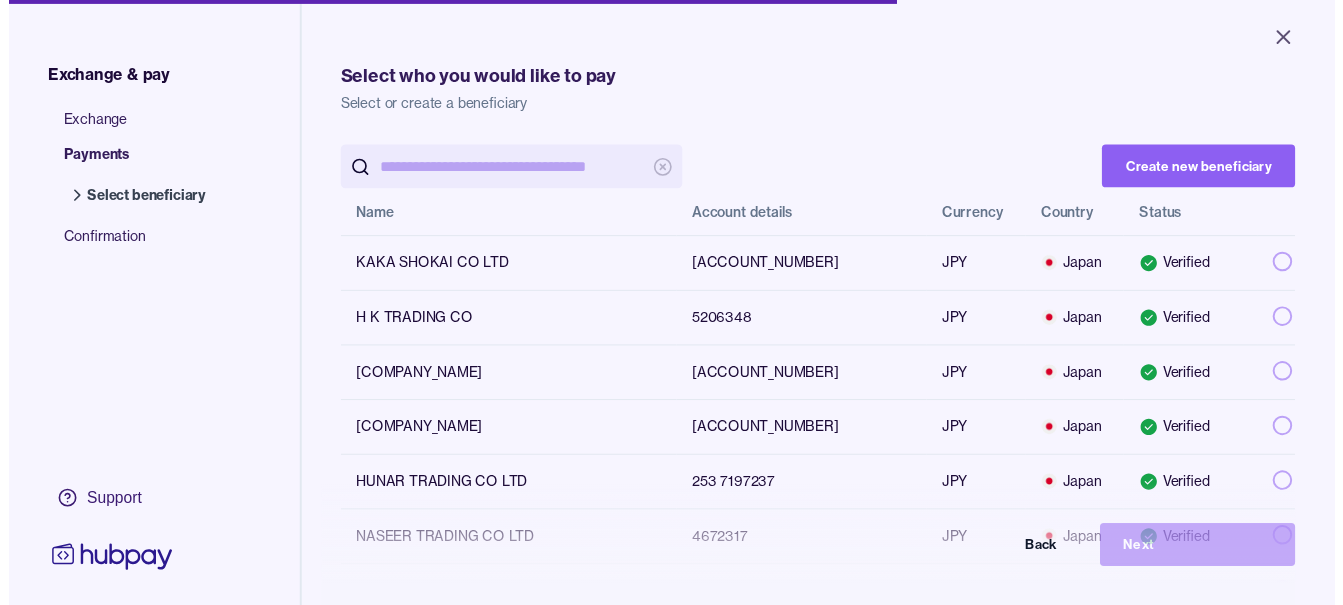 scroll, scrollTop: 0, scrollLeft: 0, axis: both 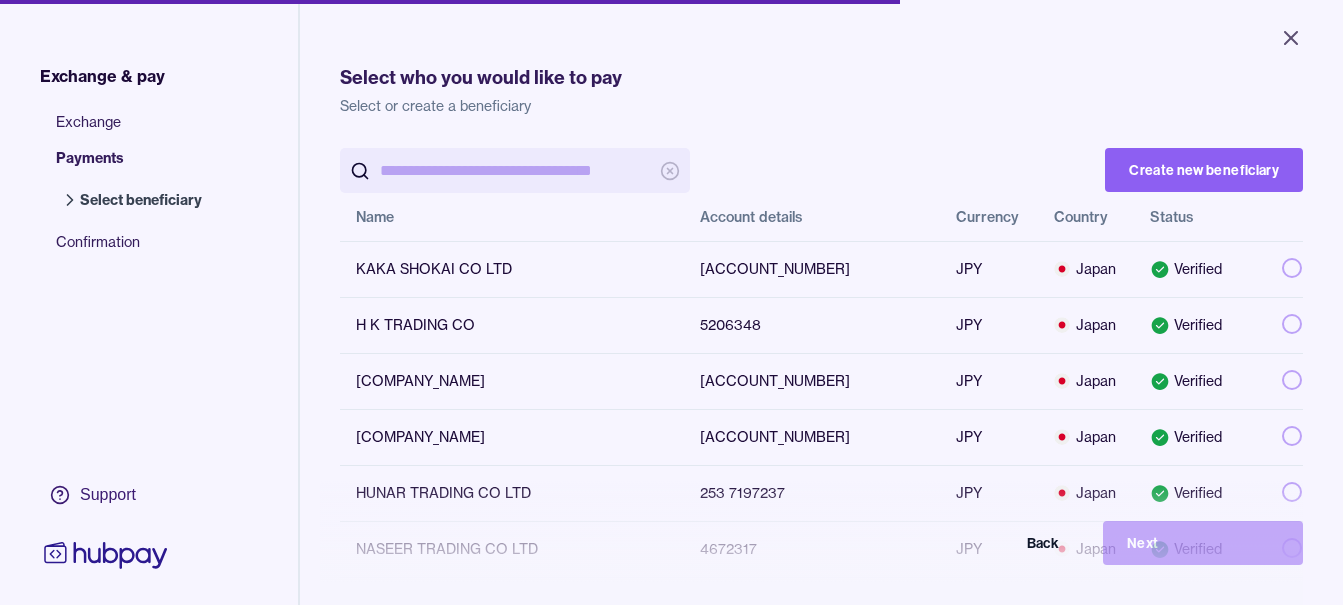 drag, startPoint x: 0, startPoint y: 0, endPoint x: 483, endPoint y: 170, distance: 512.04395 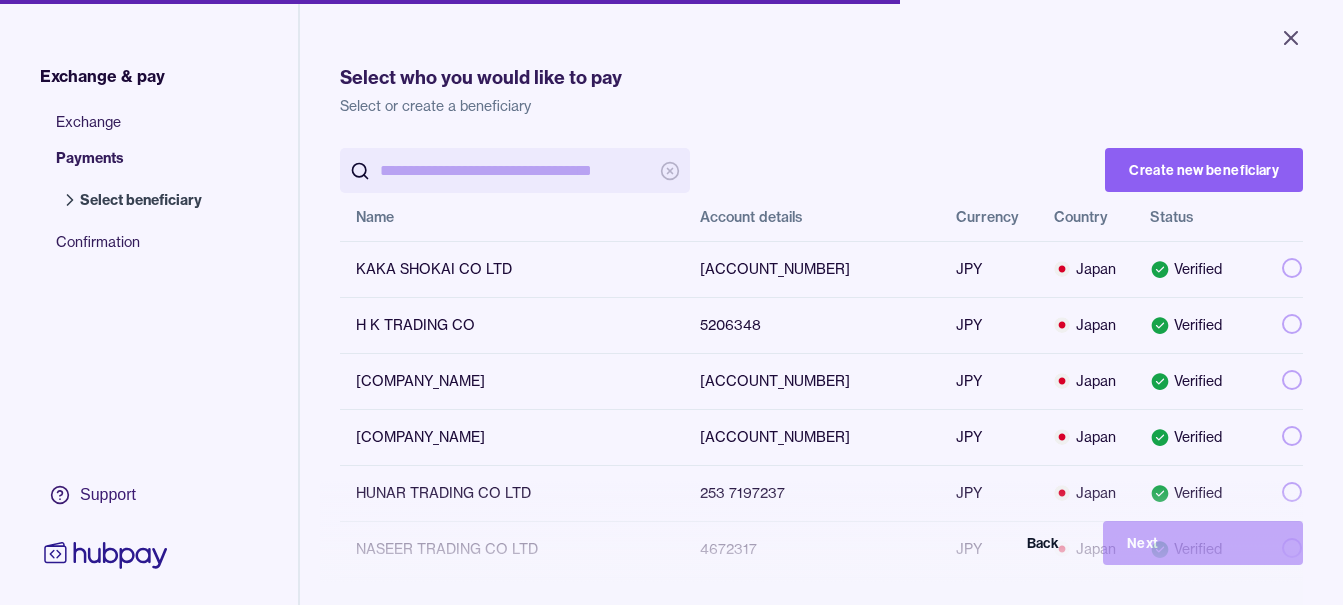 type on "*****" 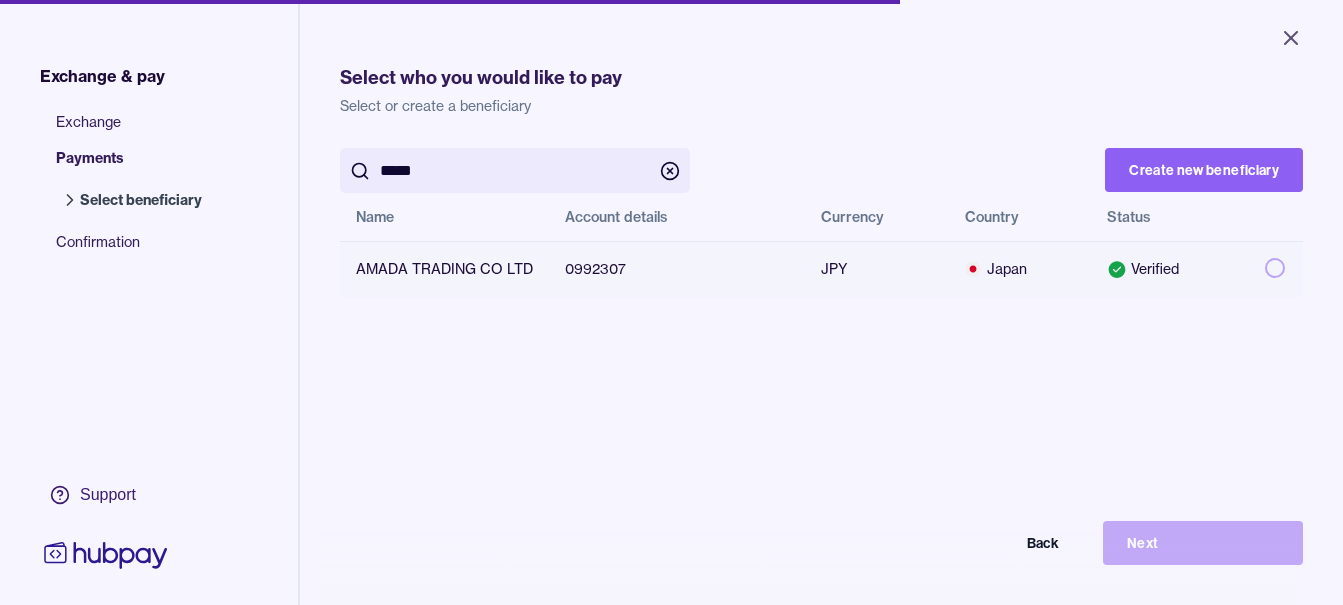 click at bounding box center [1275, 268] 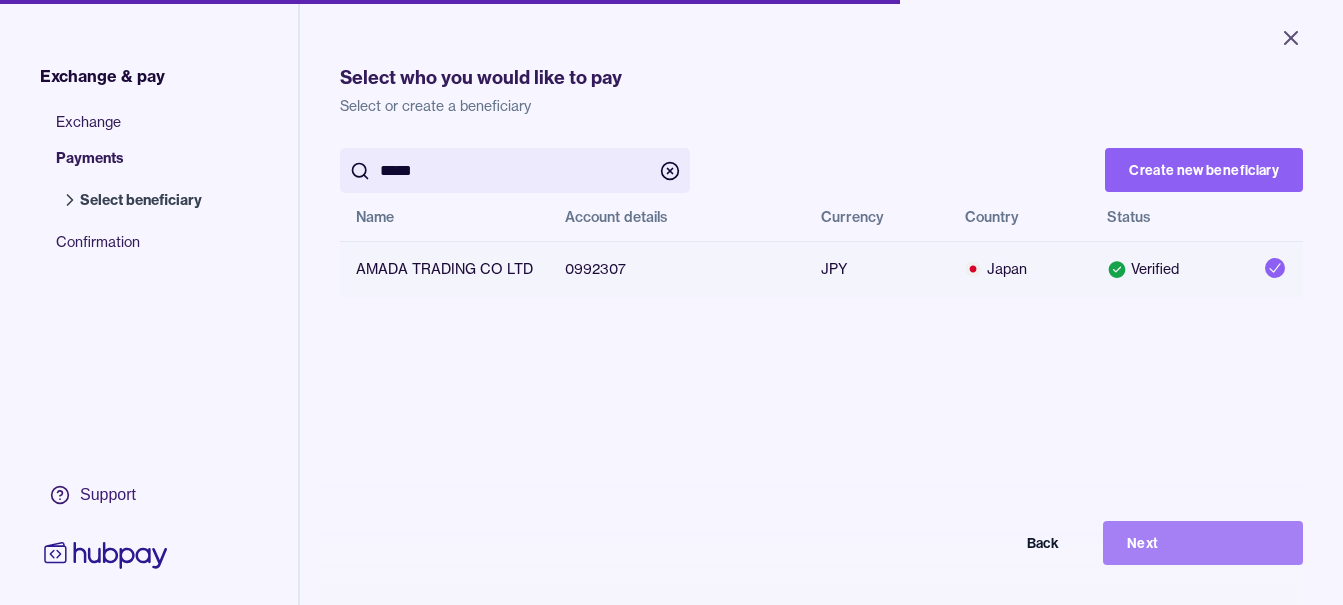 click on "Next" at bounding box center [1203, 543] 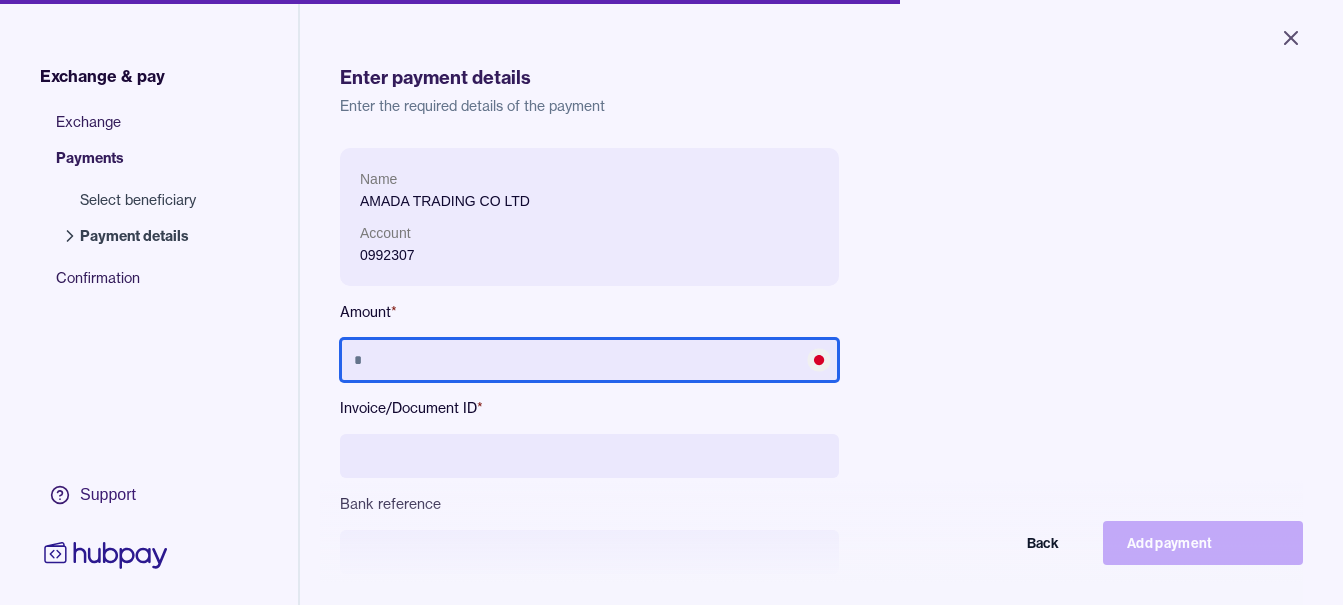 click at bounding box center [589, 360] 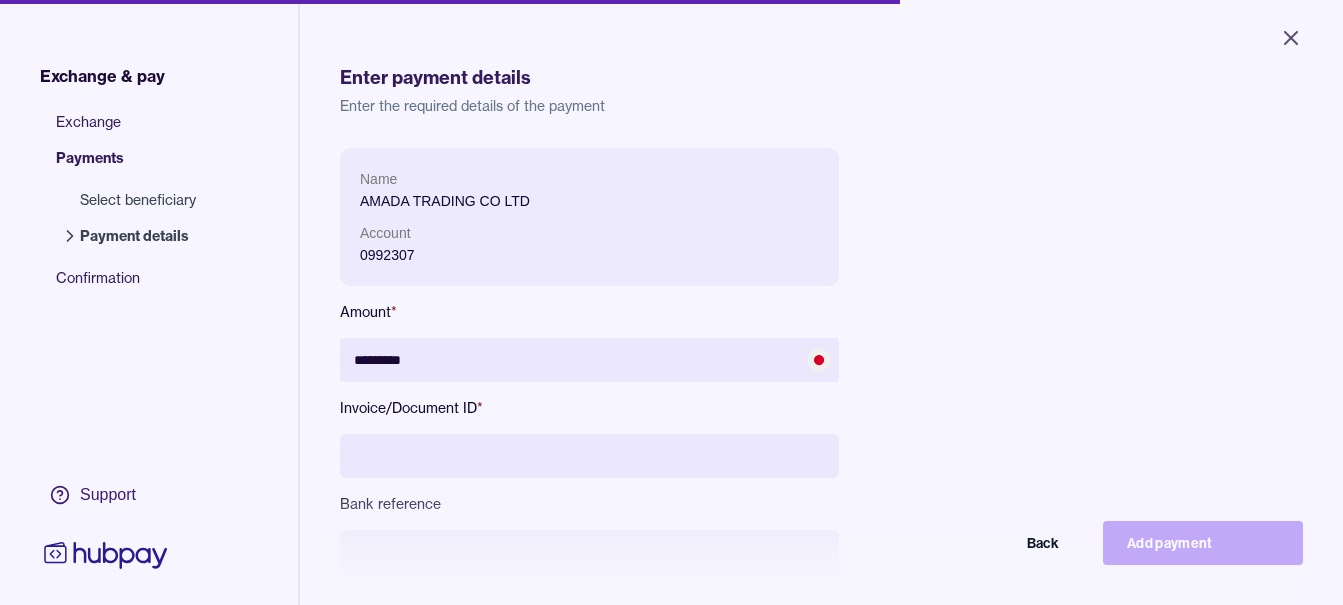 click at bounding box center [589, 456] 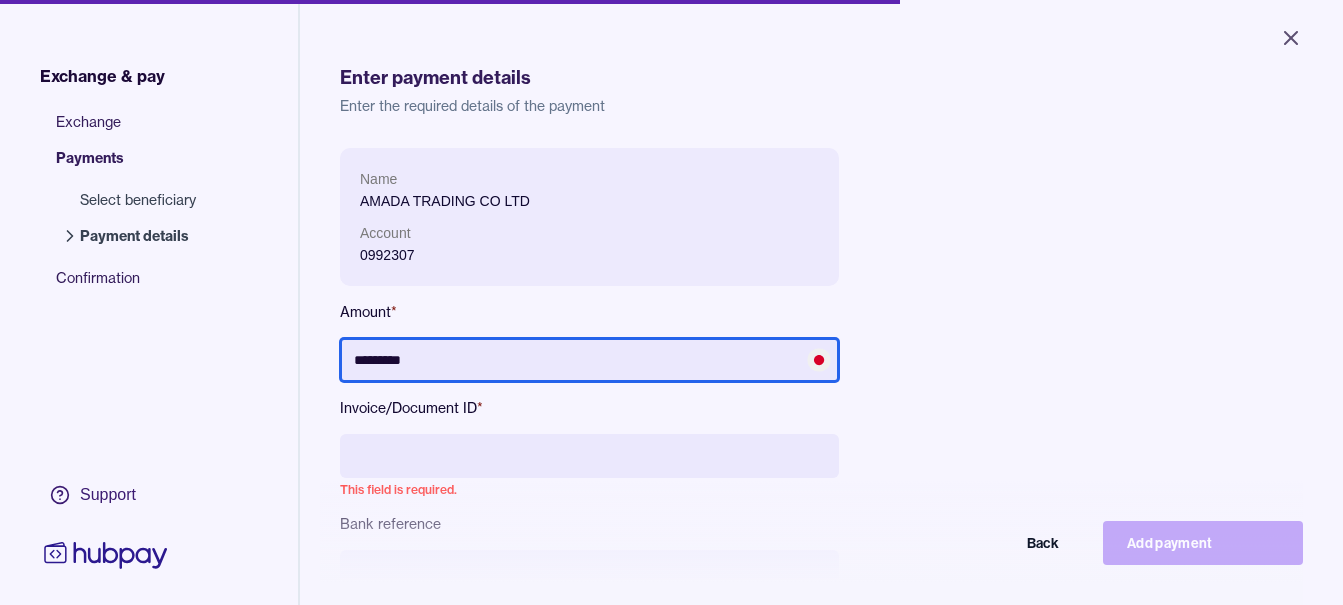 click on "*********" at bounding box center [589, 360] 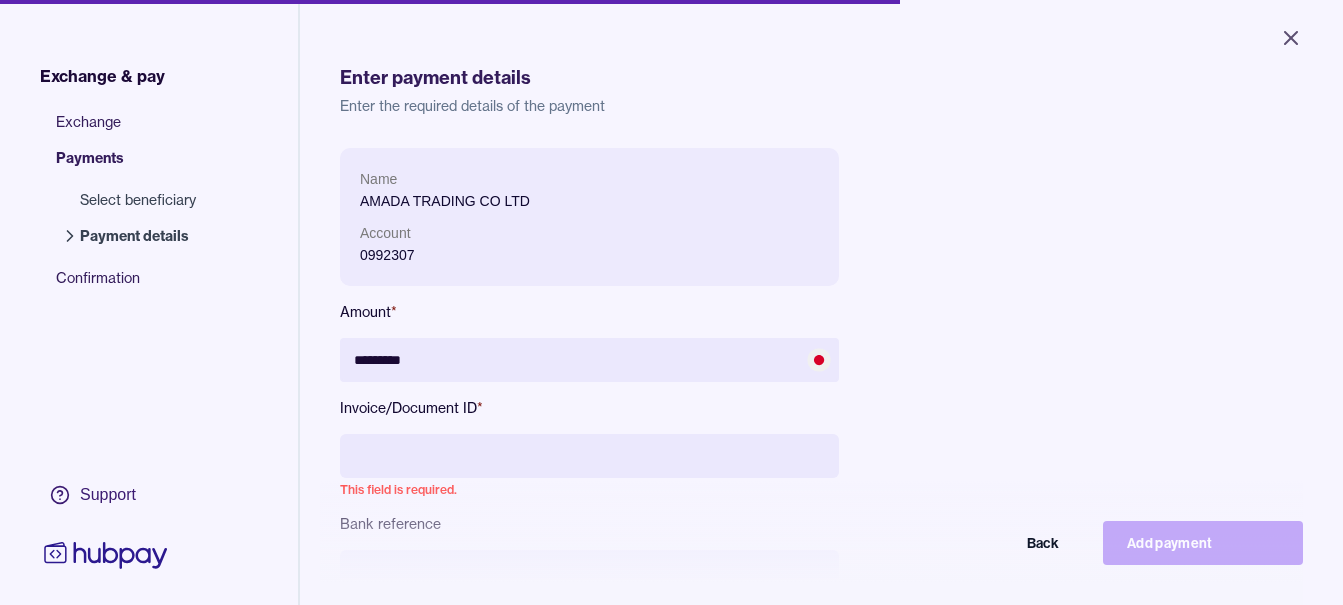 click at bounding box center [589, 456] 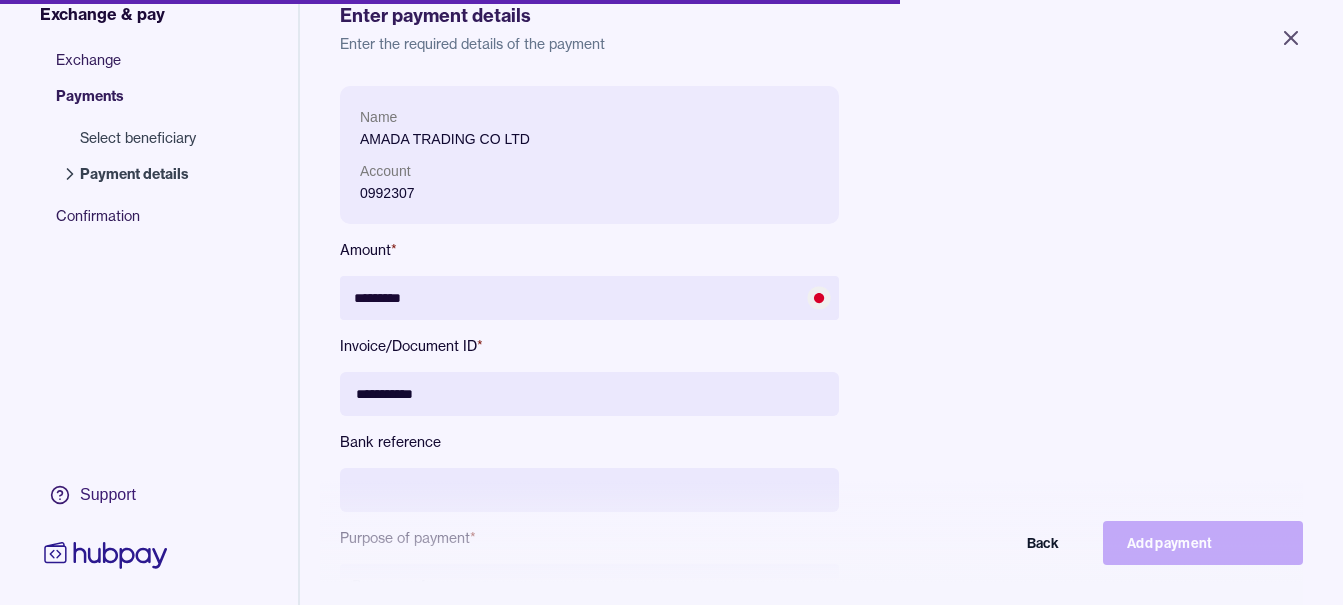 scroll, scrollTop: 200, scrollLeft: 0, axis: vertical 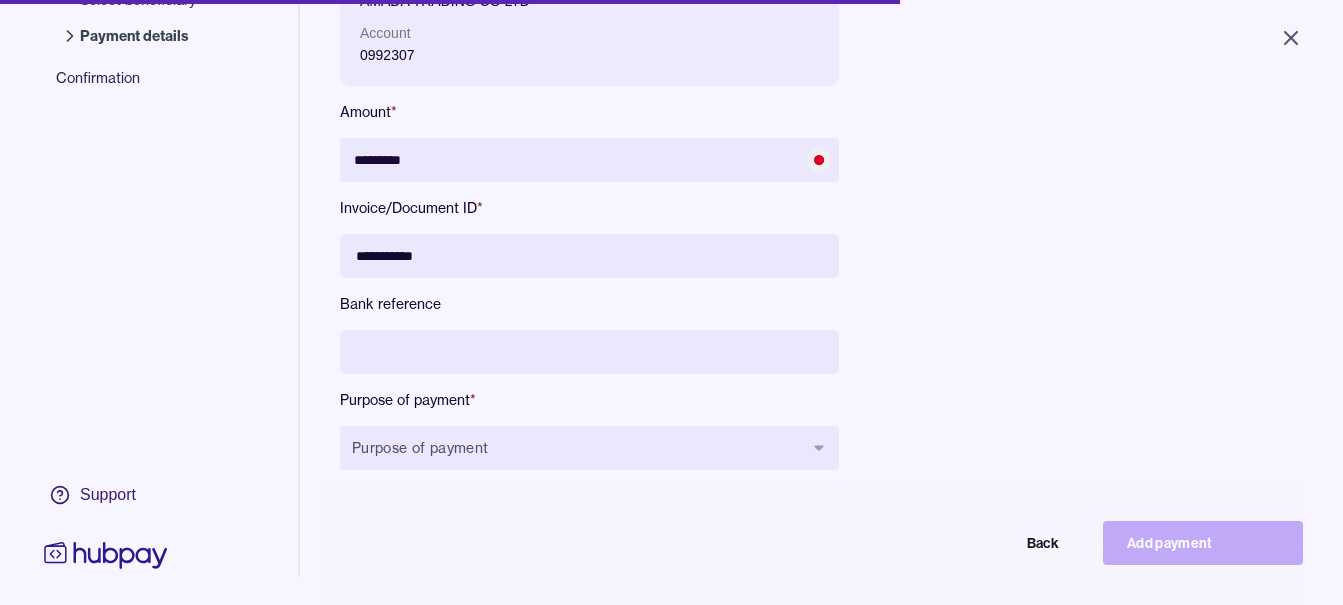 type on "**********" 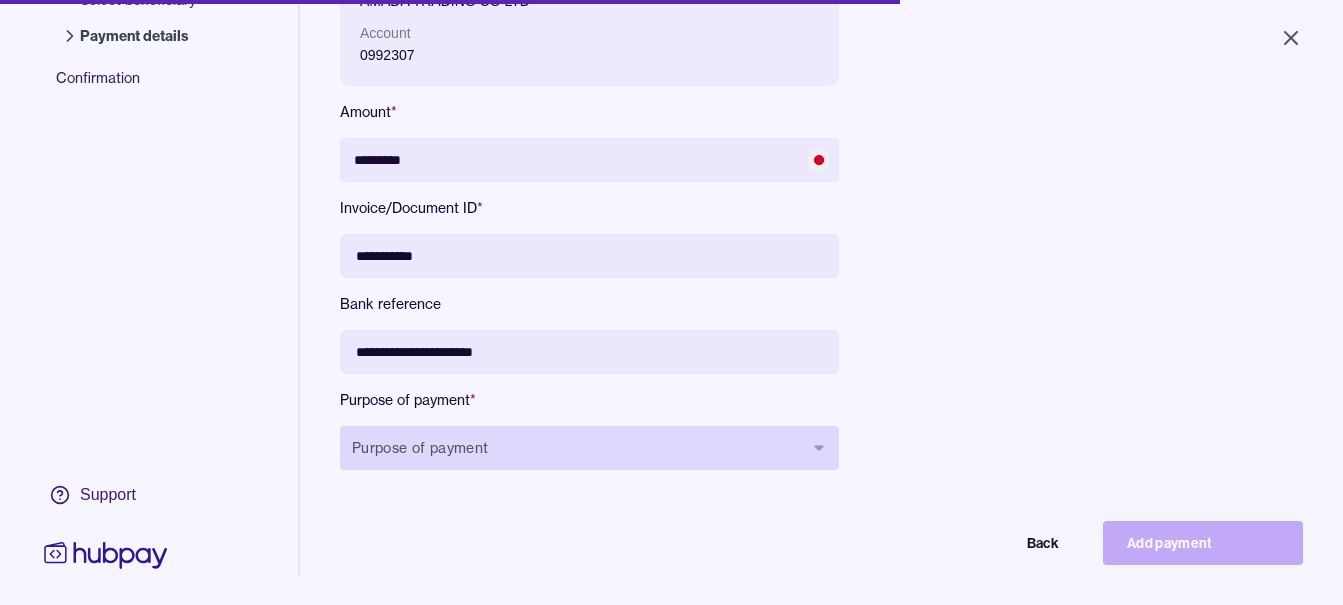 type on "**********" 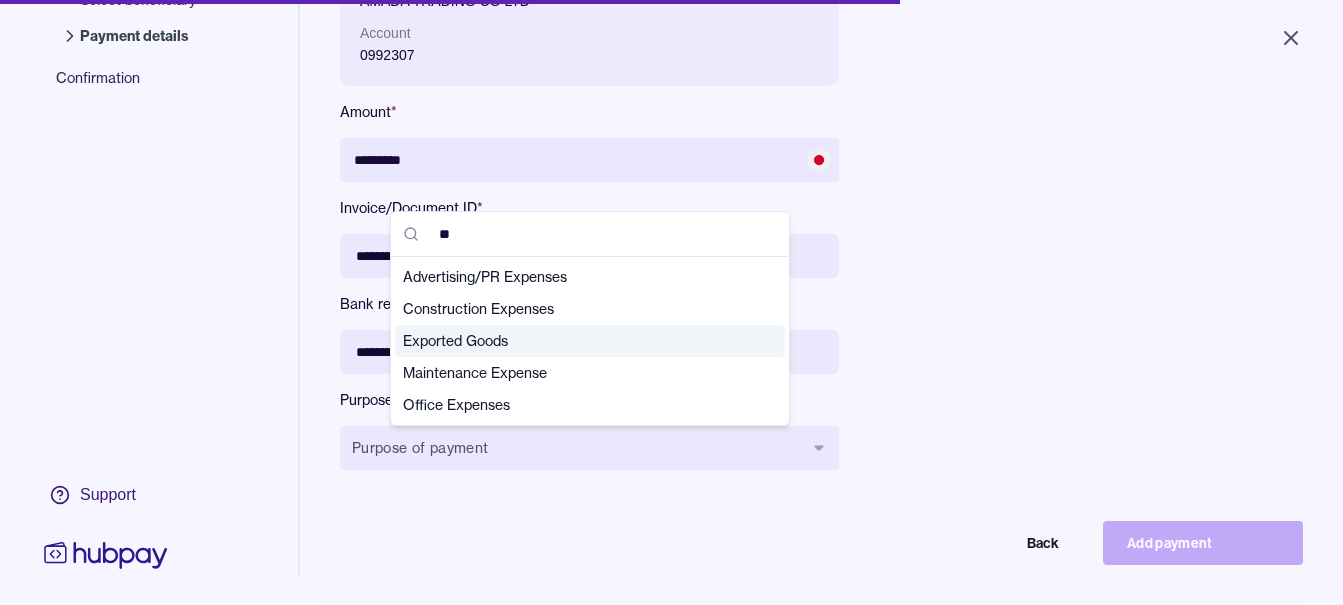type on "**" 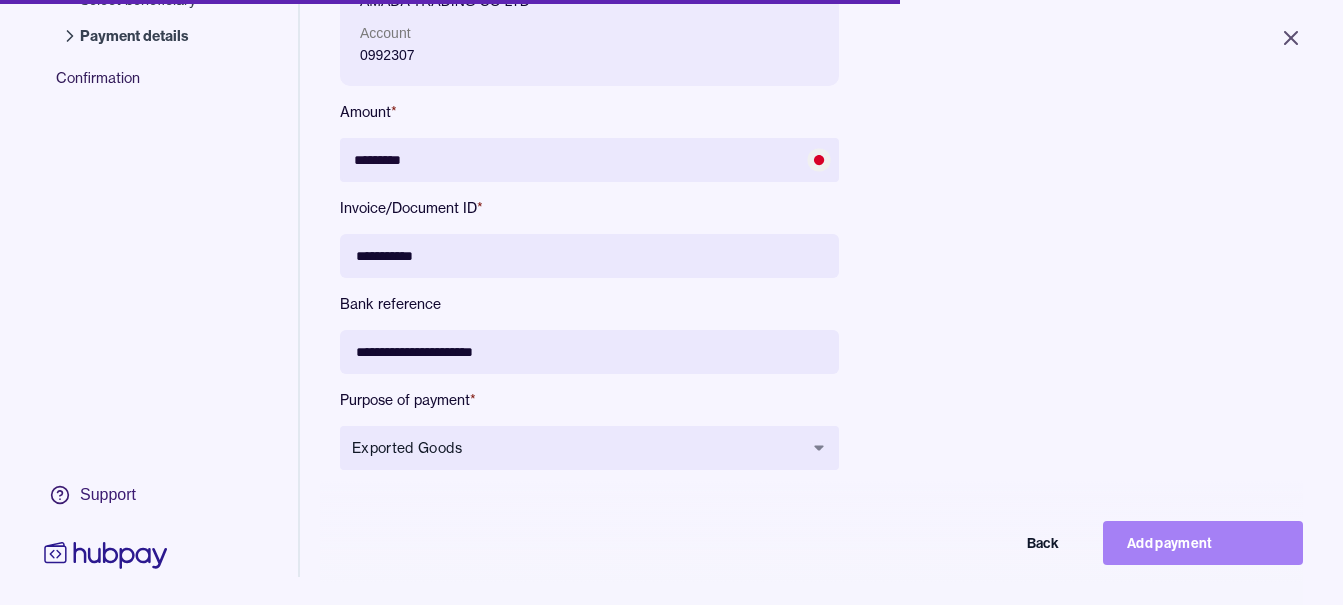 click on "Add payment" at bounding box center [1203, 543] 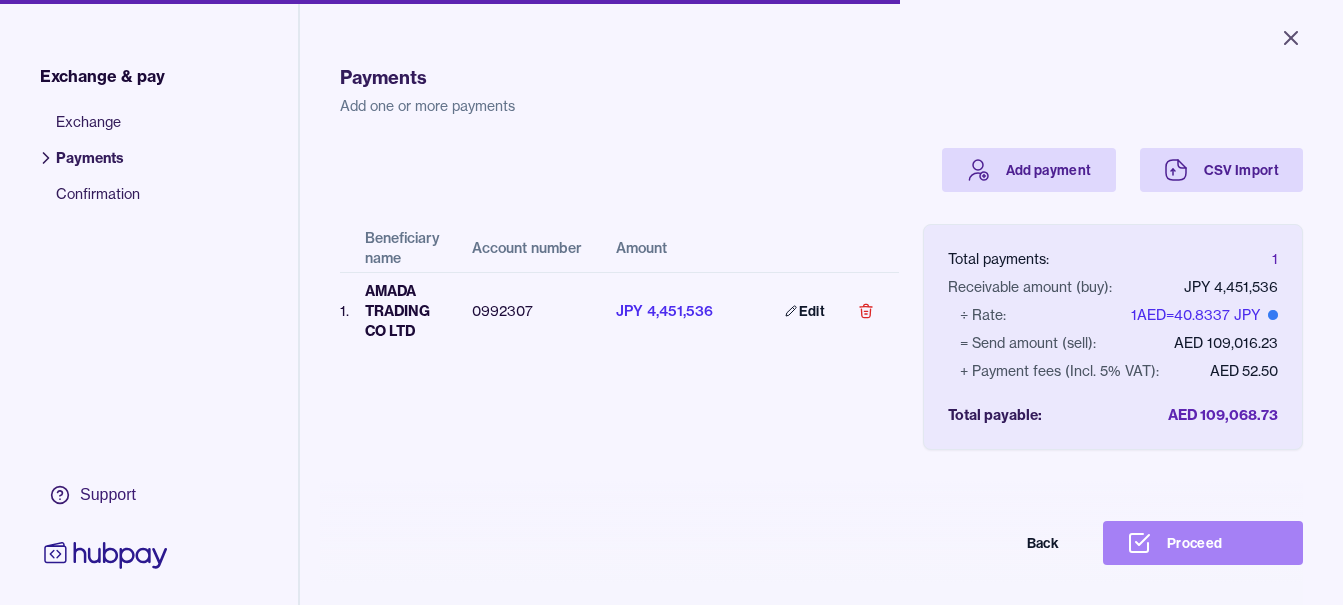 click on "Proceed" at bounding box center [1203, 543] 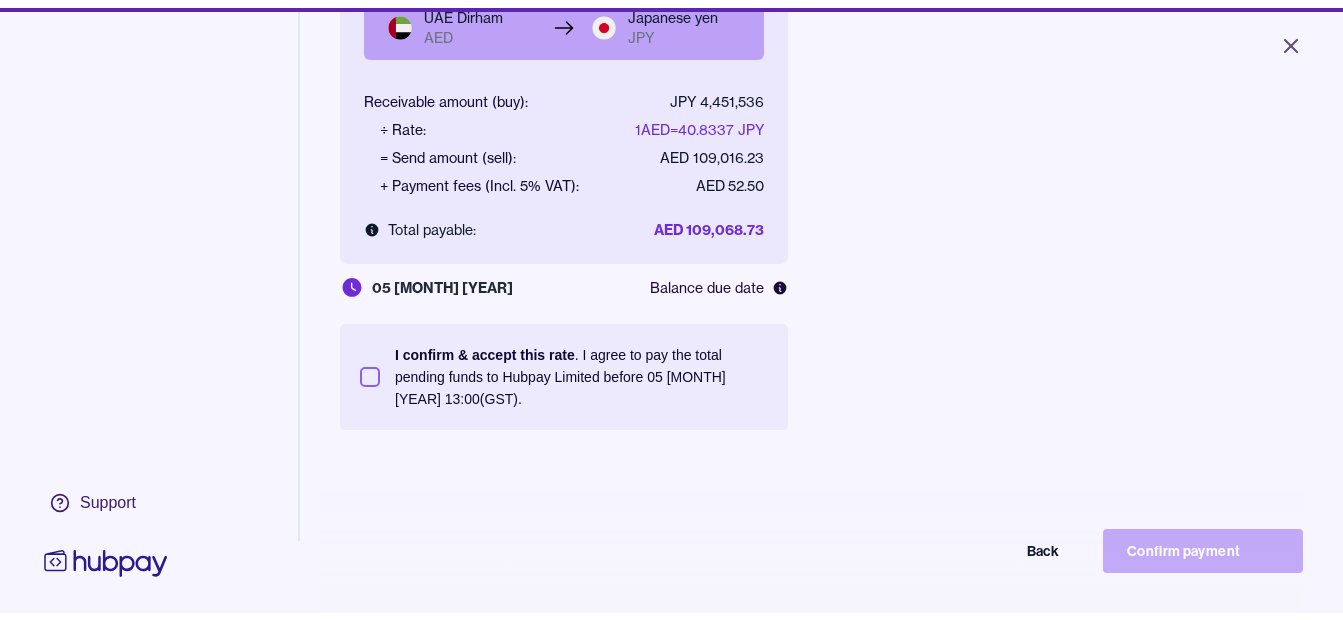 scroll, scrollTop: 268, scrollLeft: 0, axis: vertical 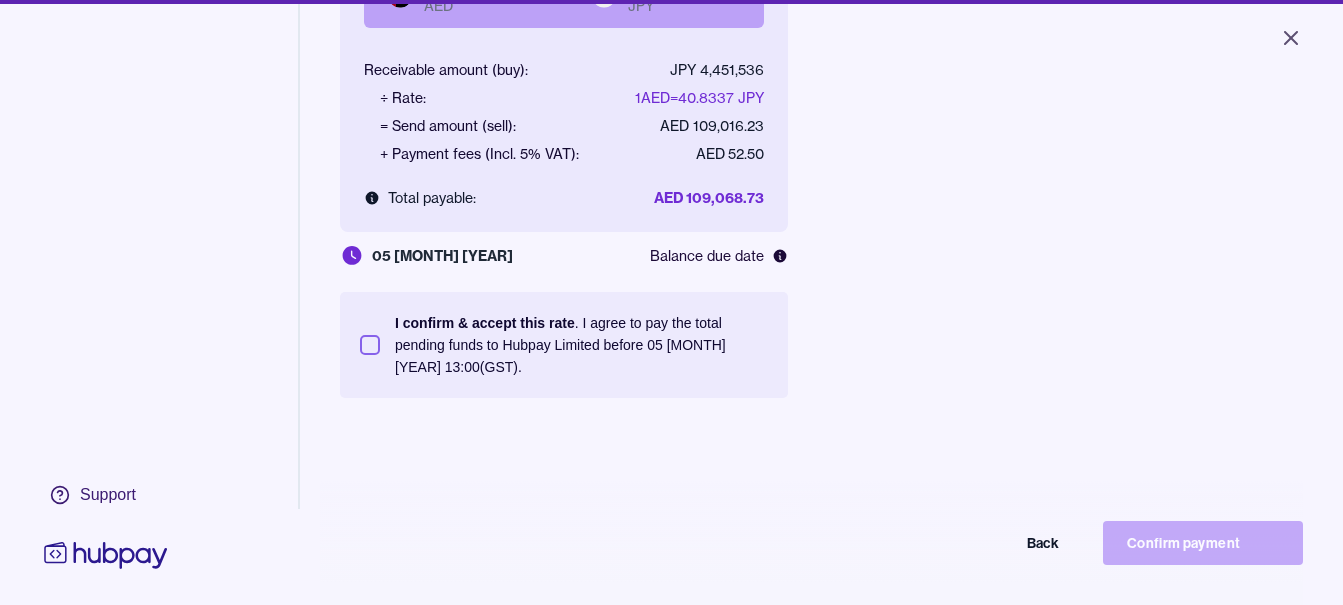 click on "I confirm & accept this rate . I agree to pay the total pending funds to Hubpay Limited before   05 Aug 2025   13:00  (GST)." at bounding box center (370, 345) 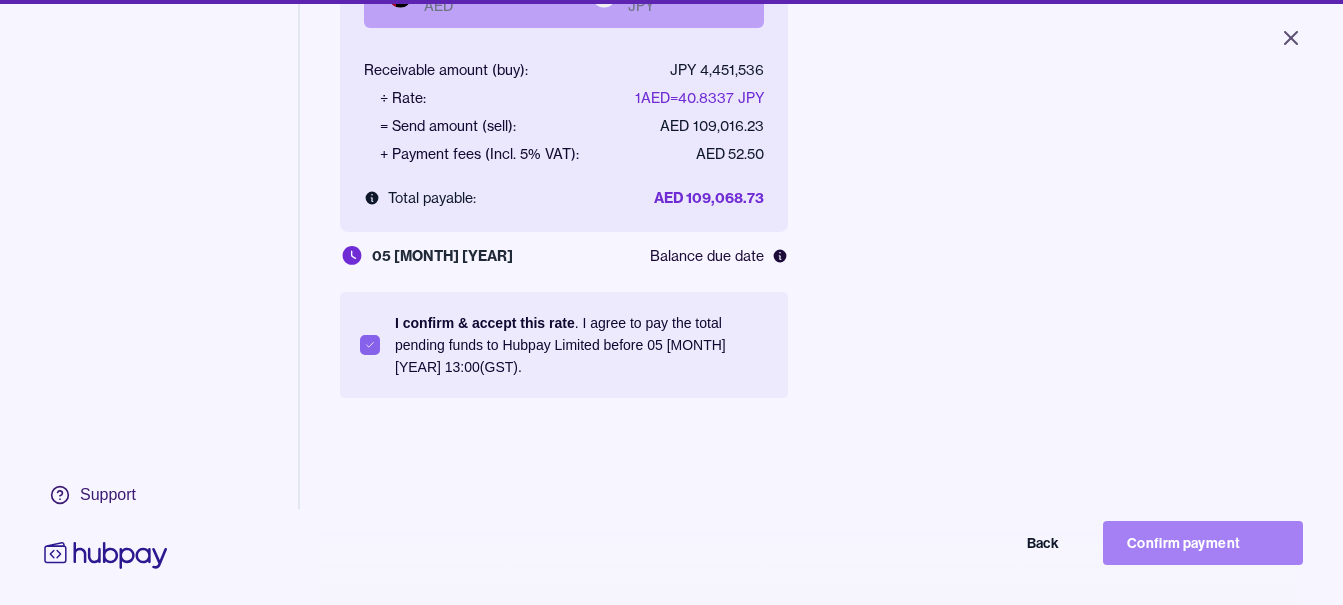 click on "Confirm payment" at bounding box center (1203, 543) 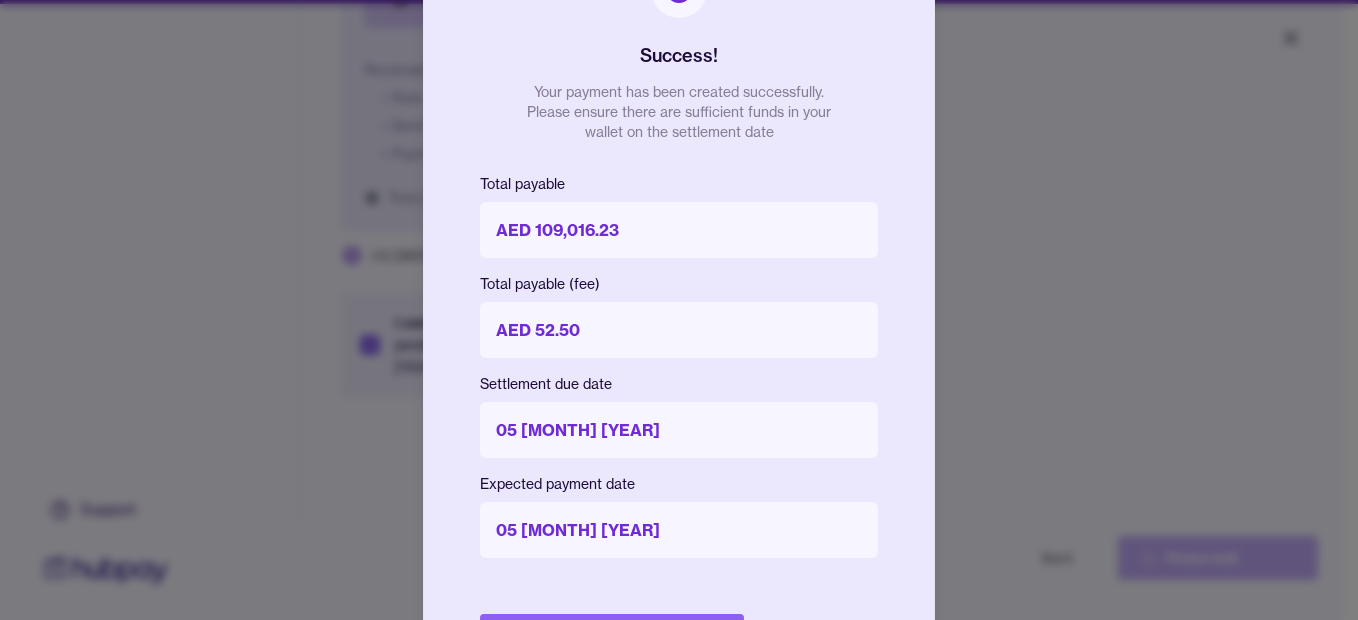 click on "Success! Your payment has been created successfully. Please ensure there are sufficient funds in your wallet on the settlement date Total payable AED 109,016.23 Total payable (fee) AED 52.50 Settlement due date 05 Aug 2025 Expected payment date 05 Aug 2025 Done" at bounding box center [679, 310] 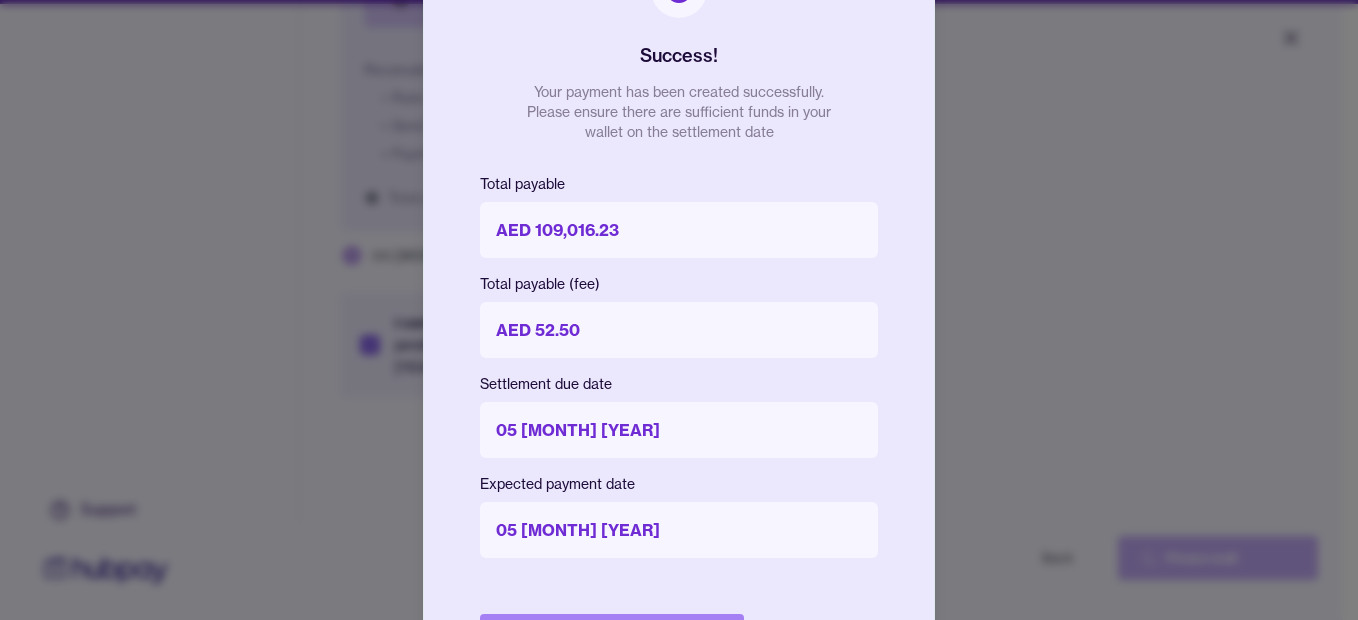 click on "Done" at bounding box center [612, 636] 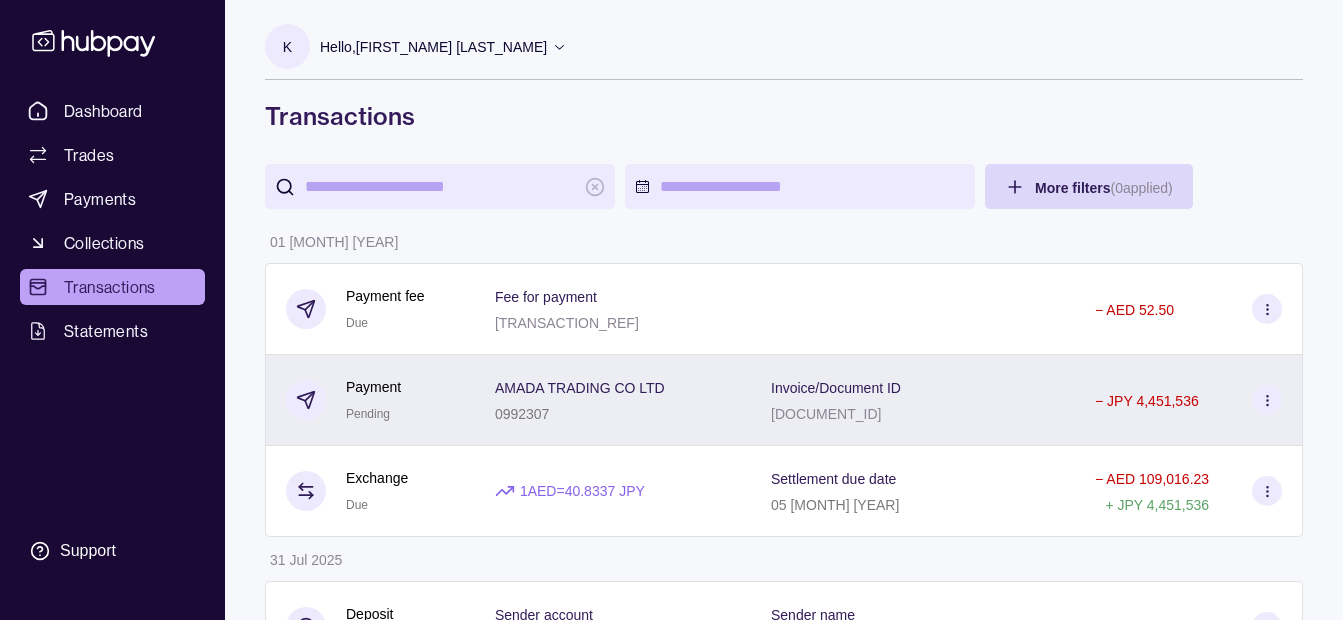 click on "AMADA TRADING CO LTD 0992307" at bounding box center (613, 400) 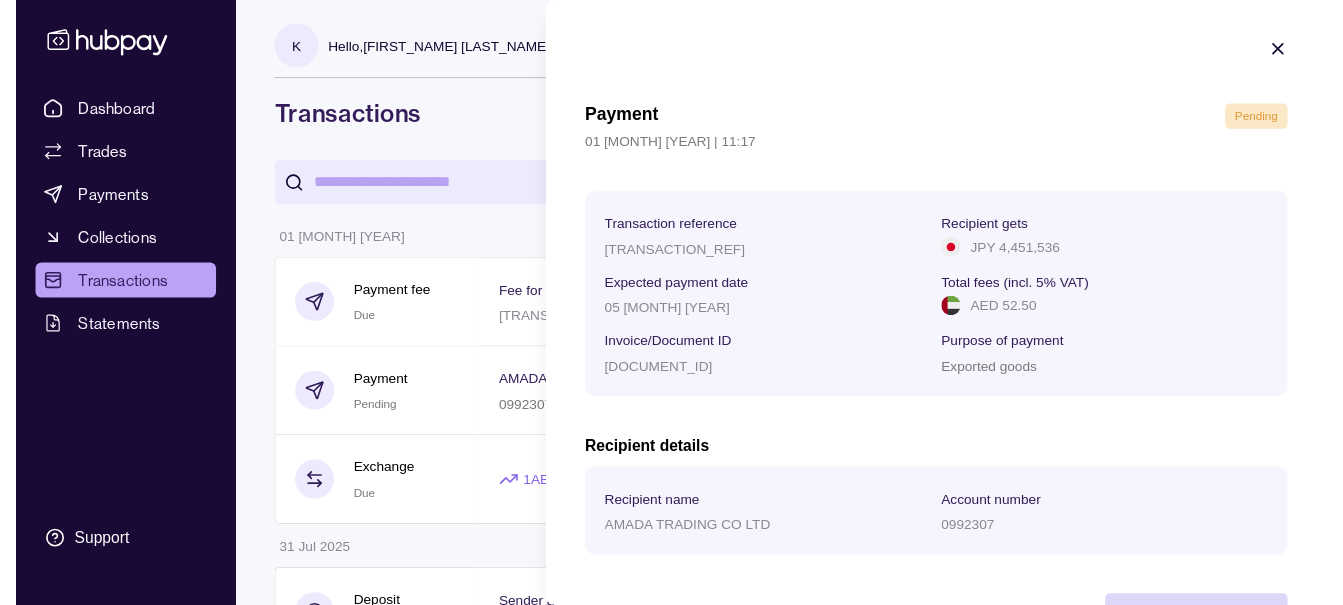 scroll, scrollTop: 73, scrollLeft: 0, axis: vertical 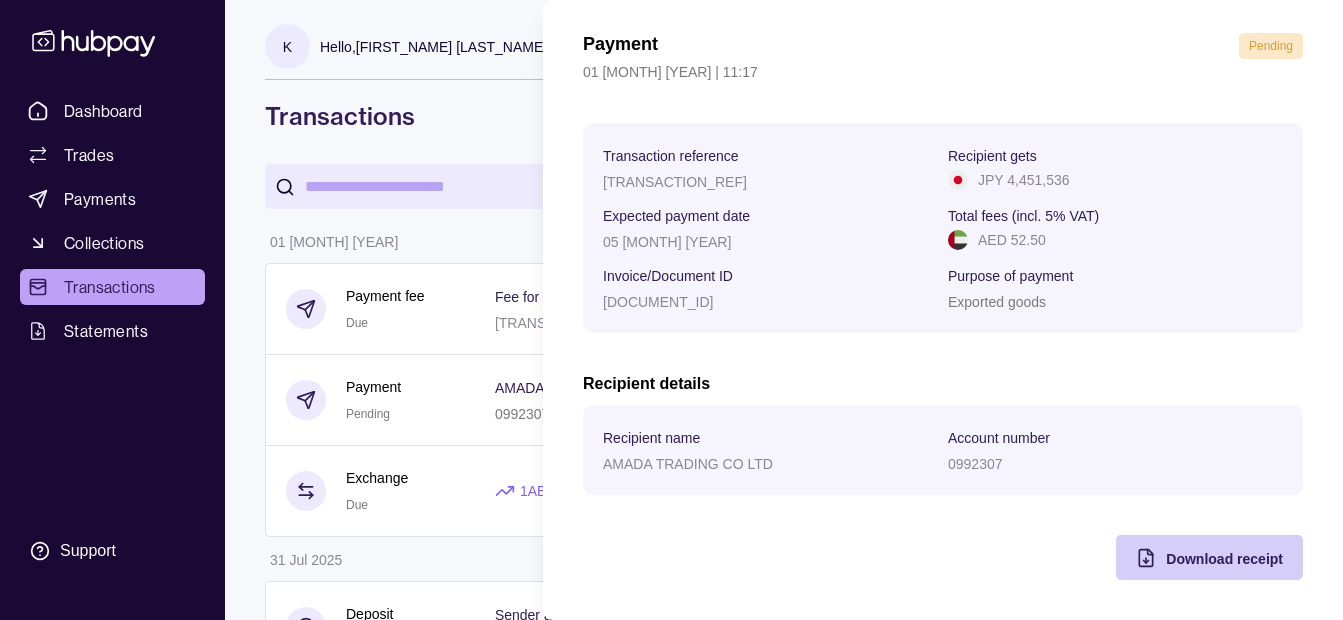 click on "Download receipt" at bounding box center (1224, 558) 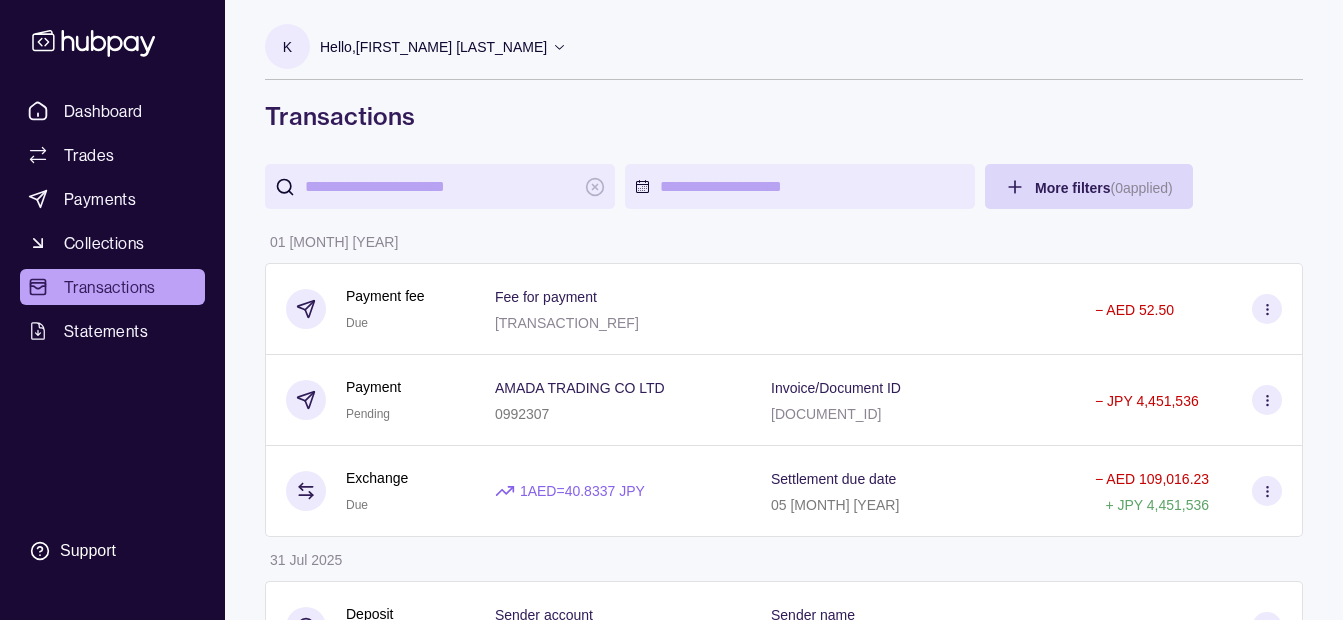 click on "Dashboard Trades Payments Collections Transactions Statements Support K Hello,  Khalid Khan Rahmat Gul  ESSA HAJI GENERAL TRADING LLC Change account Account Terms and conditions Privacy policy Sign out Transactions More filters  ( 0  applied) Details Amount 01 Aug 2025 Payment fee Due Fee for payment AP-RWLY-HW2B −   AED 52.50 Payment Pending AMADA TRADING CO LTD 0992307 Invoice/Document ID AM25-010825 −   JPY 4,451,536 Exchange Due 1  AED  =  40.8337   JPY Settlement due date 05 Aug 2025 −   AED 109,016.23 +   JPY 4,451,536 31 Jul 2025 Deposit Success Sender account AE910351001326855311001 Sender name ESSA HAJI GENERAL TRADING LLC +   AED 220,000.00 Deposit Success Sender account AE220400000323334436001 Sender name ESSA HAJI GENERAL TRADING LLC +   AED 160,000.00 Deposit Success Sender account AE910351001326855311001 Sender name ESSA HAJI GENERAL TRADING LLC +   AED 405,000.00 Deposit Success Sender account – Sender name ESSA HAJI GENERAL TRADING LLC +   AED 99,500.00 Deposit Success Sender account +" at bounding box center (671, 1129) 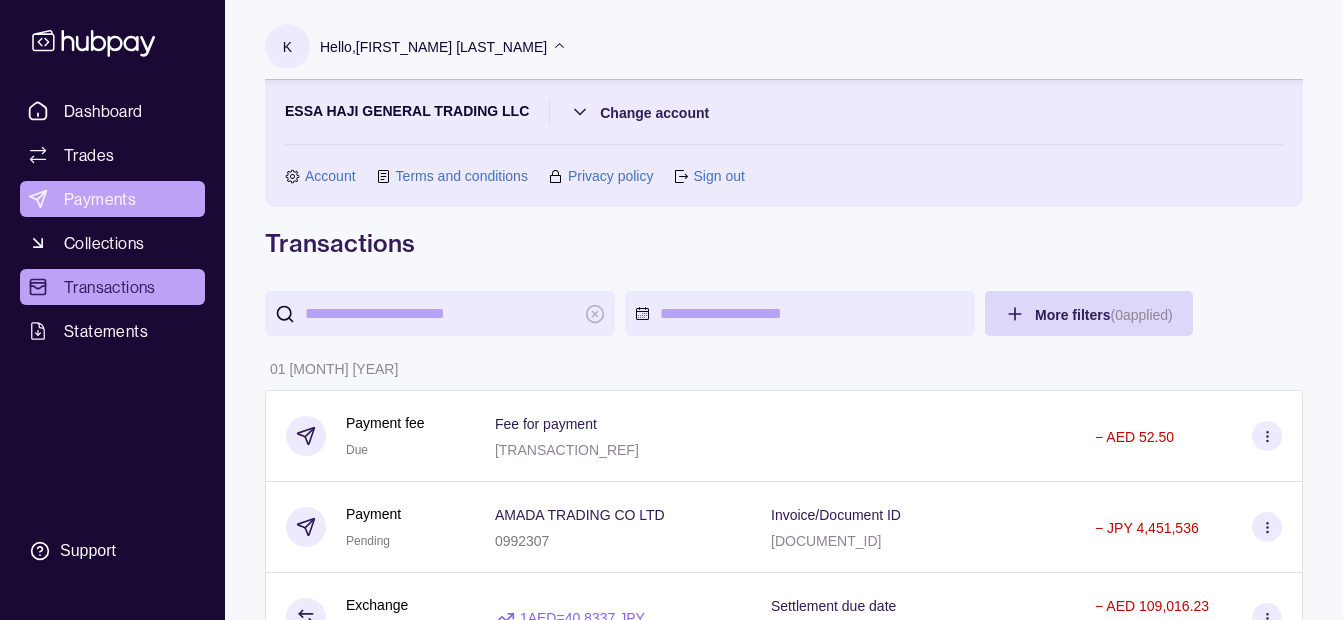 click on "Payments" at bounding box center [100, 199] 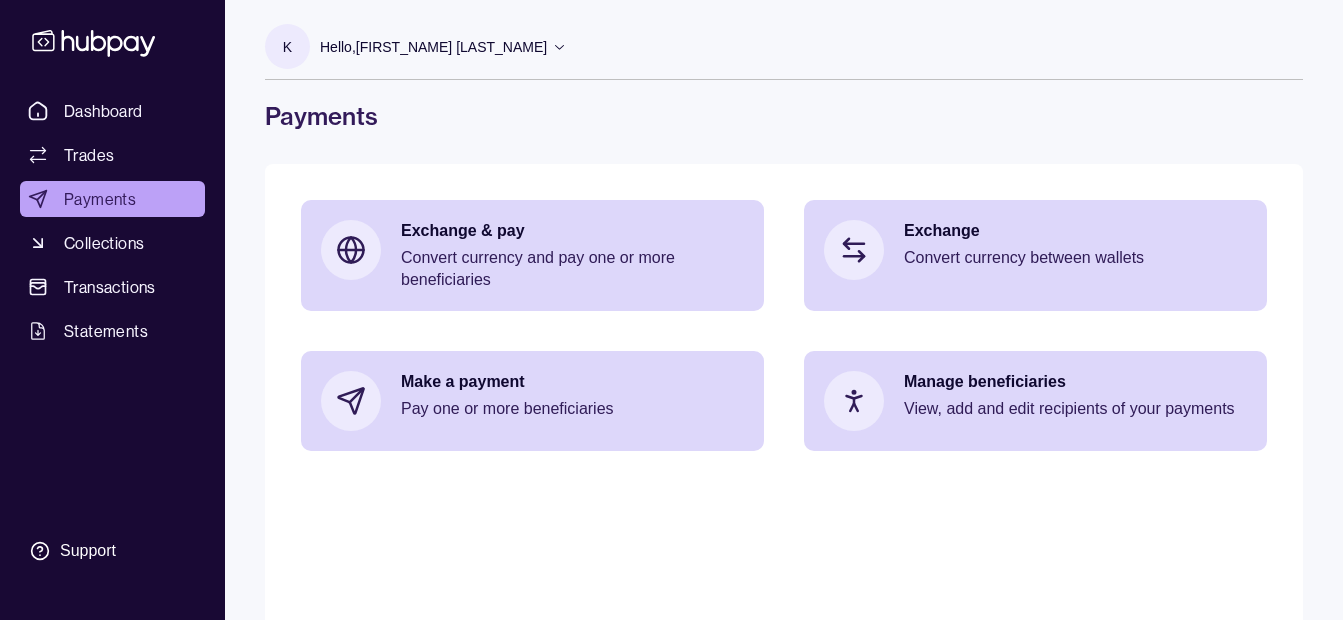 click on "Hello,  Khalid Khan Rahmat Gul" at bounding box center [433, 47] 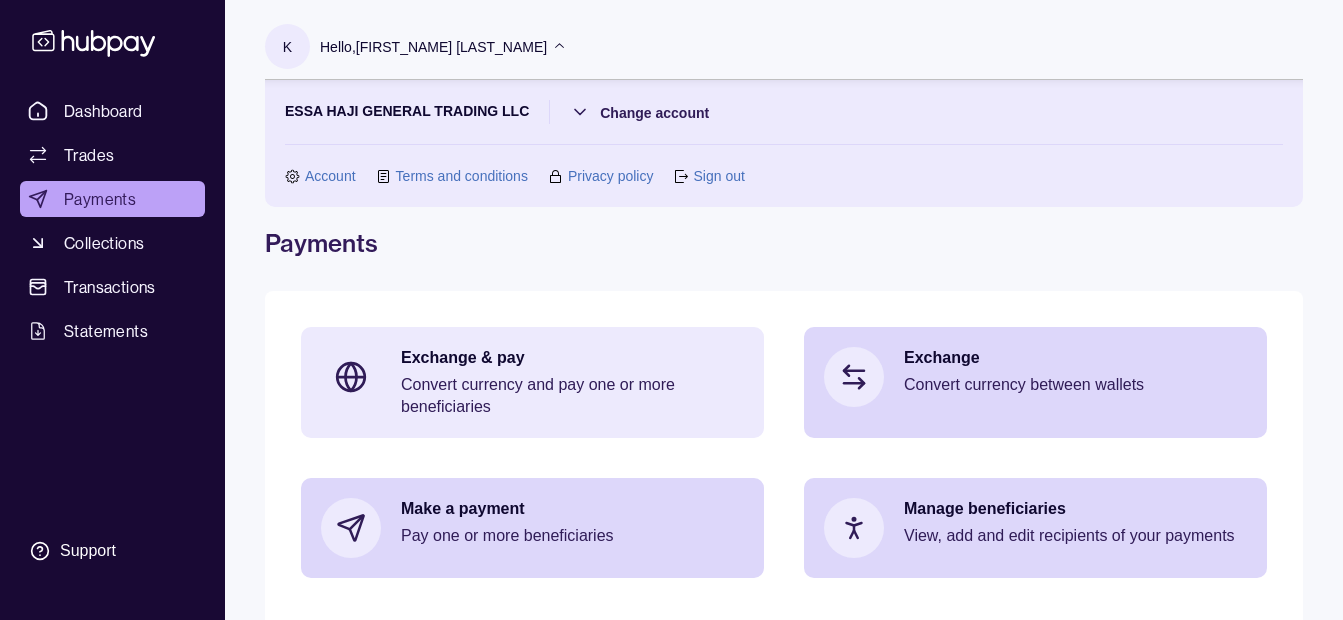 click on "Convert currency and pay one or more beneficiaries" at bounding box center [572, 396] 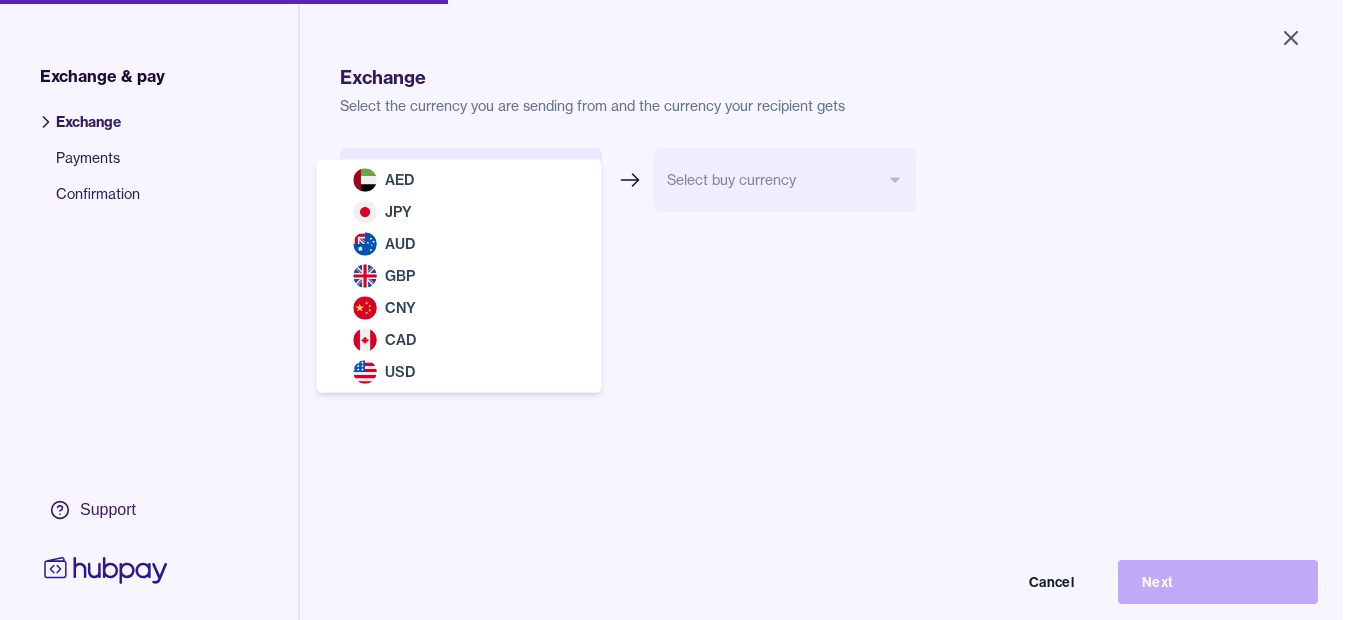 click on "Close Exchange & pay Exchange Payments Confirmation Support Exchange Select the currency you are sending from and the currency your recipient gets Select sell currency *** *** *** *** *** *** *** Select buy currency Cancel Next Exchange & pay | Hubpay AED JPY AUD GBP CNY CAD USD" at bounding box center [671, 310] 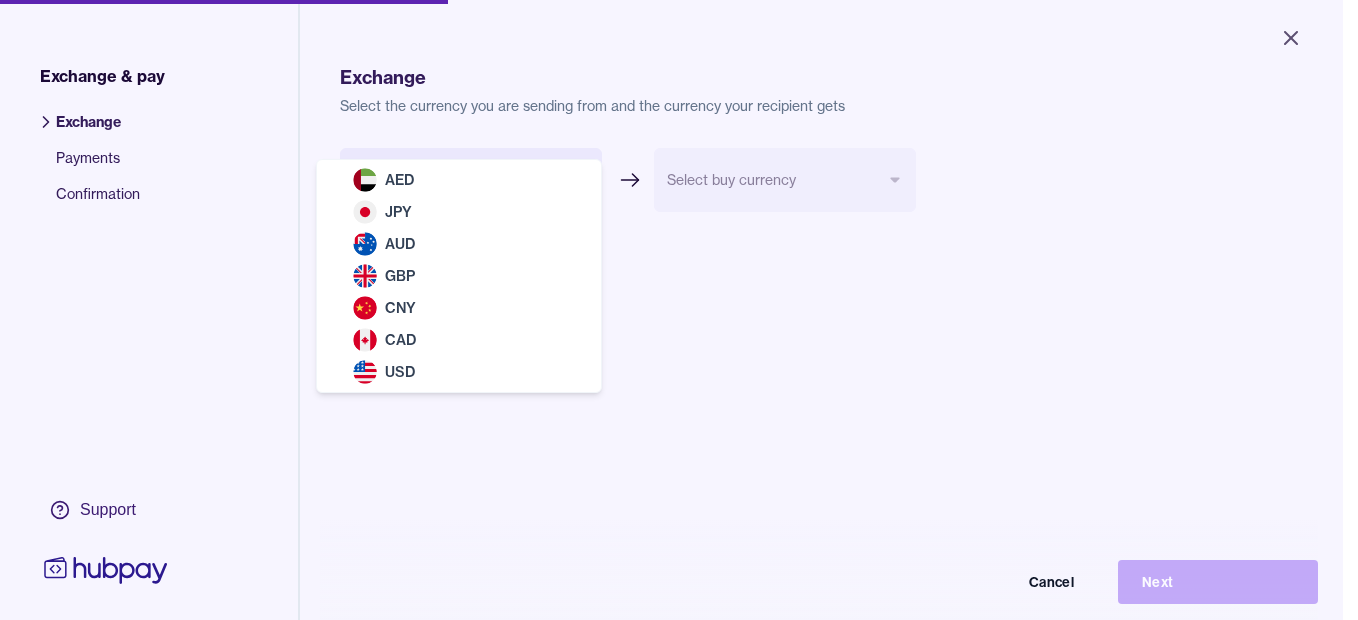 select on "***" 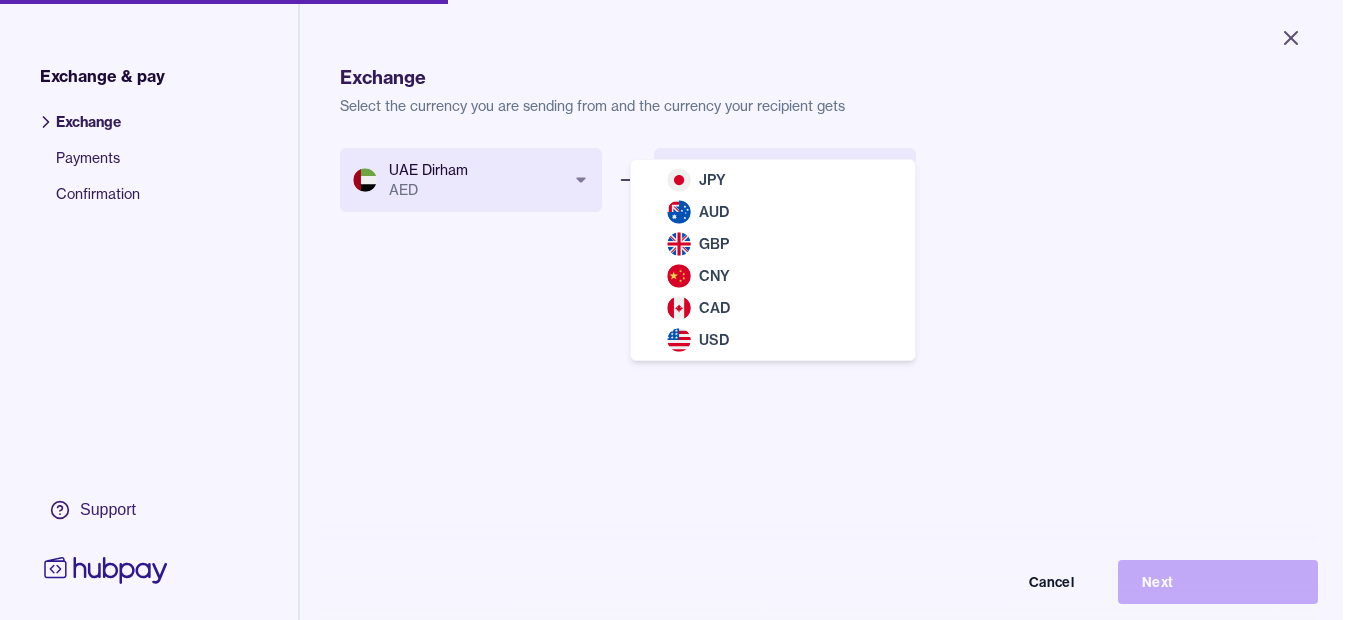 click on "Close Exchange & pay Exchange Payments Confirmation Support Exchange Select the currency you are sending from and the currency your recipient gets UAE Dirham AED *** *** *** *** *** *** *** Select buy currency *** *** *** *** *** *** Cancel Next Exchange & pay | Hubpay JPY AUD GBP CNY CAD USD" at bounding box center [671, 310] 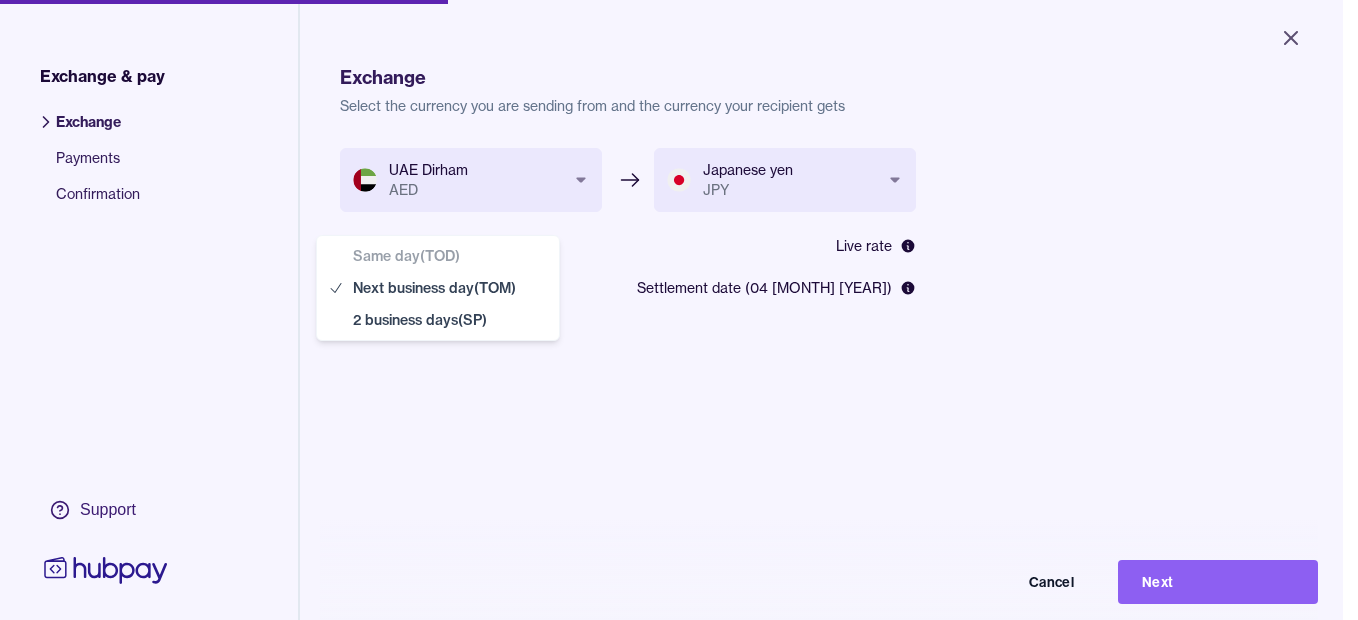 click on "**********" at bounding box center (671, 310) 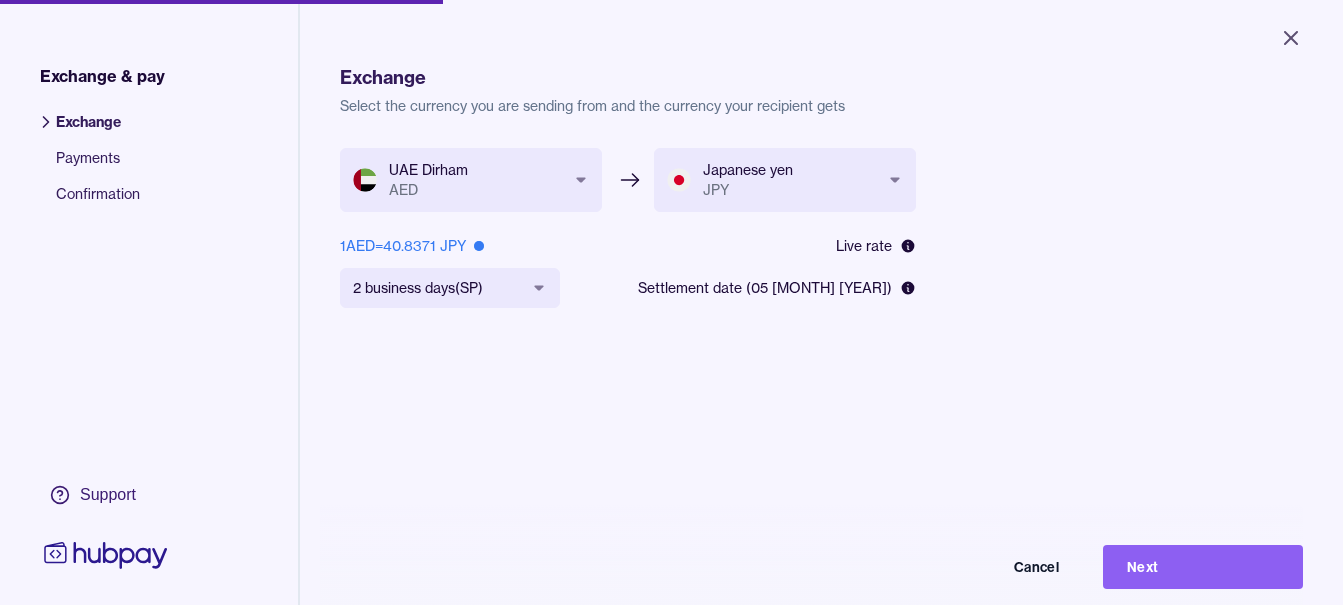 click on "Next" at bounding box center [1203, 567] 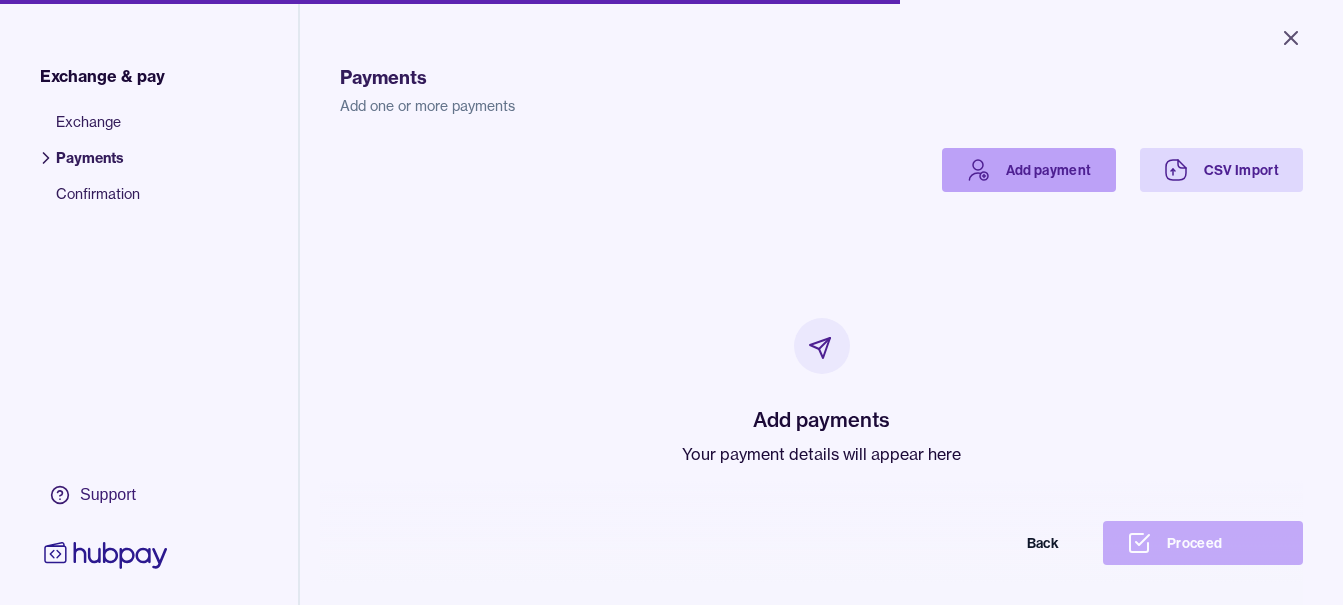 click on "Add payment" at bounding box center [1029, 170] 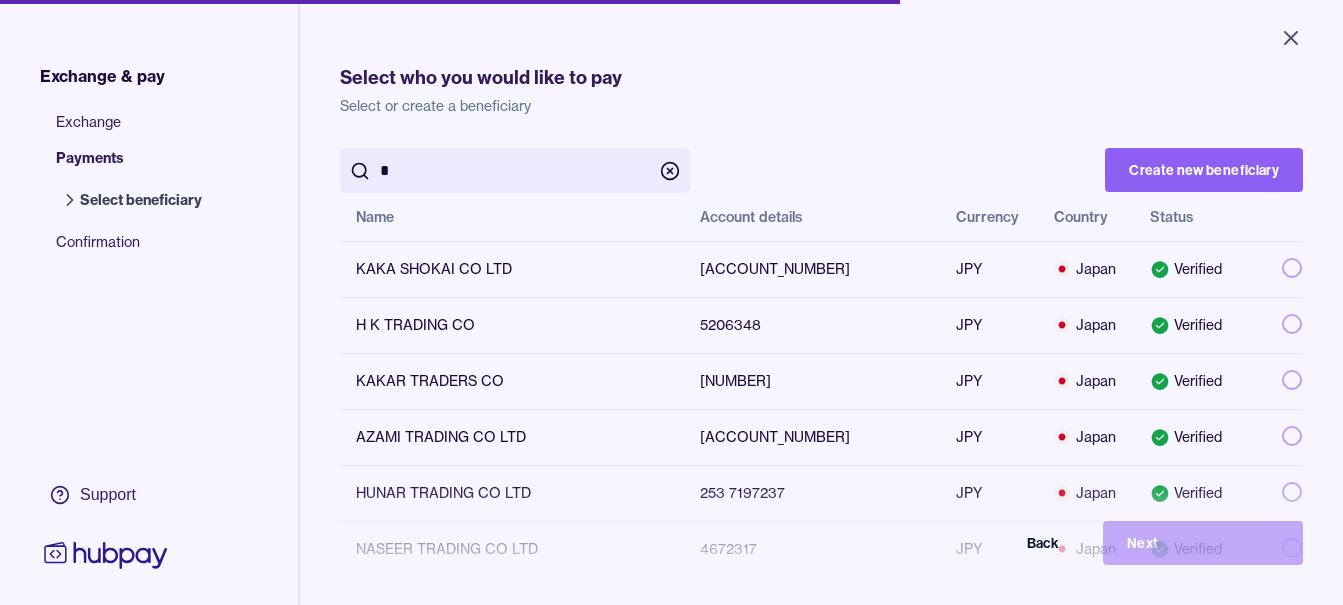 scroll, scrollTop: 0, scrollLeft: 0, axis: both 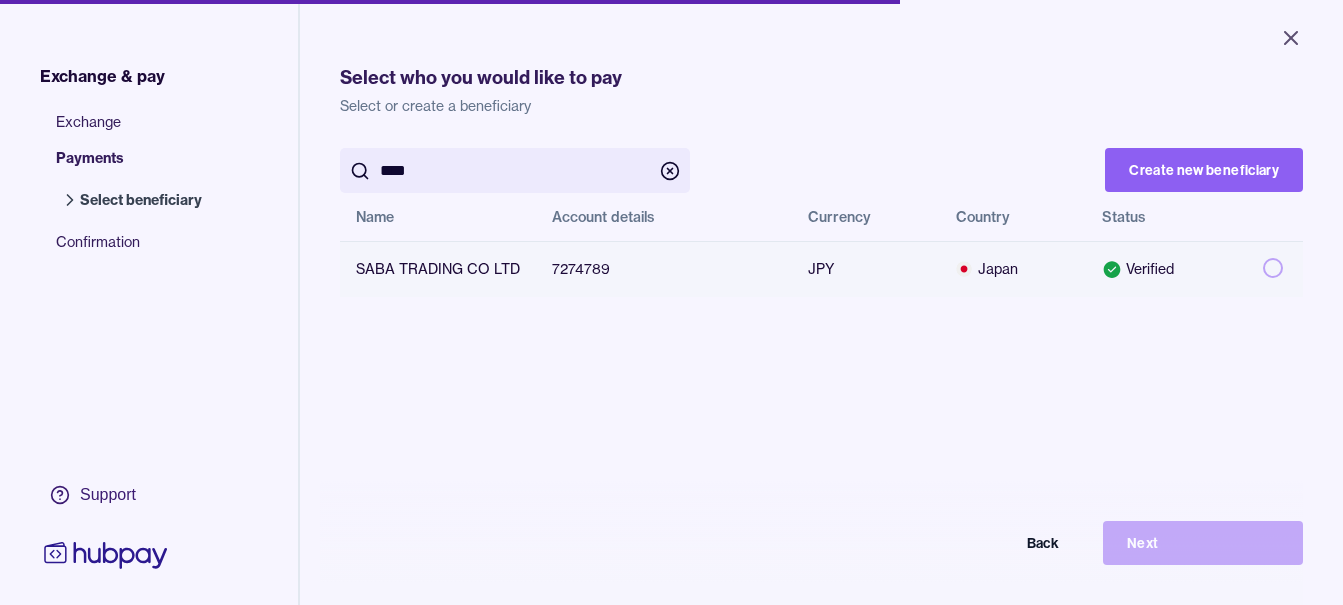type on "****" 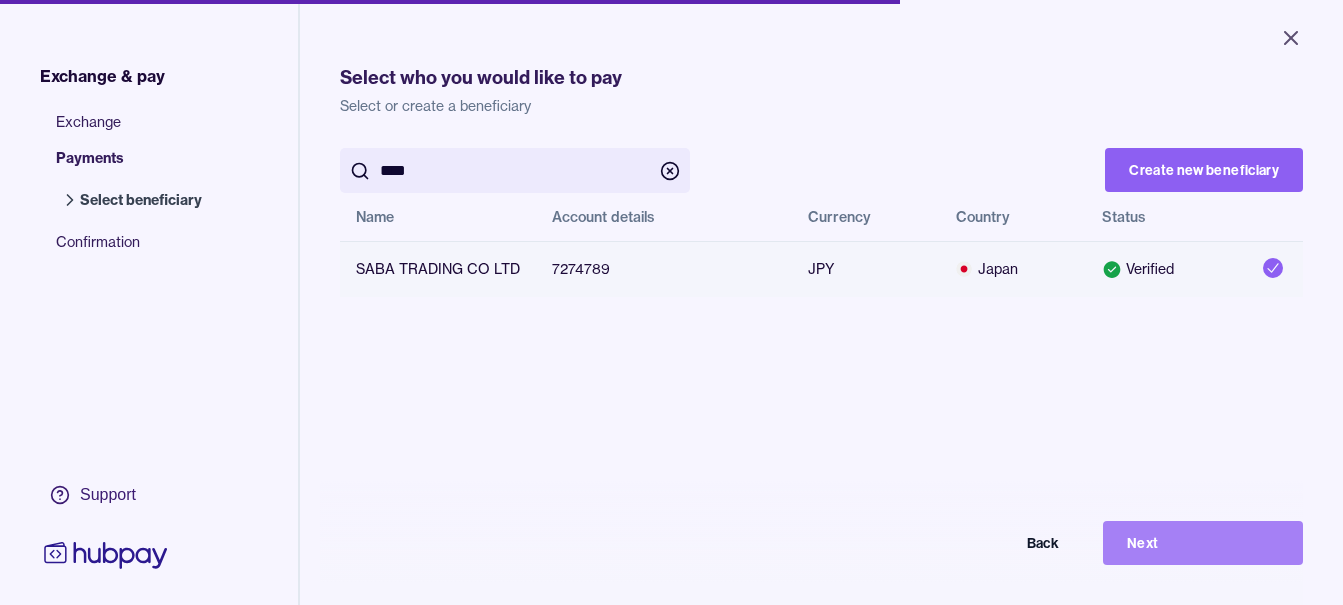 click on "Next" at bounding box center (1203, 543) 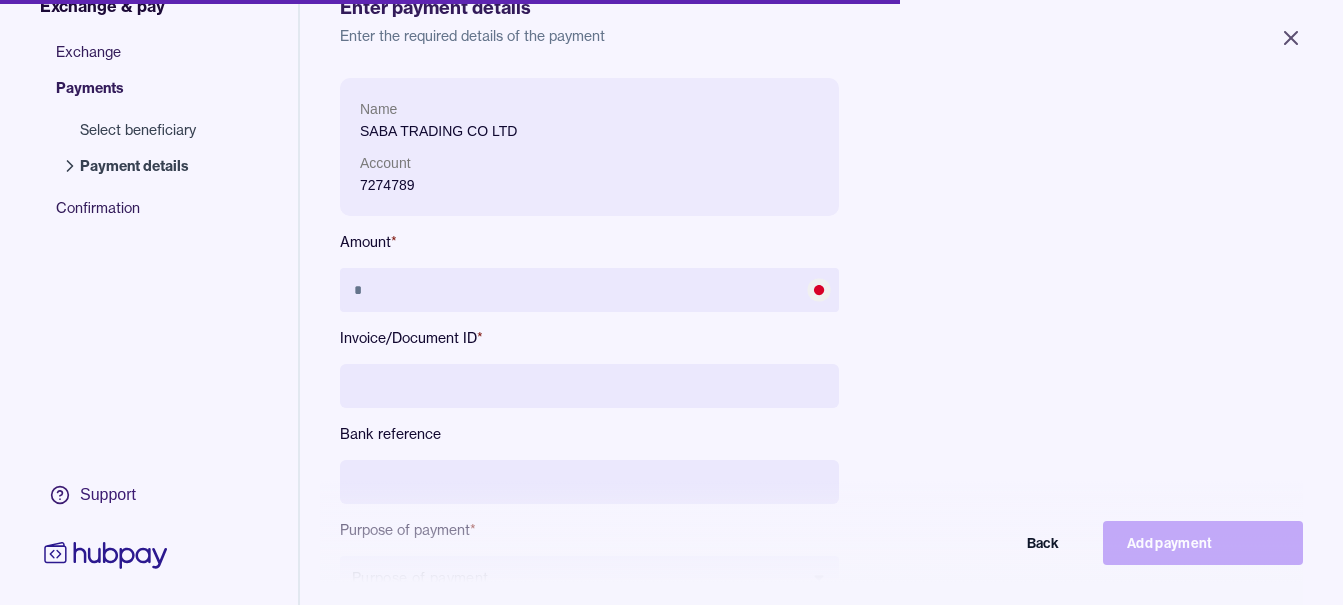 scroll, scrollTop: 100, scrollLeft: 0, axis: vertical 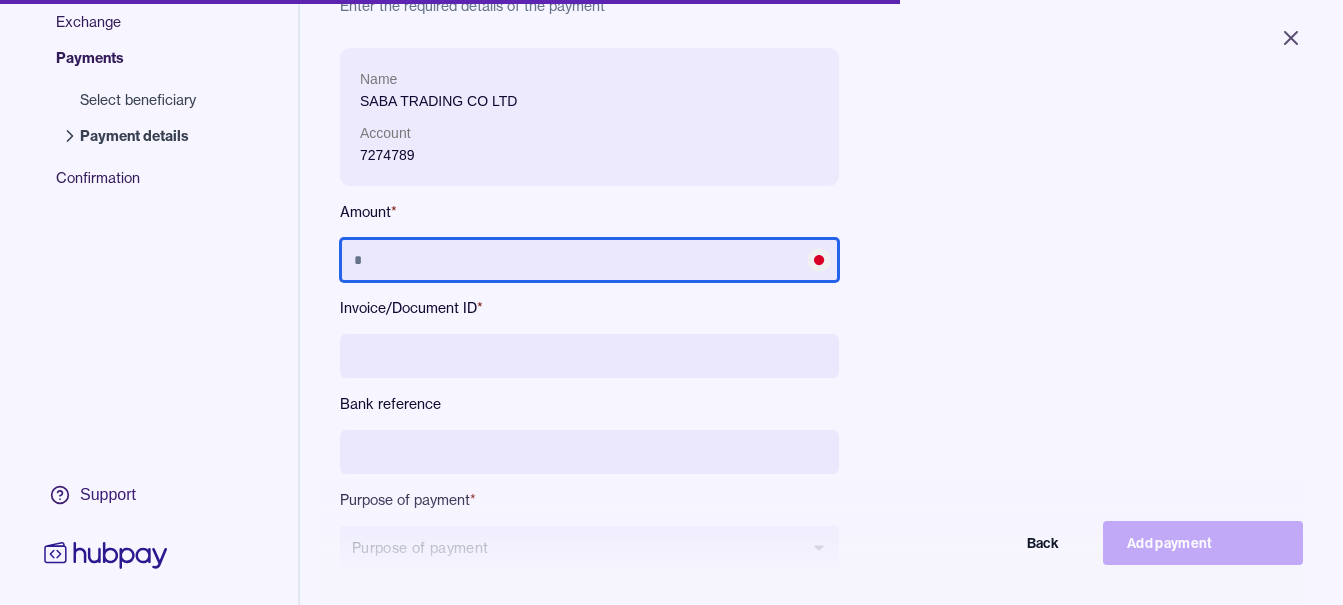 click at bounding box center (589, 260) 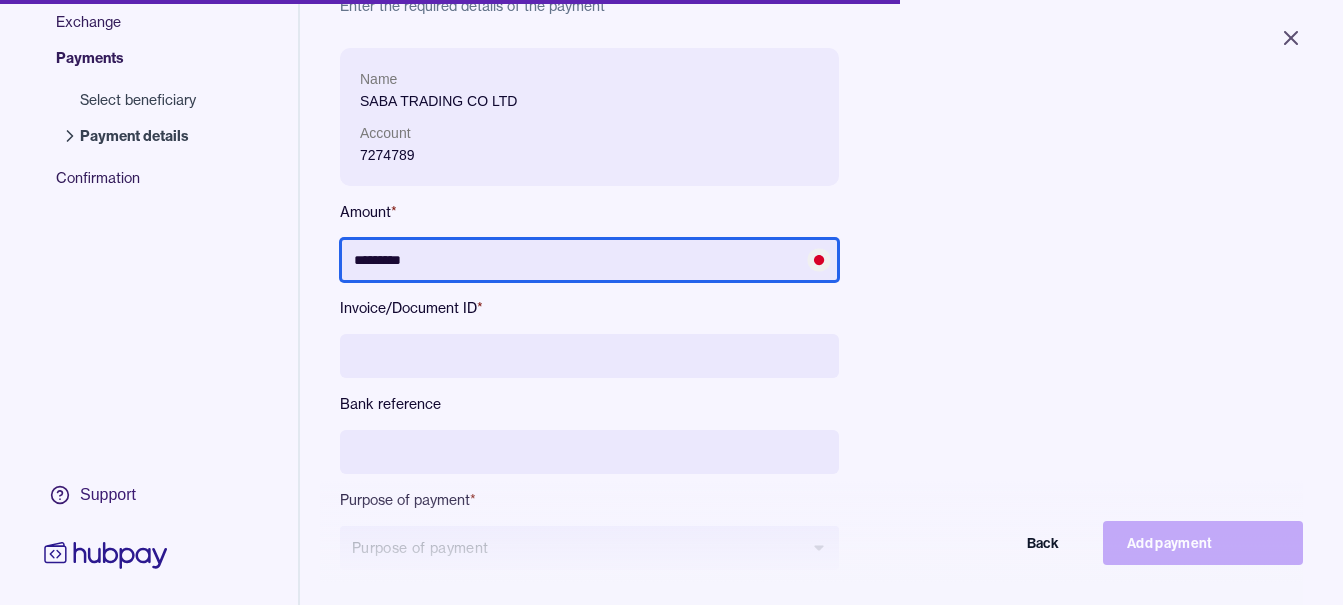 type on "*********" 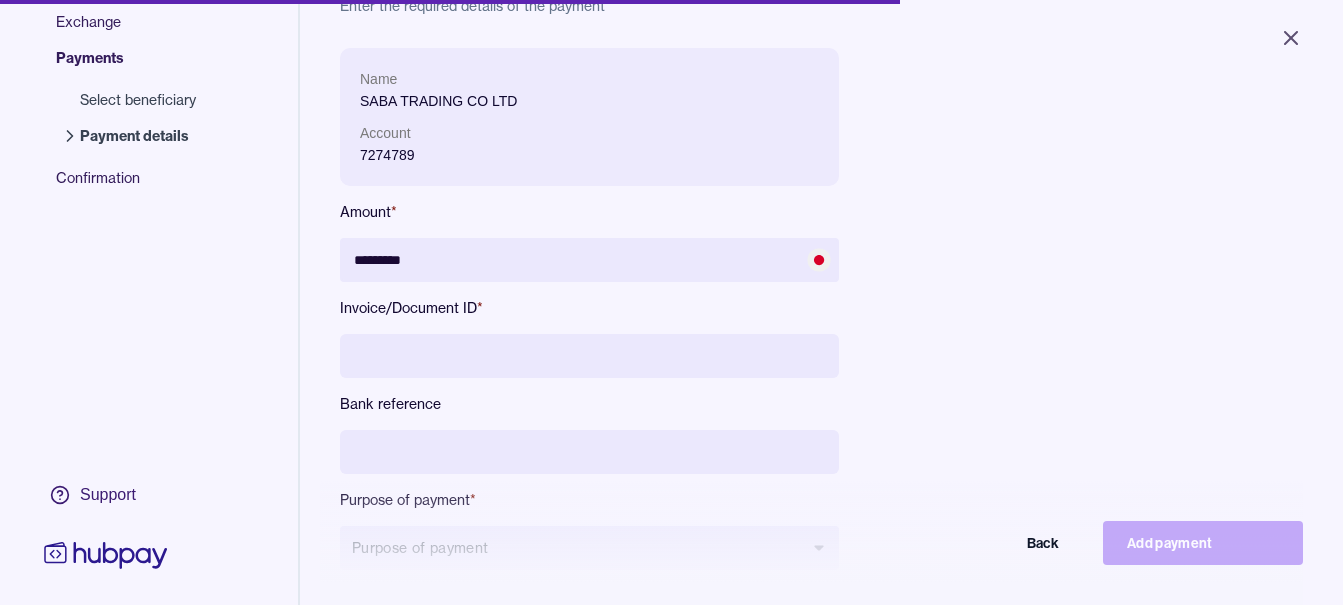 click at bounding box center (589, 356) 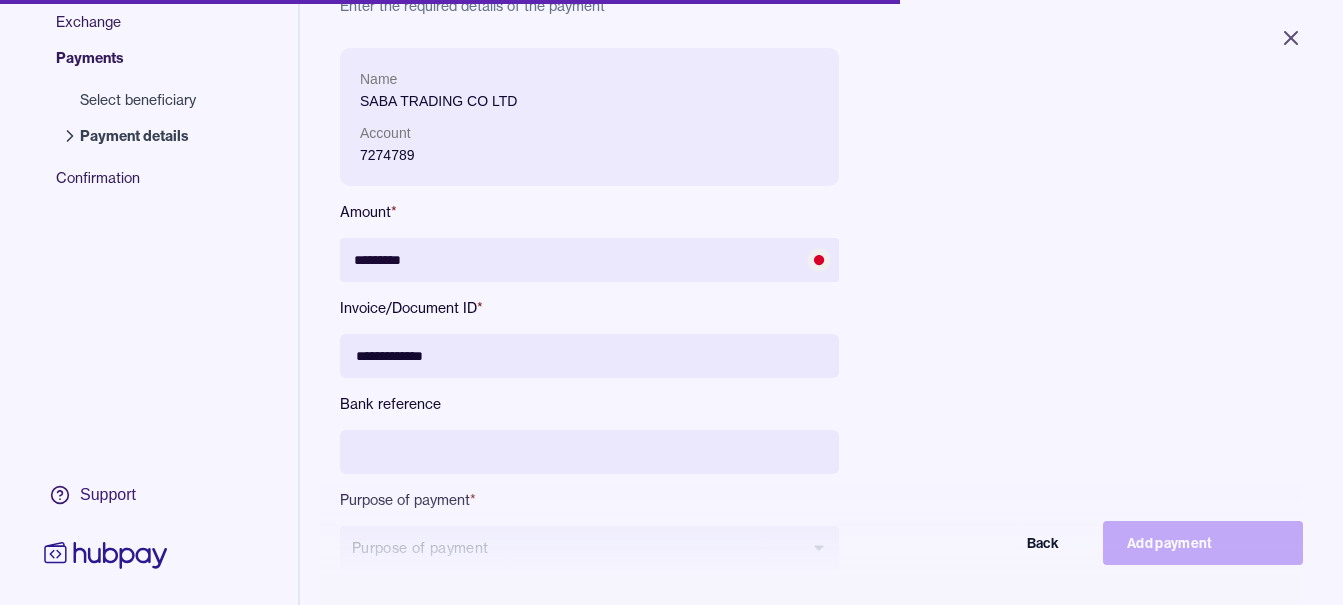 click on "**********" at bounding box center (589, 356) 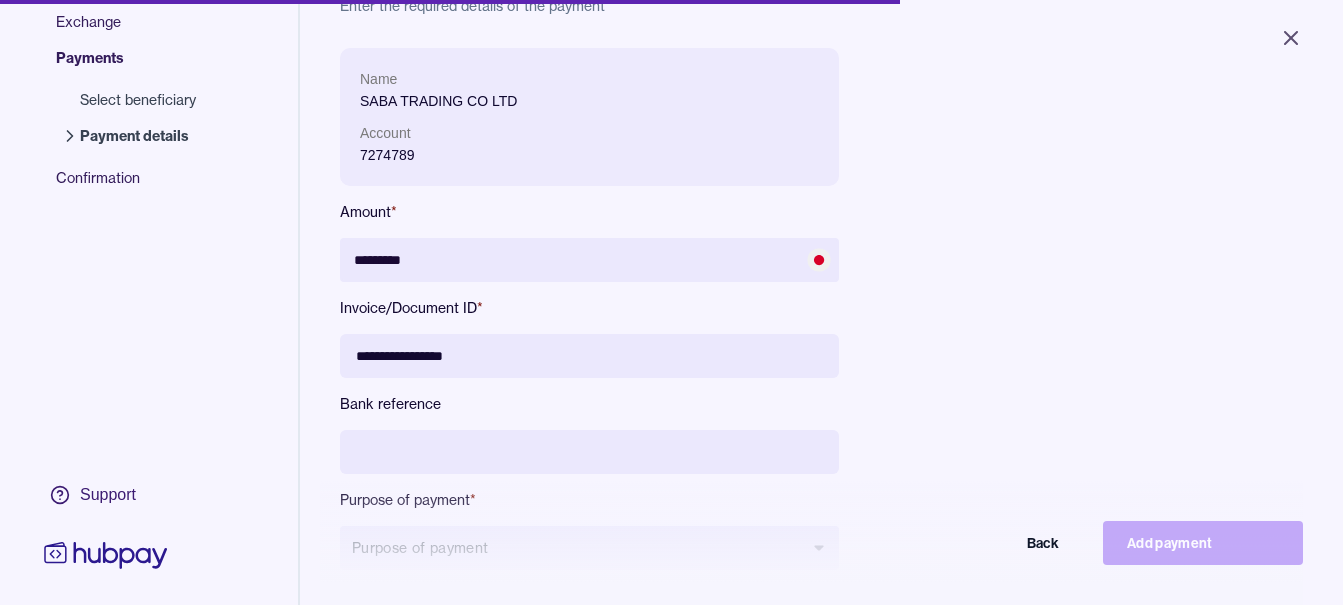 type on "**********" 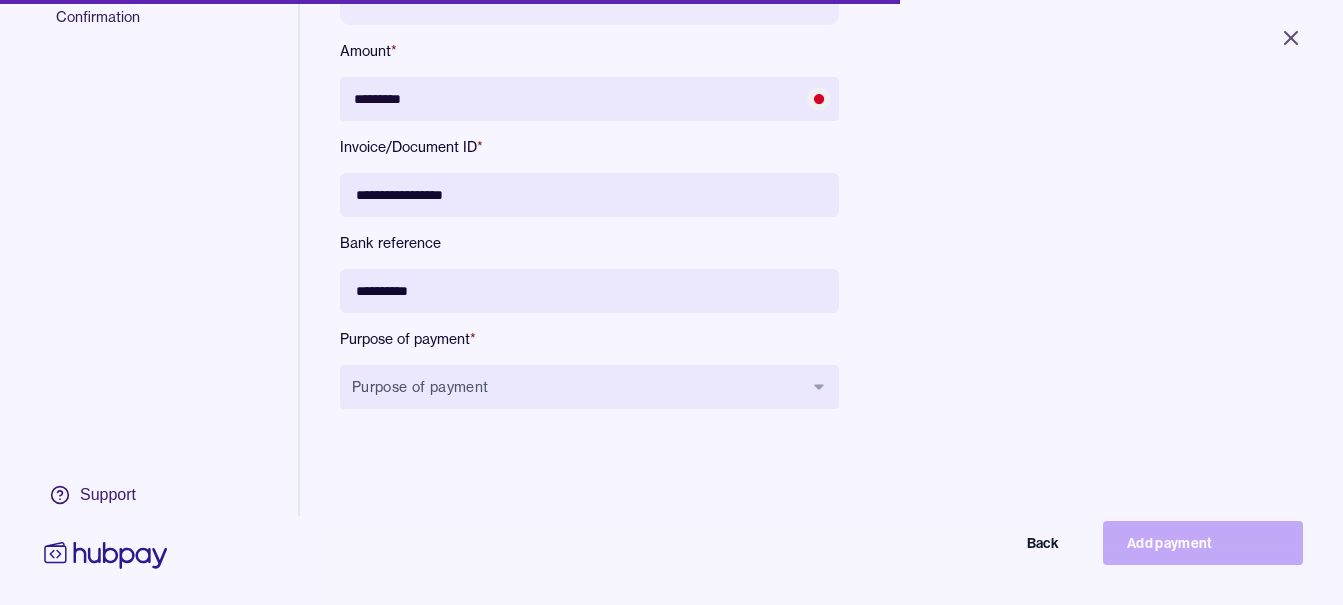scroll, scrollTop: 268, scrollLeft: 0, axis: vertical 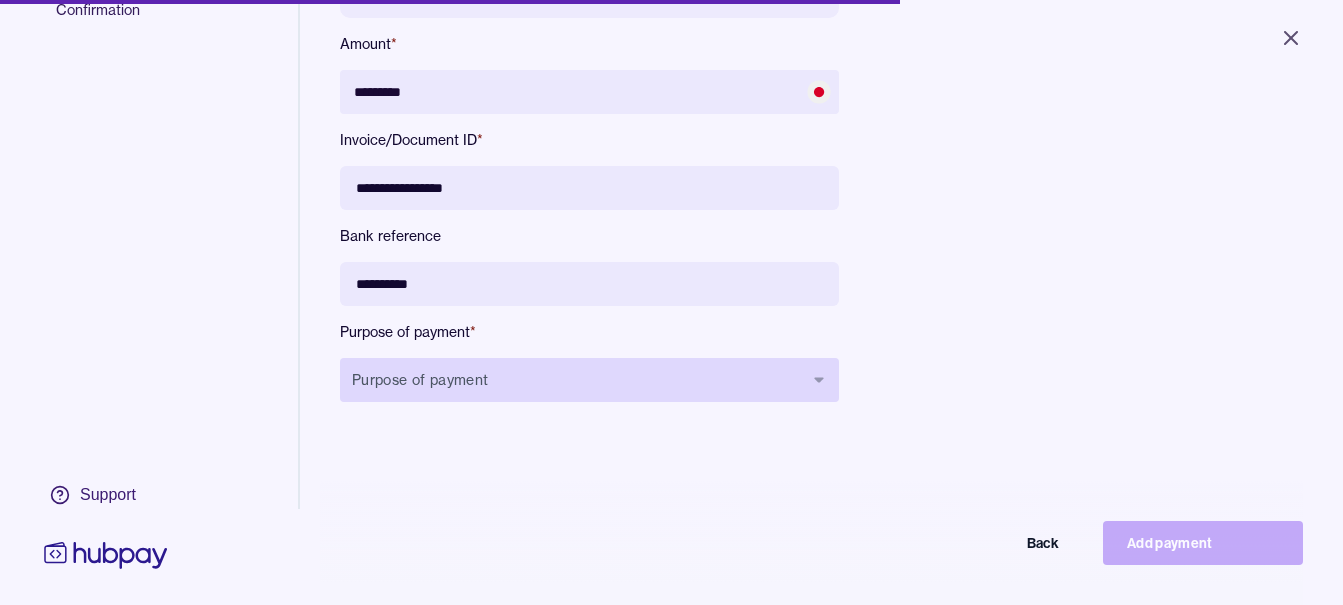 type on "*********" 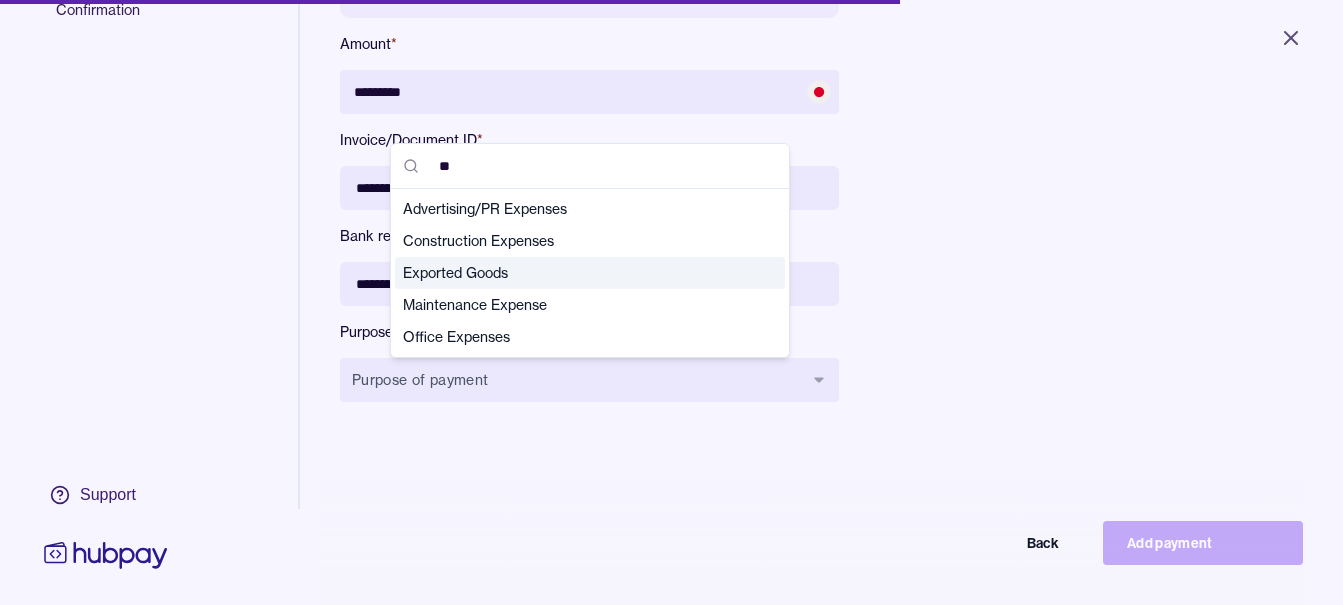 type on "**" 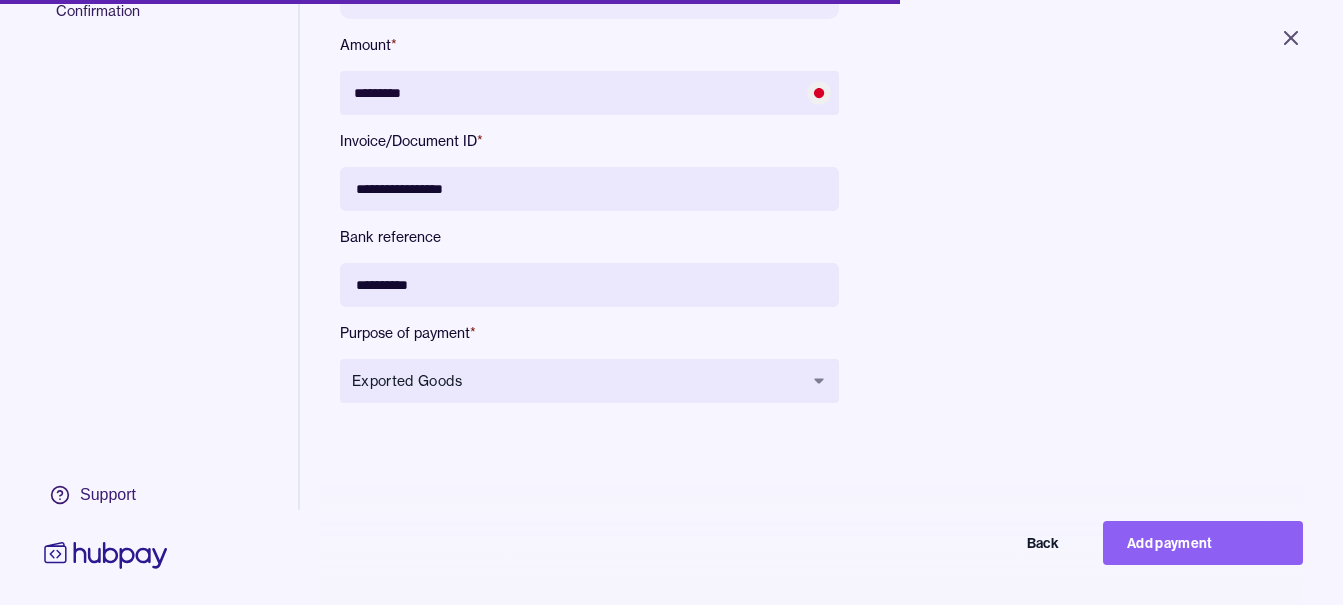 scroll, scrollTop: 268, scrollLeft: 0, axis: vertical 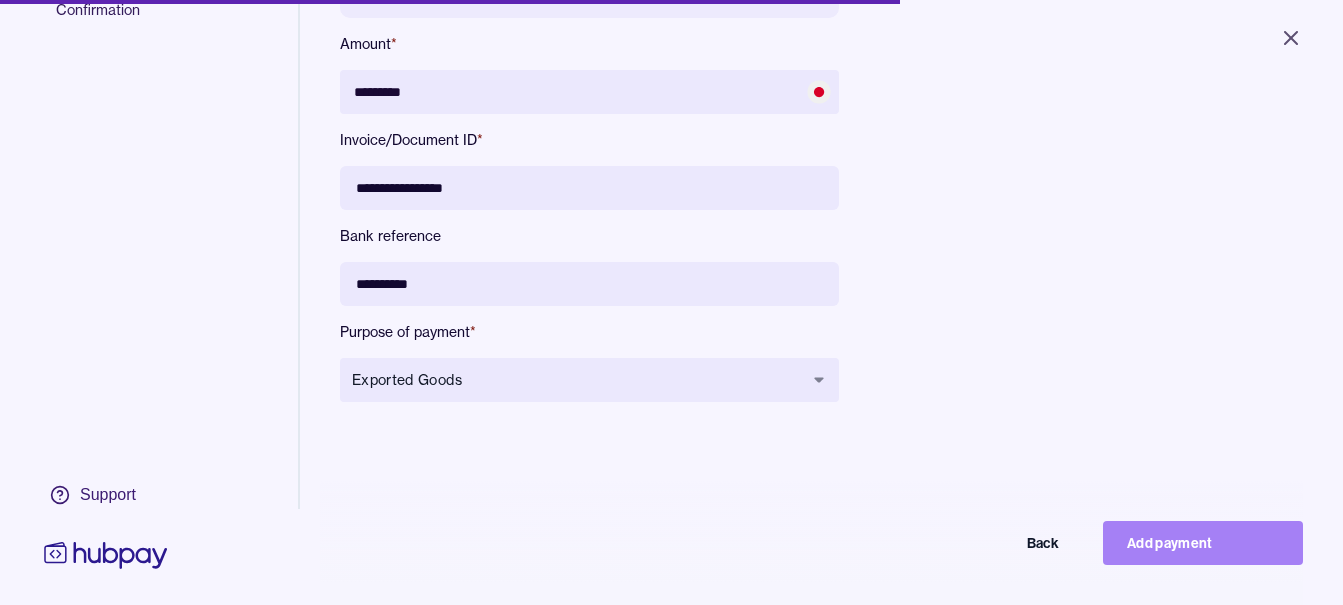 click on "Add payment" at bounding box center (1203, 543) 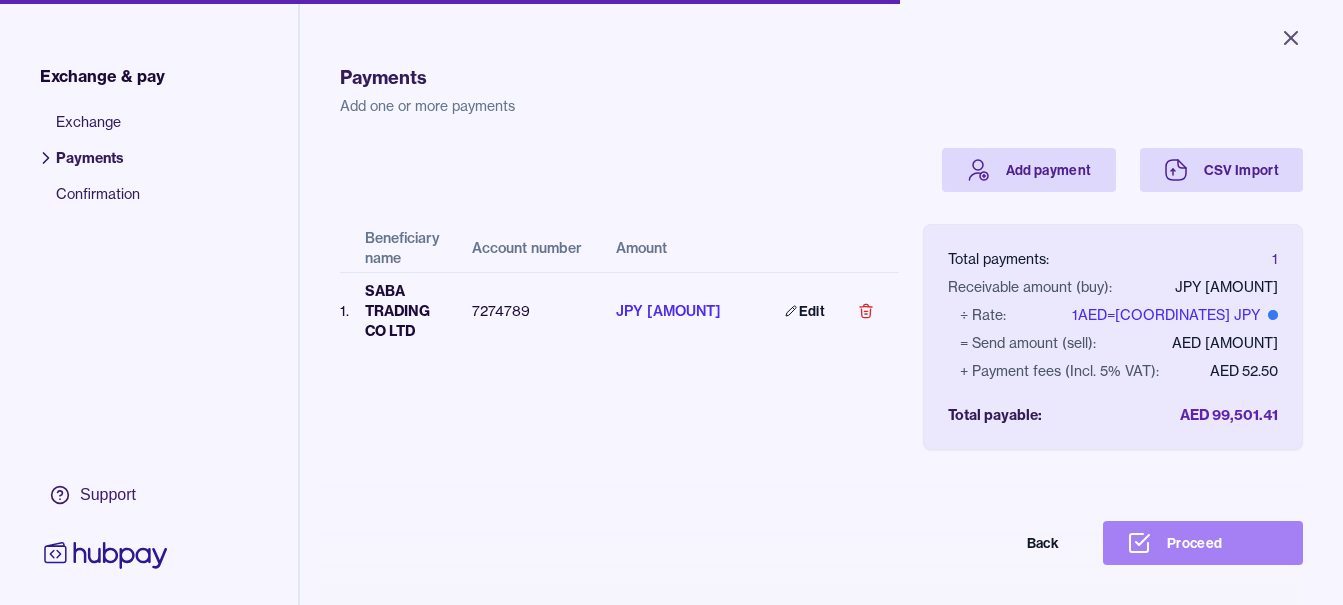 click on "Proceed" at bounding box center (1203, 543) 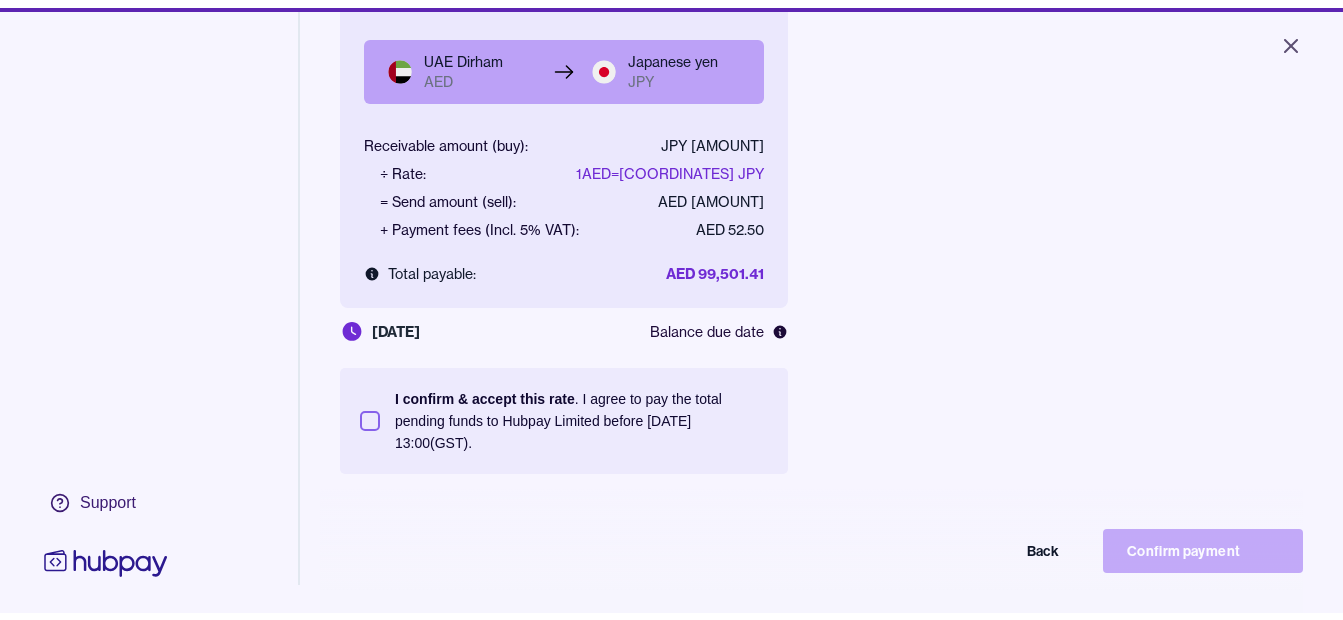 scroll, scrollTop: 268, scrollLeft: 0, axis: vertical 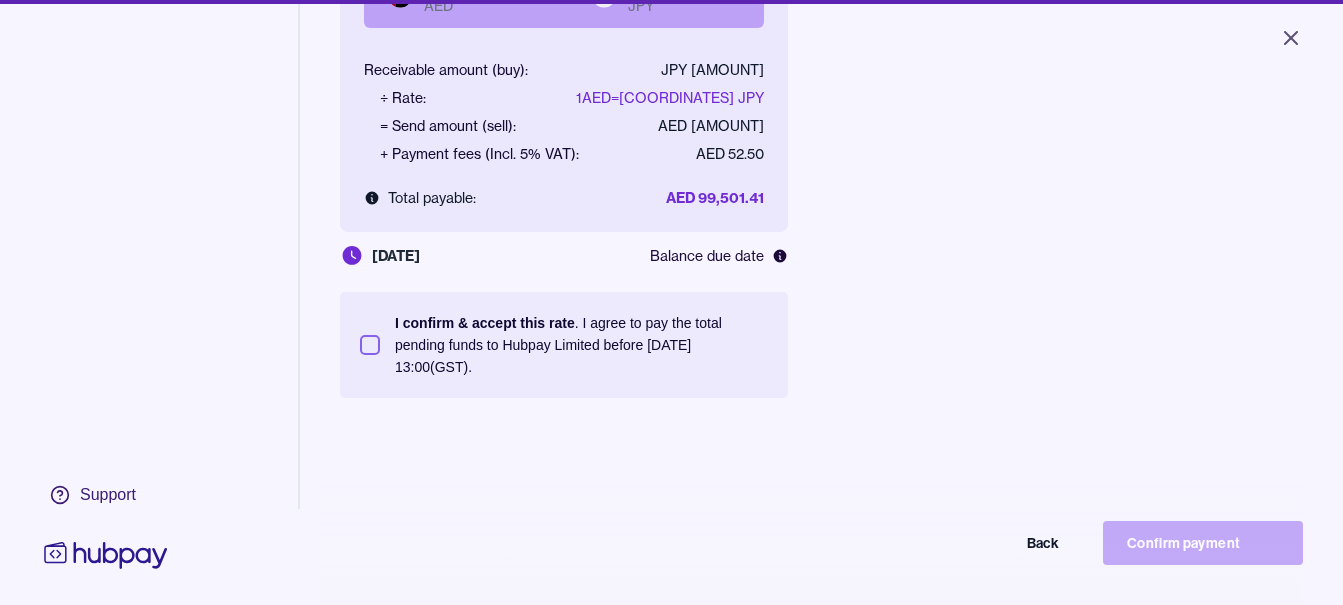 click on "I confirm & accept this rate . I agree to pay the total pending funds to Hubpay Limited before [DATE] [TIME] (GST)." at bounding box center [370, 345] 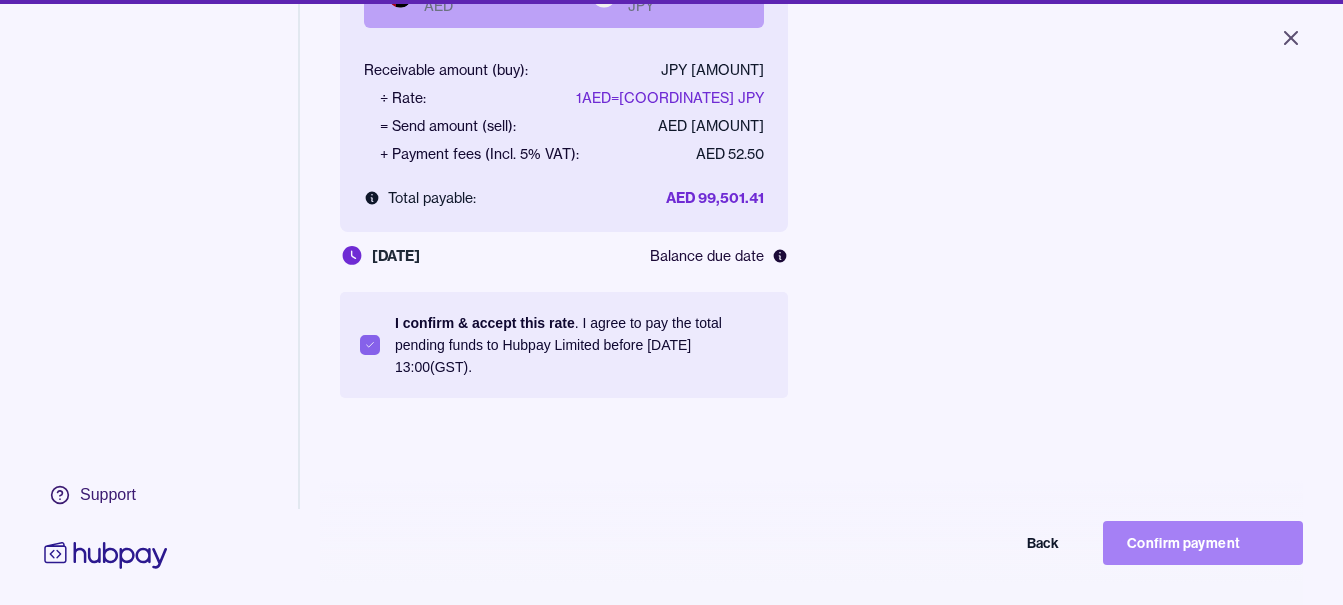 click on "Confirm payment" at bounding box center (1203, 543) 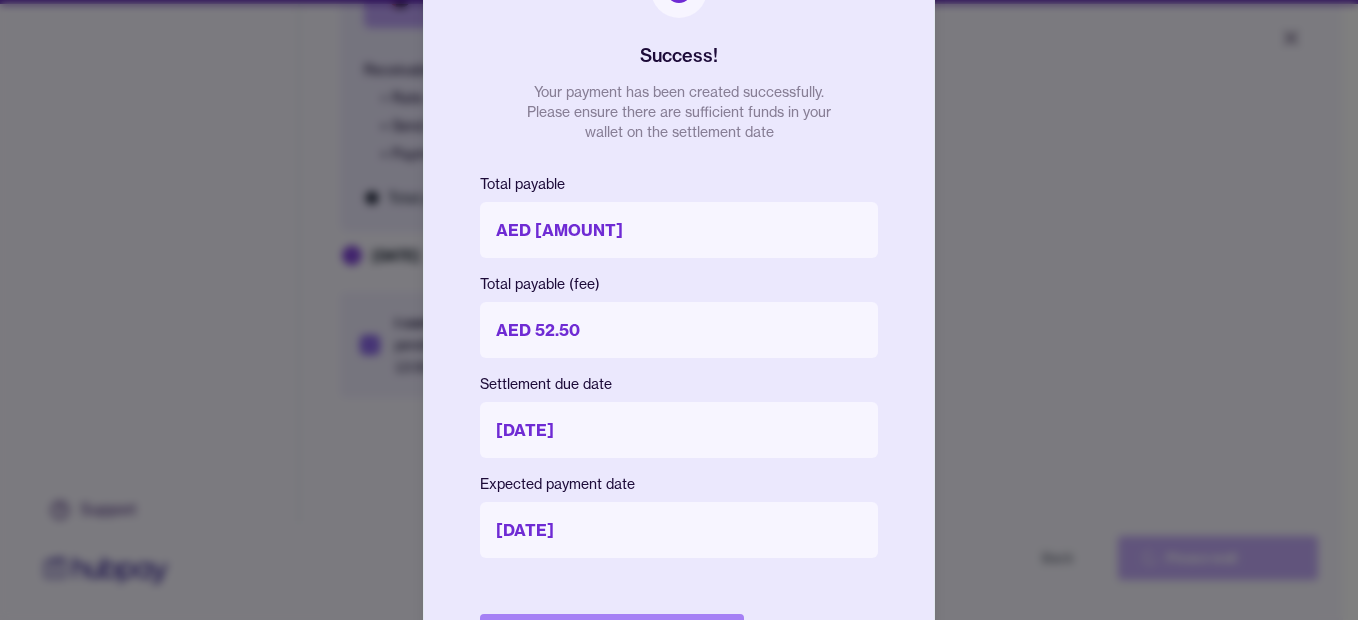 click on "Done" at bounding box center (612, 636) 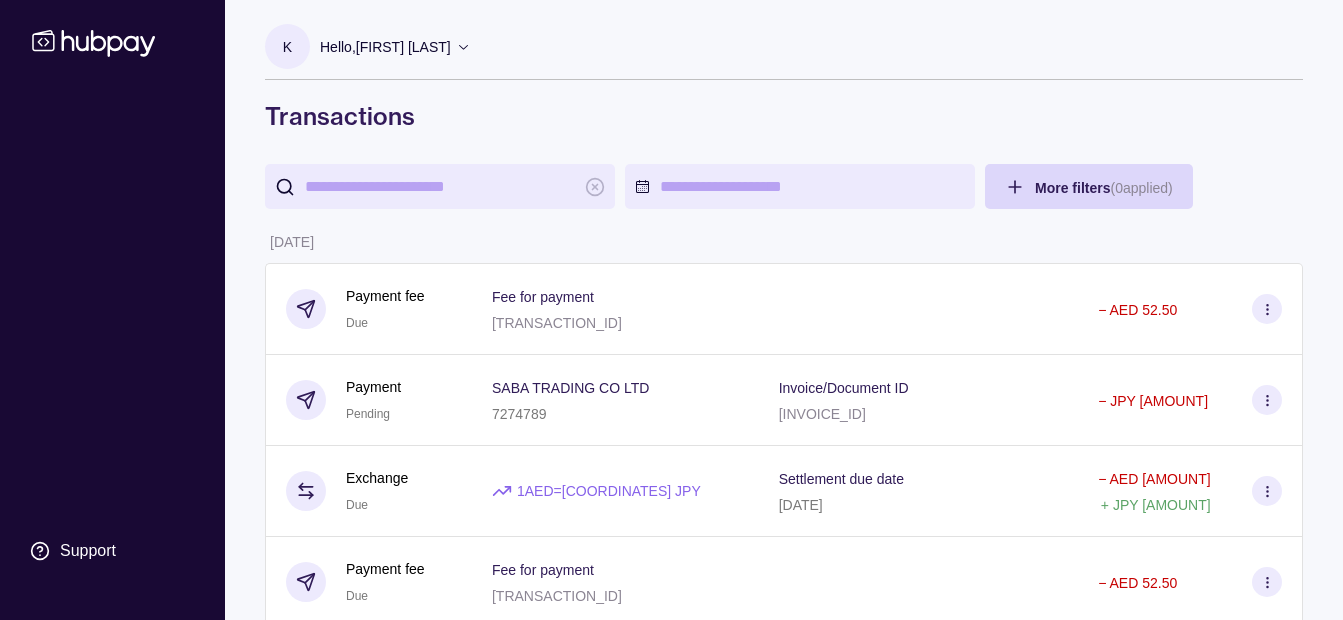 drag, startPoint x: 654, startPoint y: 390, endPoint x: 655, endPoint y: 371, distance: 19.026299 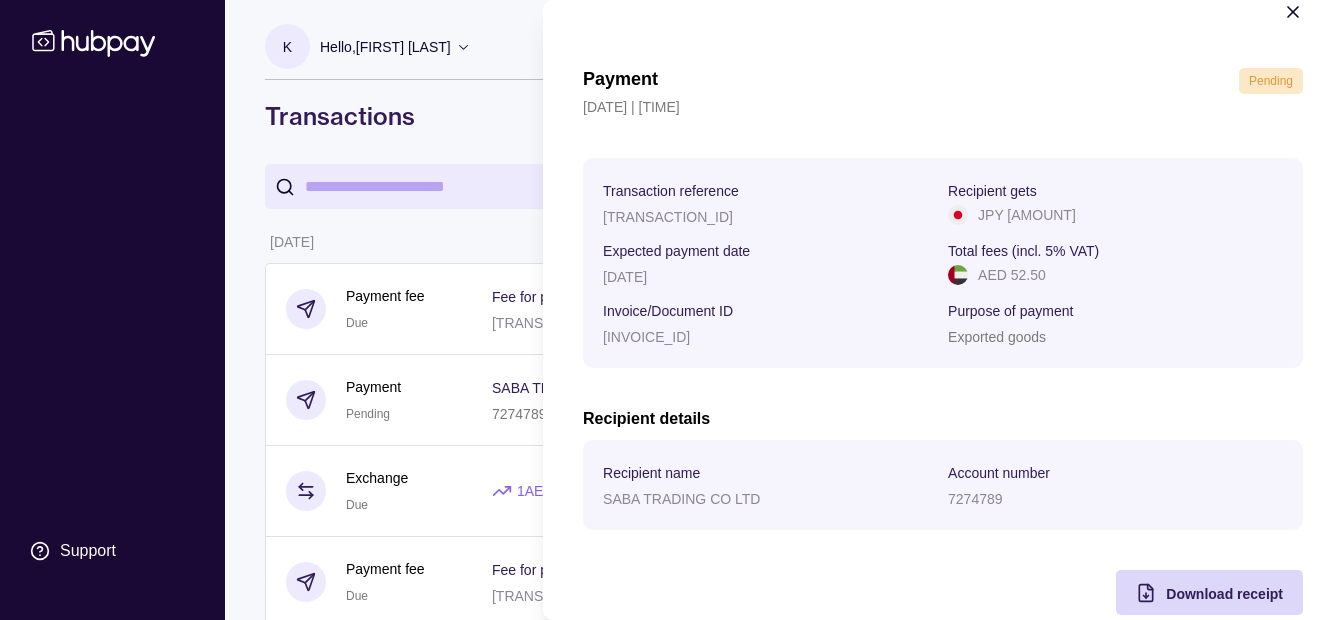 scroll, scrollTop: 73, scrollLeft: 0, axis: vertical 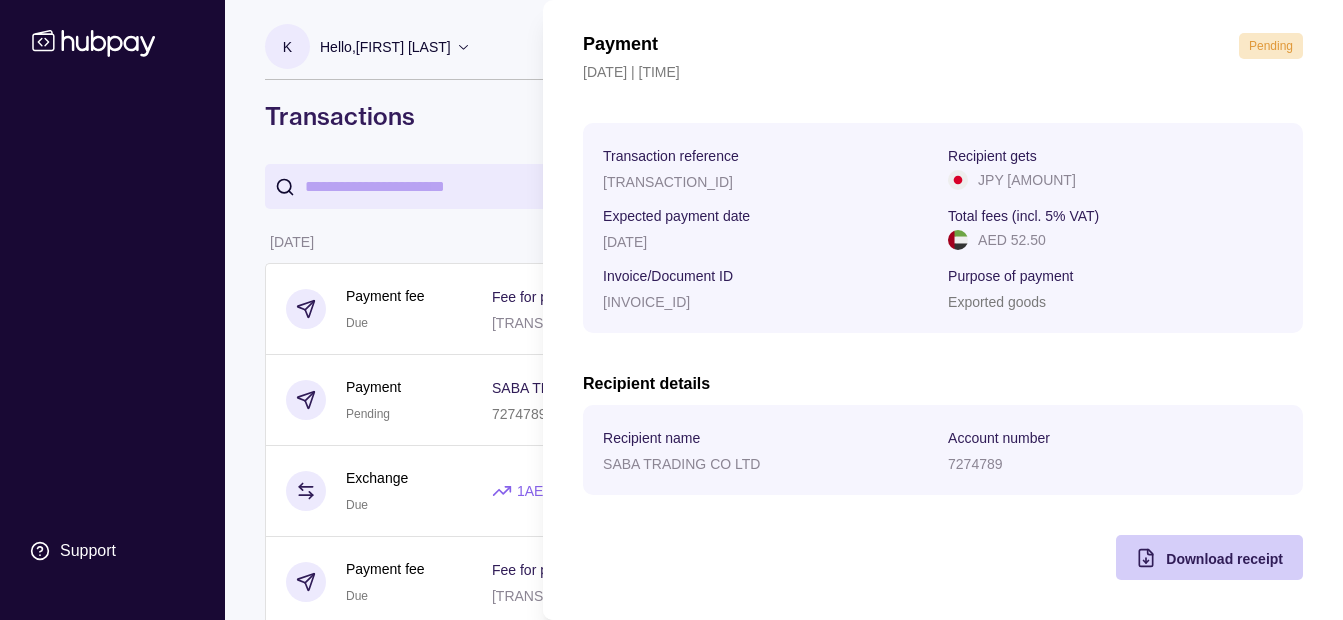 click on "Download receipt" at bounding box center [1224, 559] 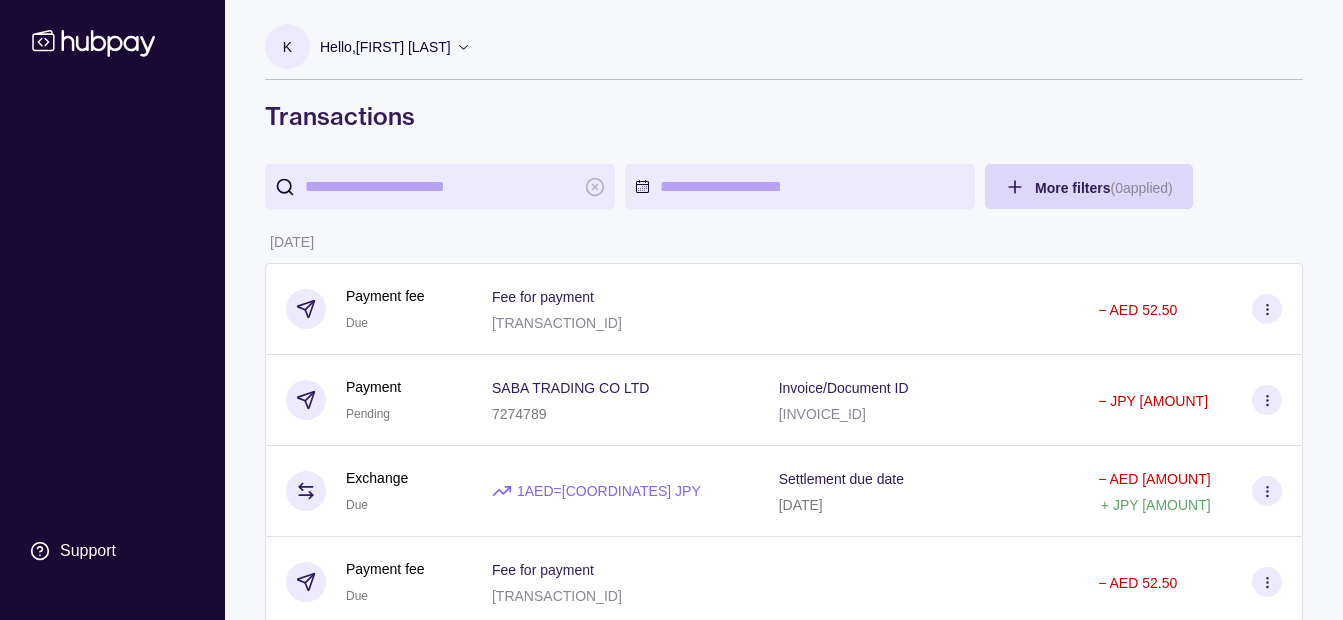 click on "Support K Hello,  Khalid Khan Rahmat Gul  ESSA HAJI GENERAL TRADING LLC Change account Account Terms and conditions Privacy policy Sign out Transactions More filters  ( 0  applied) Details Amount 01 Aug 2025 Payment fee Due Fee for payment AP-K4A9-OZZ7 −   AED 52.50 Payment Pending SABA TRADING CO LTD 7274789 Invoice/Document ID INV 1022025-37062 −   JPY 4,060,867 Exchange Due 1  AED  =  40.8337   JPY Settlement due date 05 Aug 2025 −   AED 99,448.91 +   JPY 4,060,867 Payment fee Due Fee for payment AP-RWLY-HW2B −   AED 52.50 Payment Pending AMADA TRADING CO LTD 0992307 Invoice/Document ID AM25-010825 −   JPY 4,451,536 Exchange Due 1  AED  =  40.8337   JPY Settlement due date 05 Aug 2025 −   AED 109,016.23 +   JPY 4,451,536 31 Jul 2025 Deposit Success Sender account AE910351001326855311001 Sender name ESSA HAJI GENERAL TRADING LLC +   AED 220,000.00 Deposit Success Sender account AE220400000323334436001 Sender name ESSA HAJI GENERAL TRADING LLC +   AED 160,000.00 Deposit Success Sender account +" at bounding box center [671, 1129] 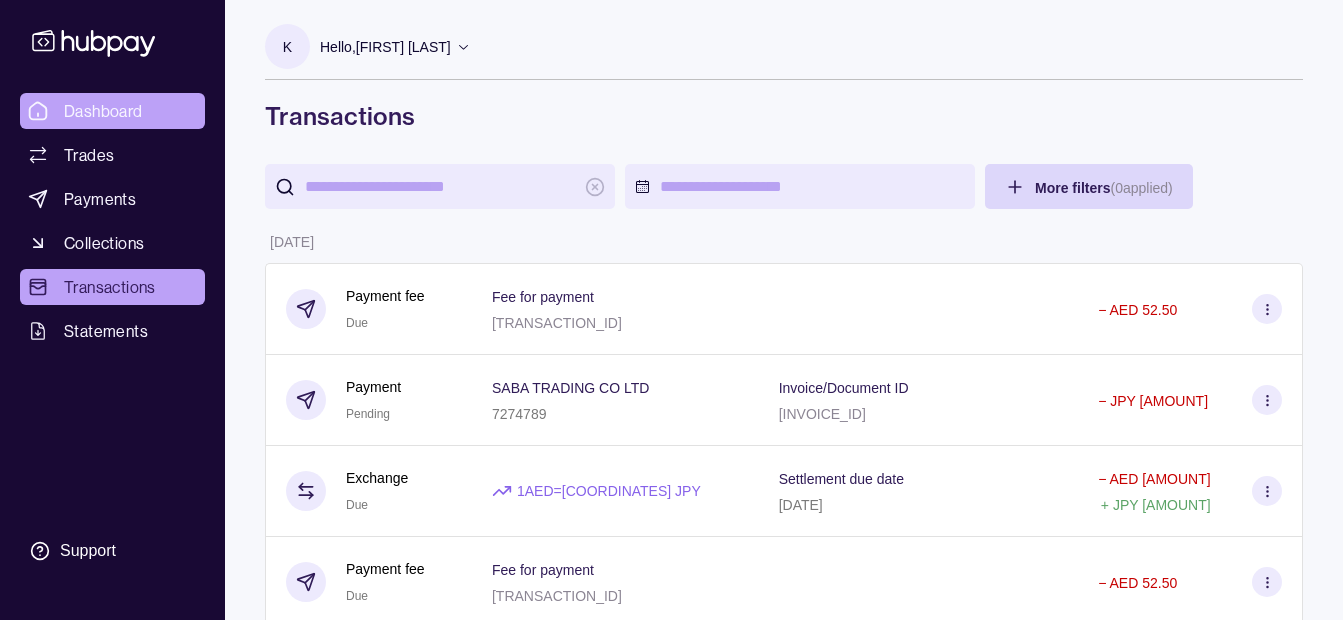 click on "Dashboard" at bounding box center (103, 111) 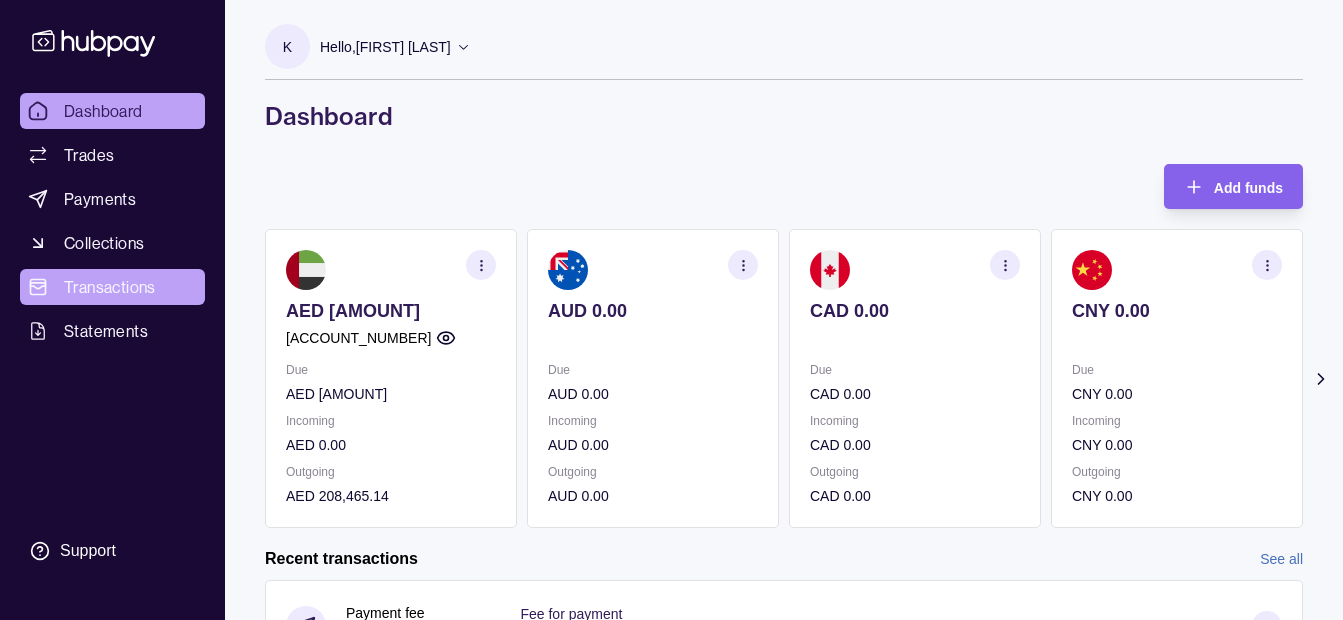 click on "Transactions" at bounding box center (110, 287) 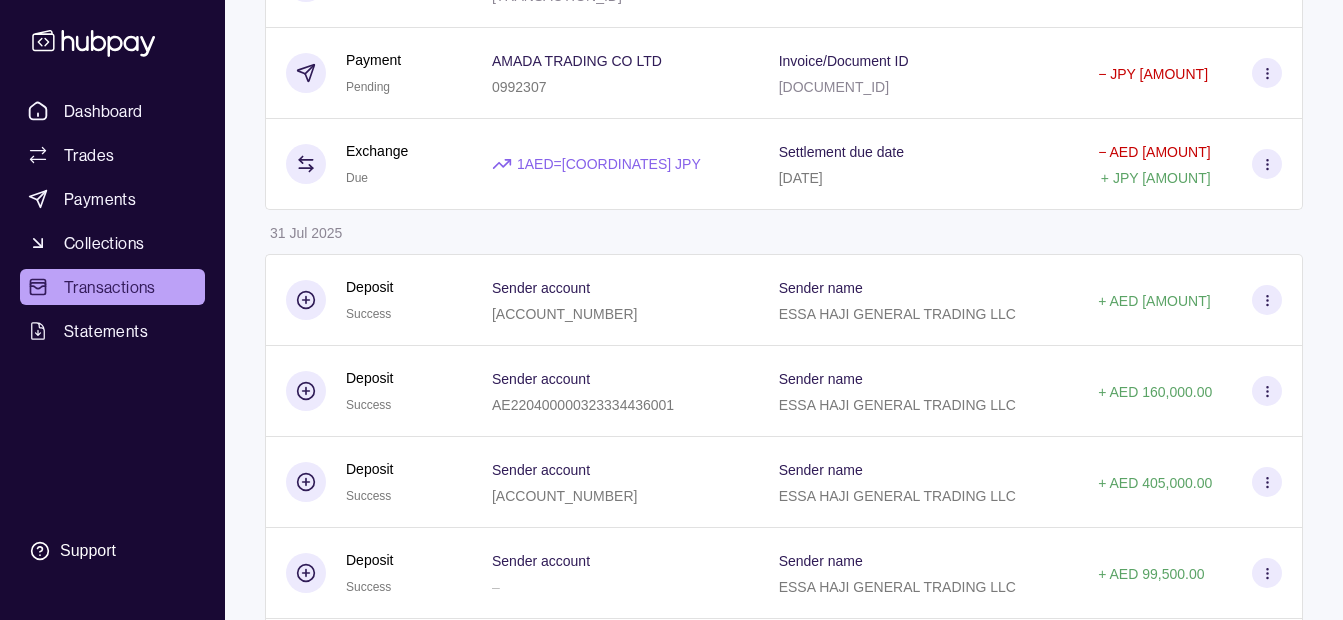 scroll, scrollTop: 0, scrollLeft: 0, axis: both 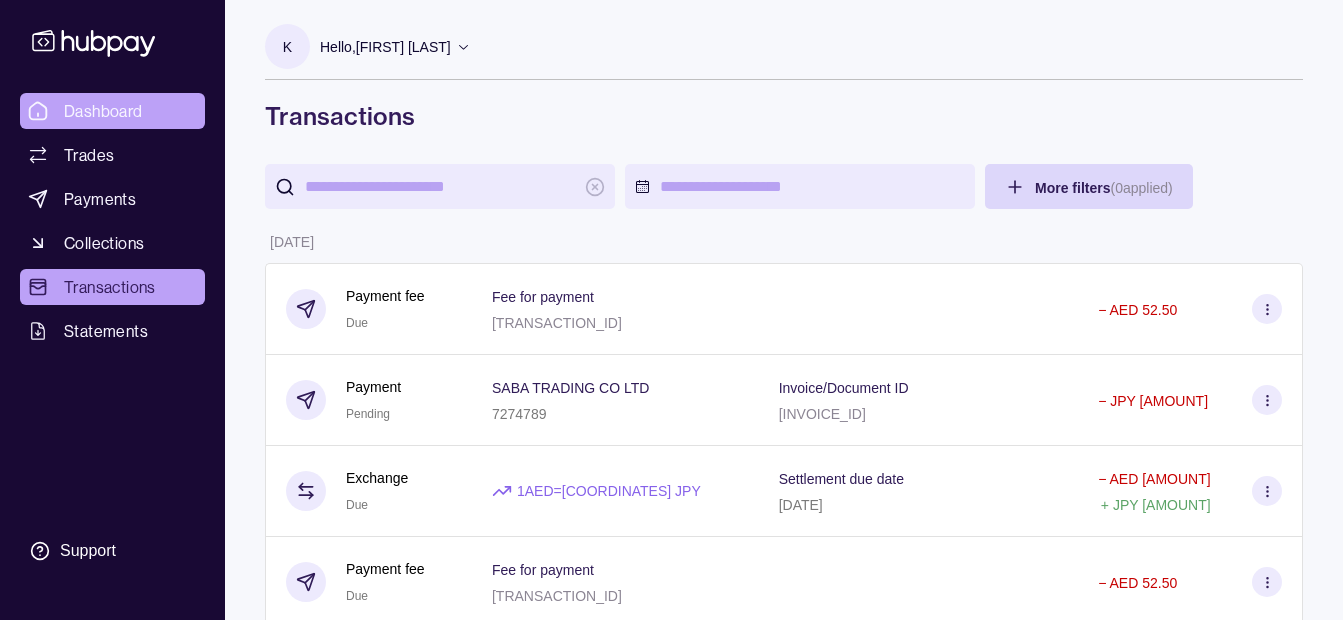 click on "Dashboard" at bounding box center (103, 111) 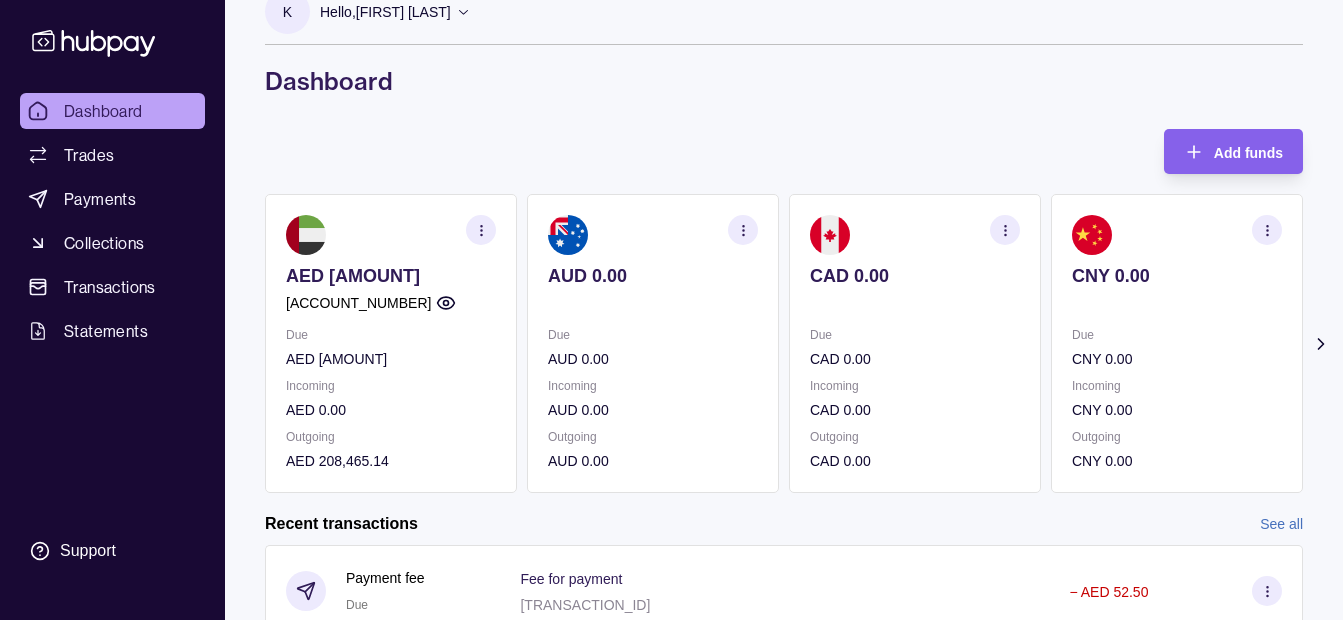 scroll, scrollTop: 0, scrollLeft: 0, axis: both 